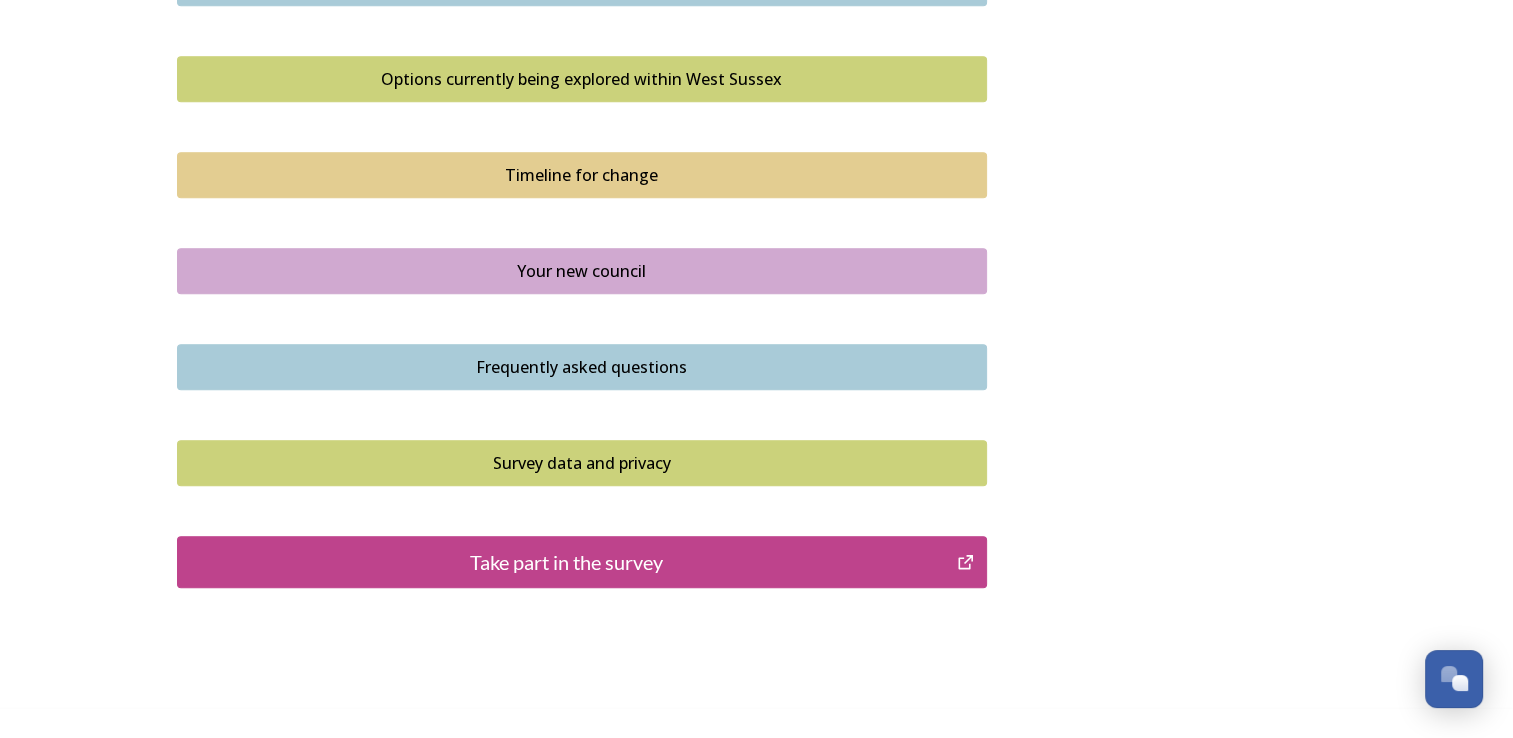 scroll, scrollTop: 1400, scrollLeft: 0, axis: vertical 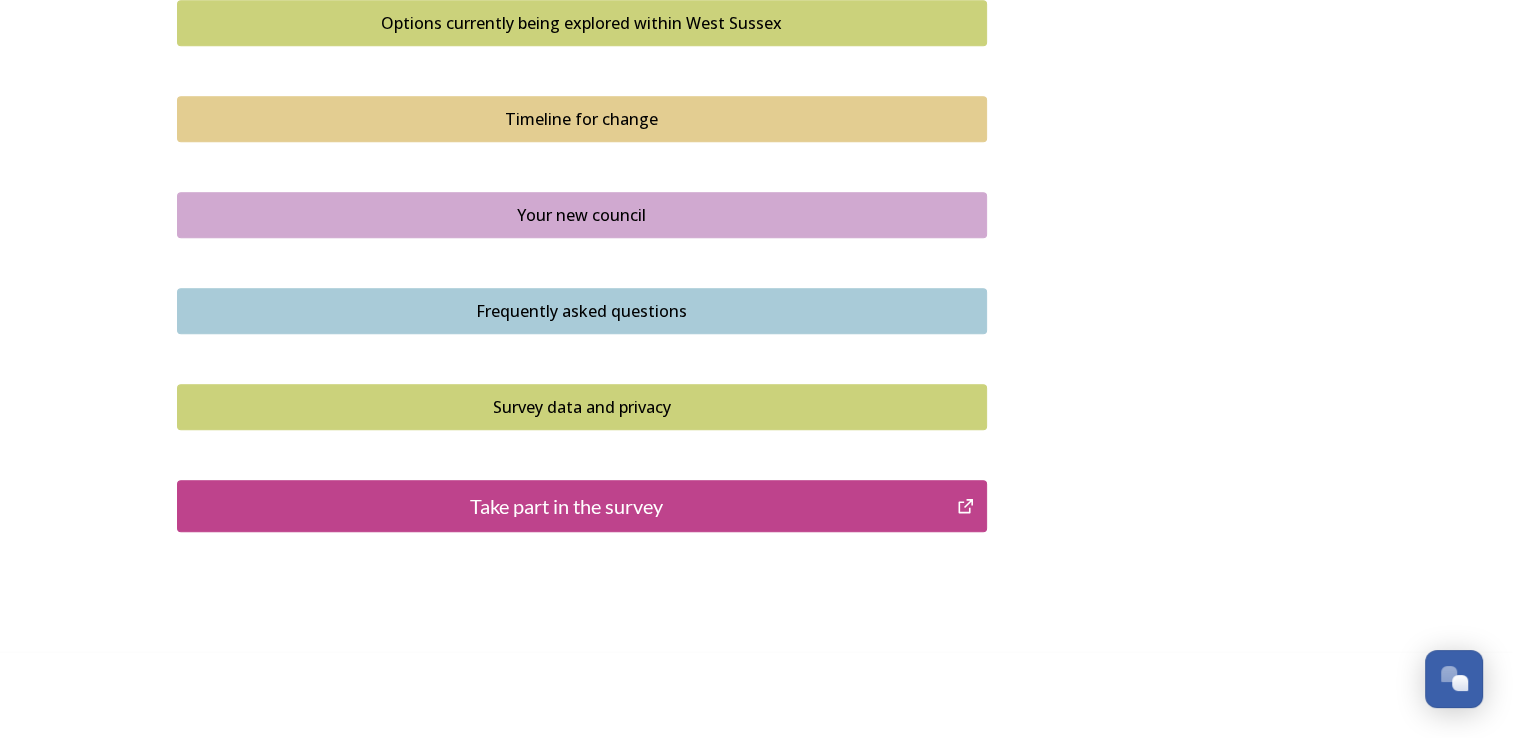 click on "Take part in the survey" at bounding box center (567, 506) 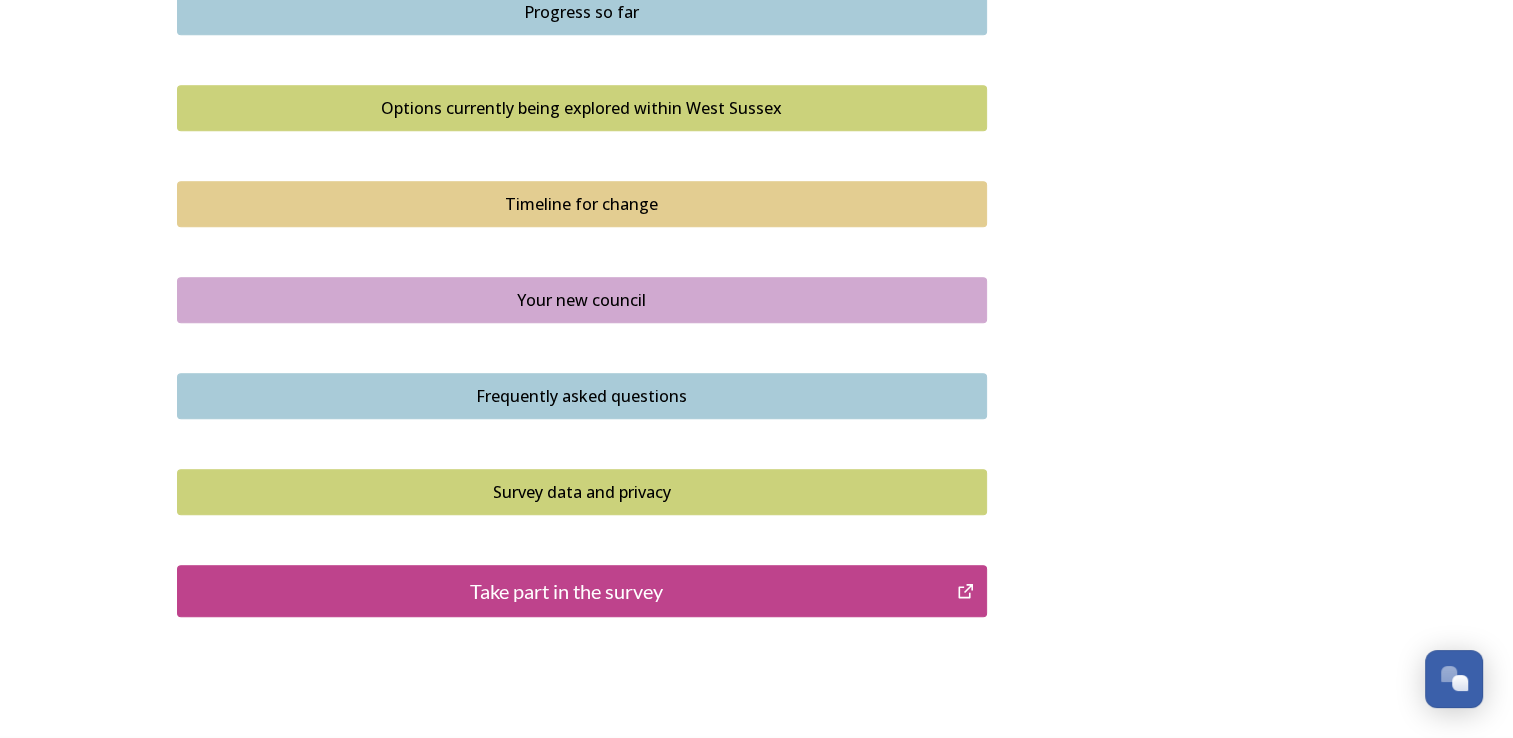 scroll, scrollTop: 1400, scrollLeft: 0, axis: vertical 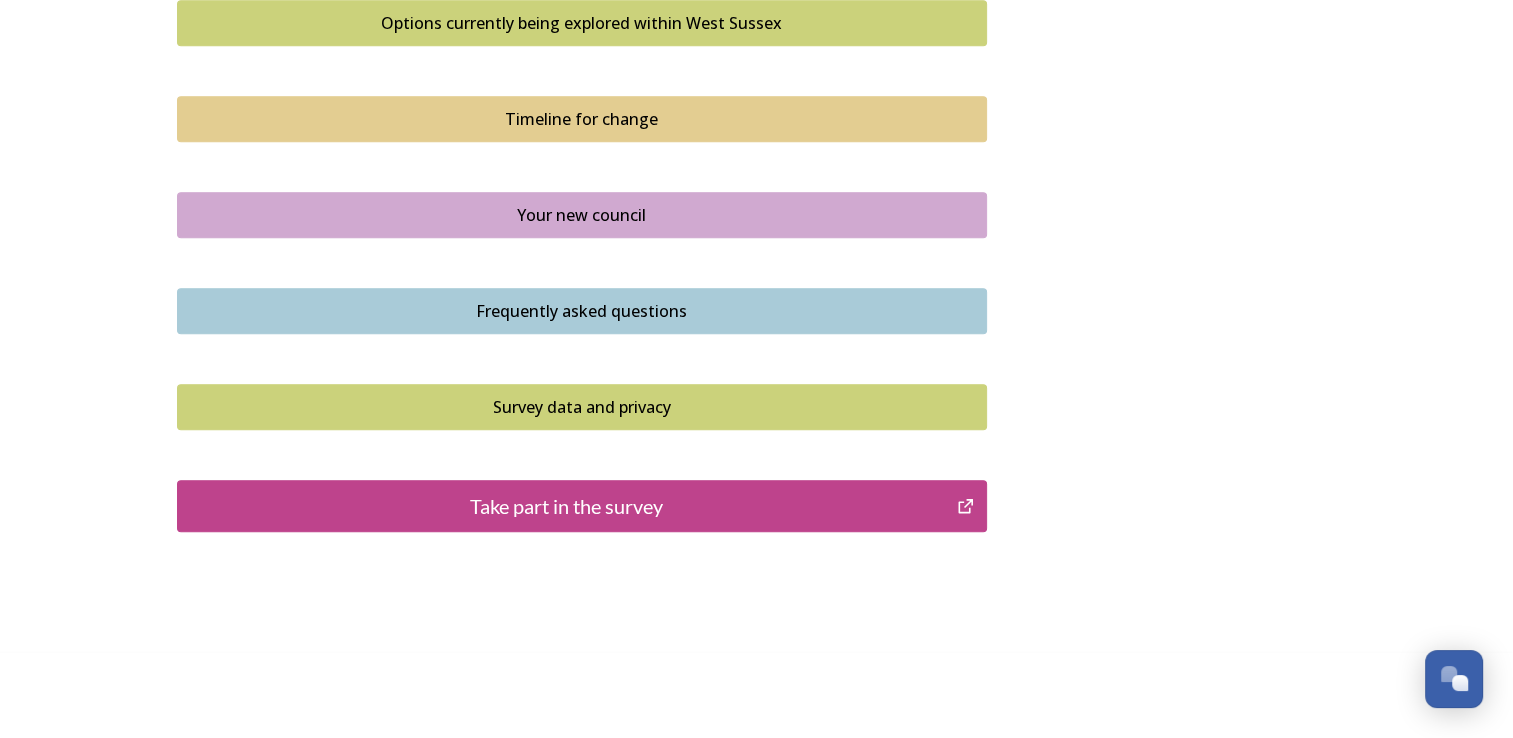 click on "Take part in the survey" at bounding box center (567, 506) 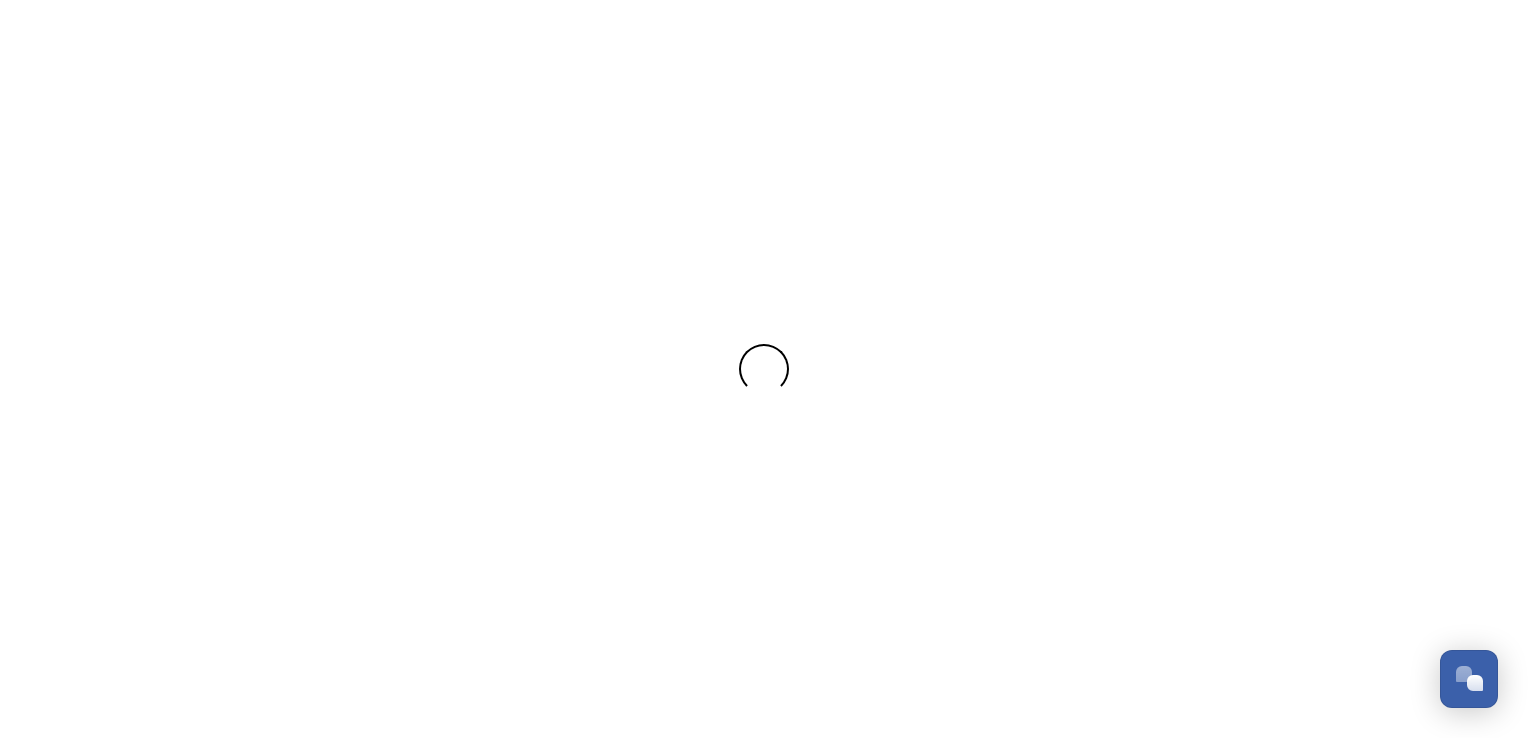 scroll, scrollTop: 0, scrollLeft: 0, axis: both 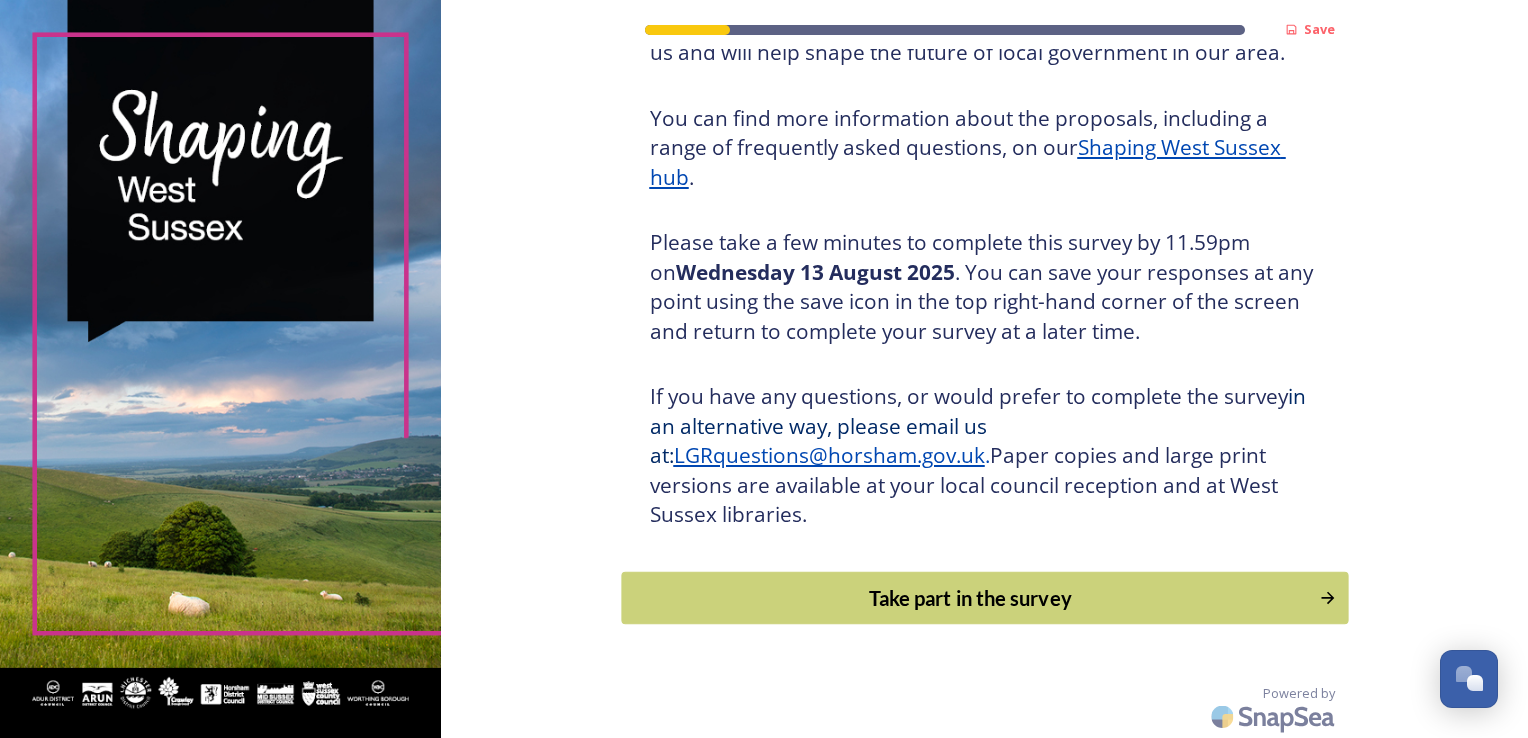 click on "Take part in the survey" at bounding box center (970, 598) 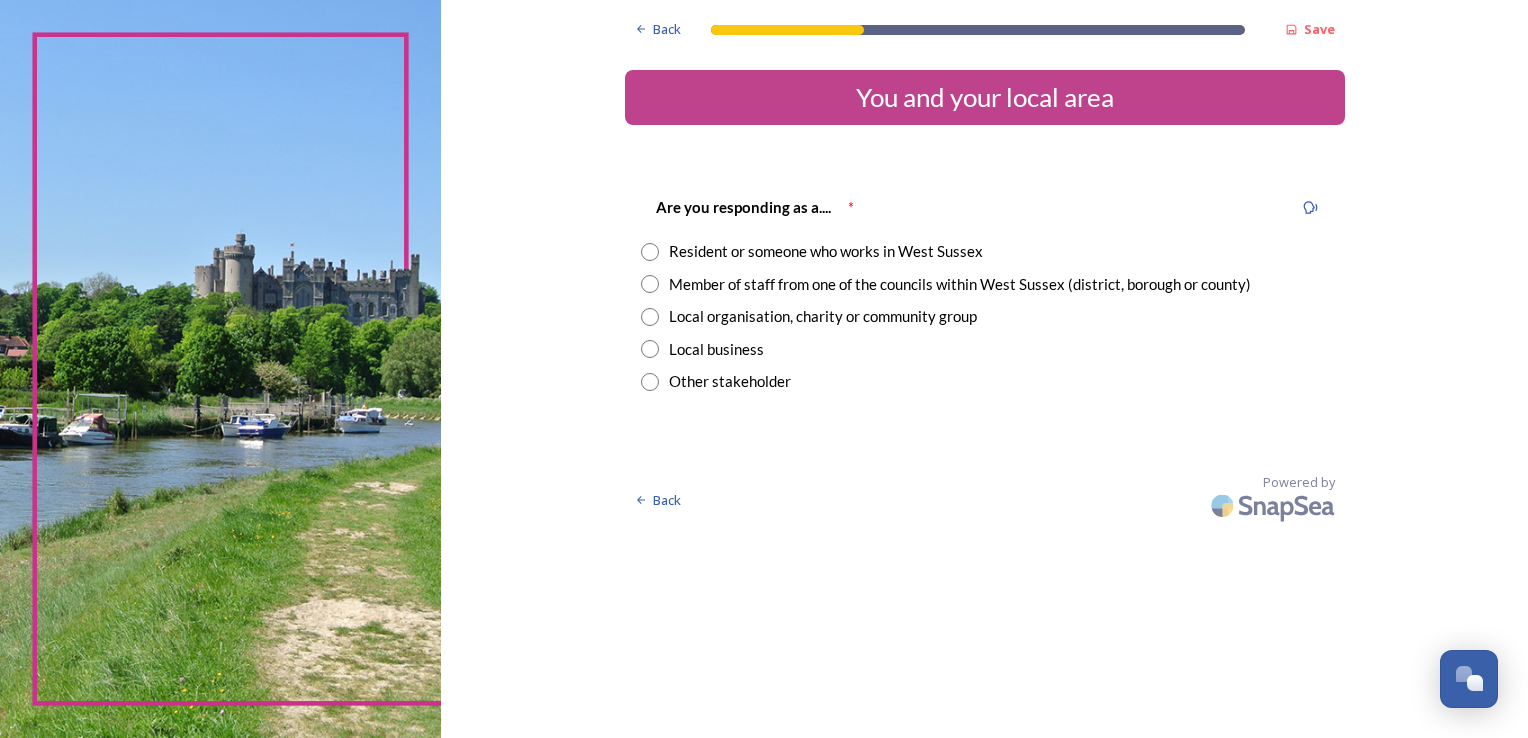 click at bounding box center (650, 284) 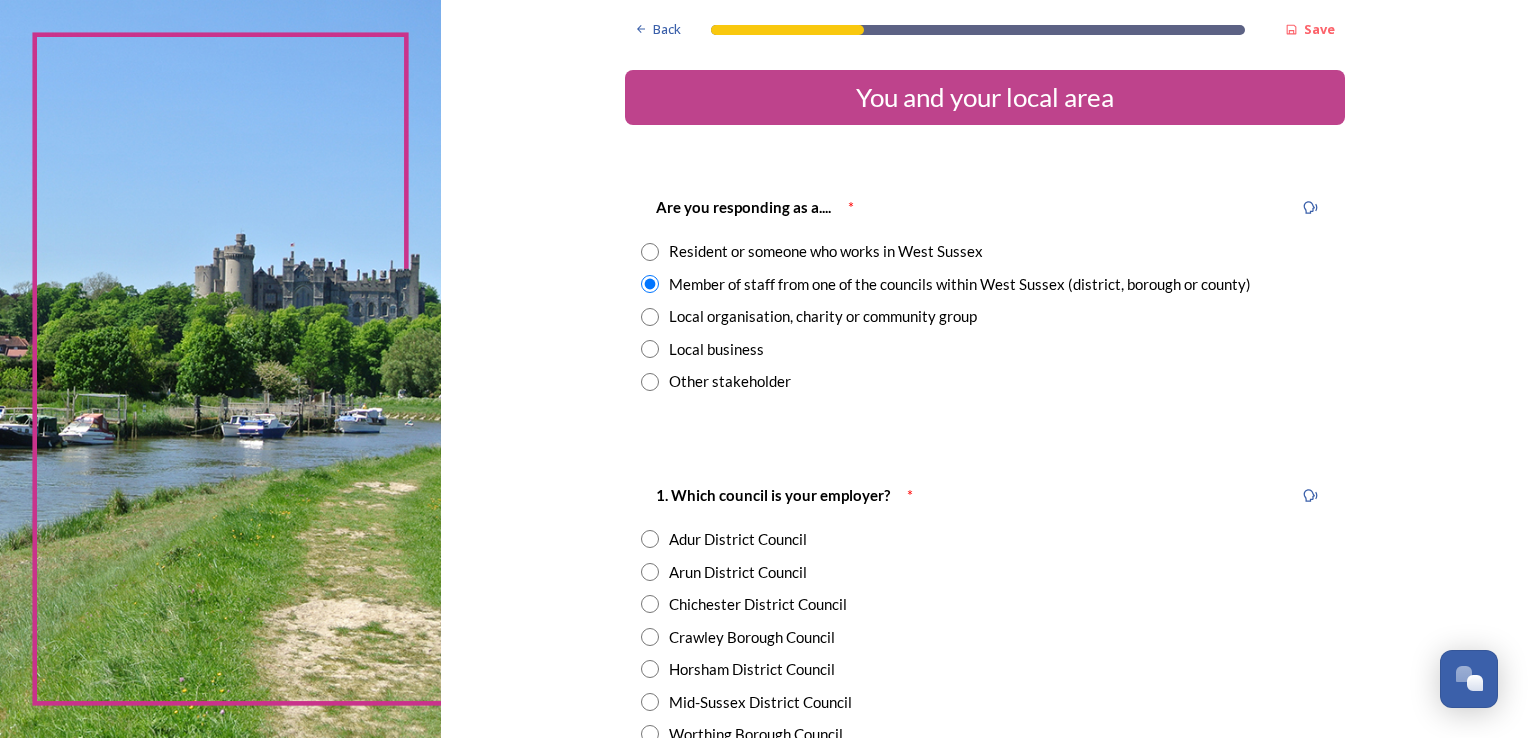 scroll, scrollTop: 300, scrollLeft: 0, axis: vertical 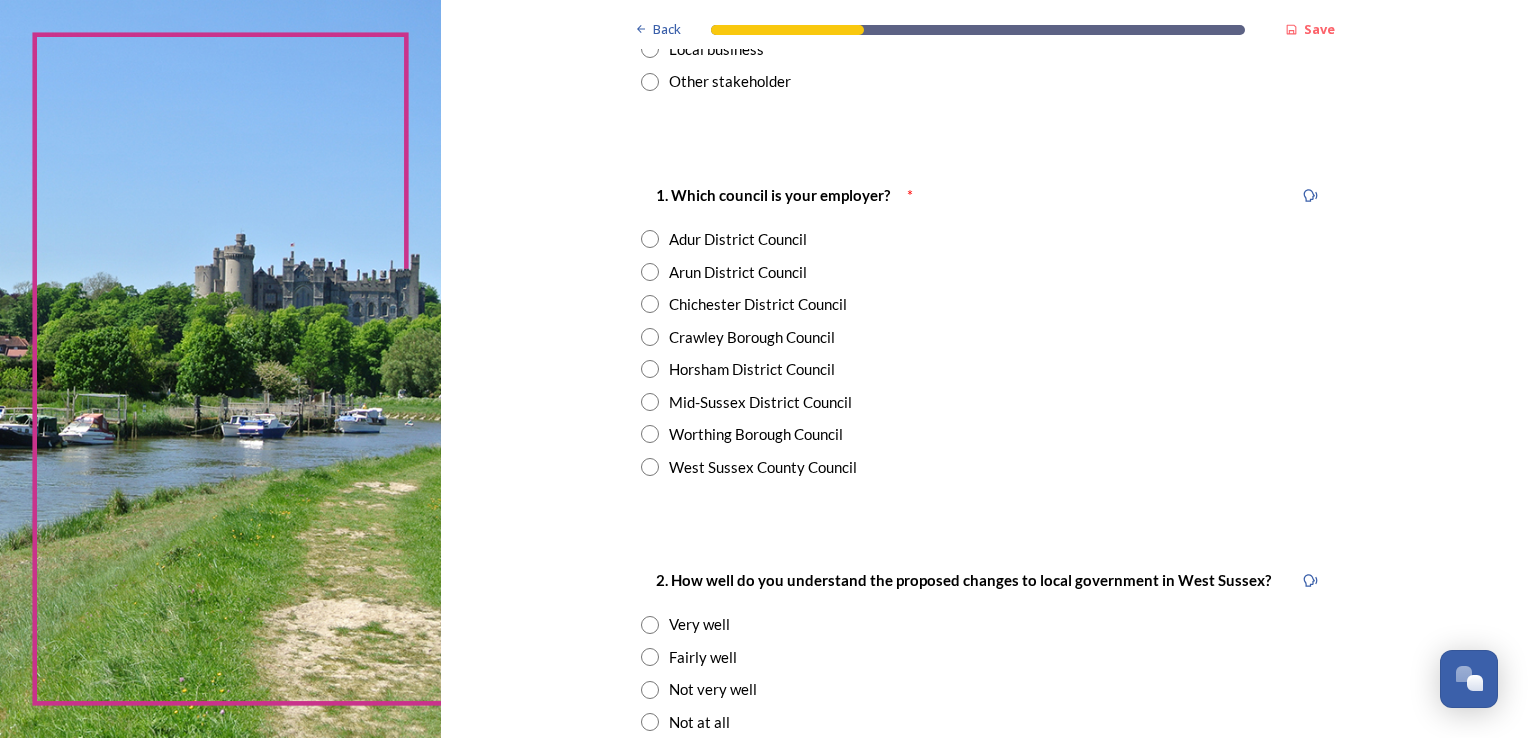 click at bounding box center [650, 337] 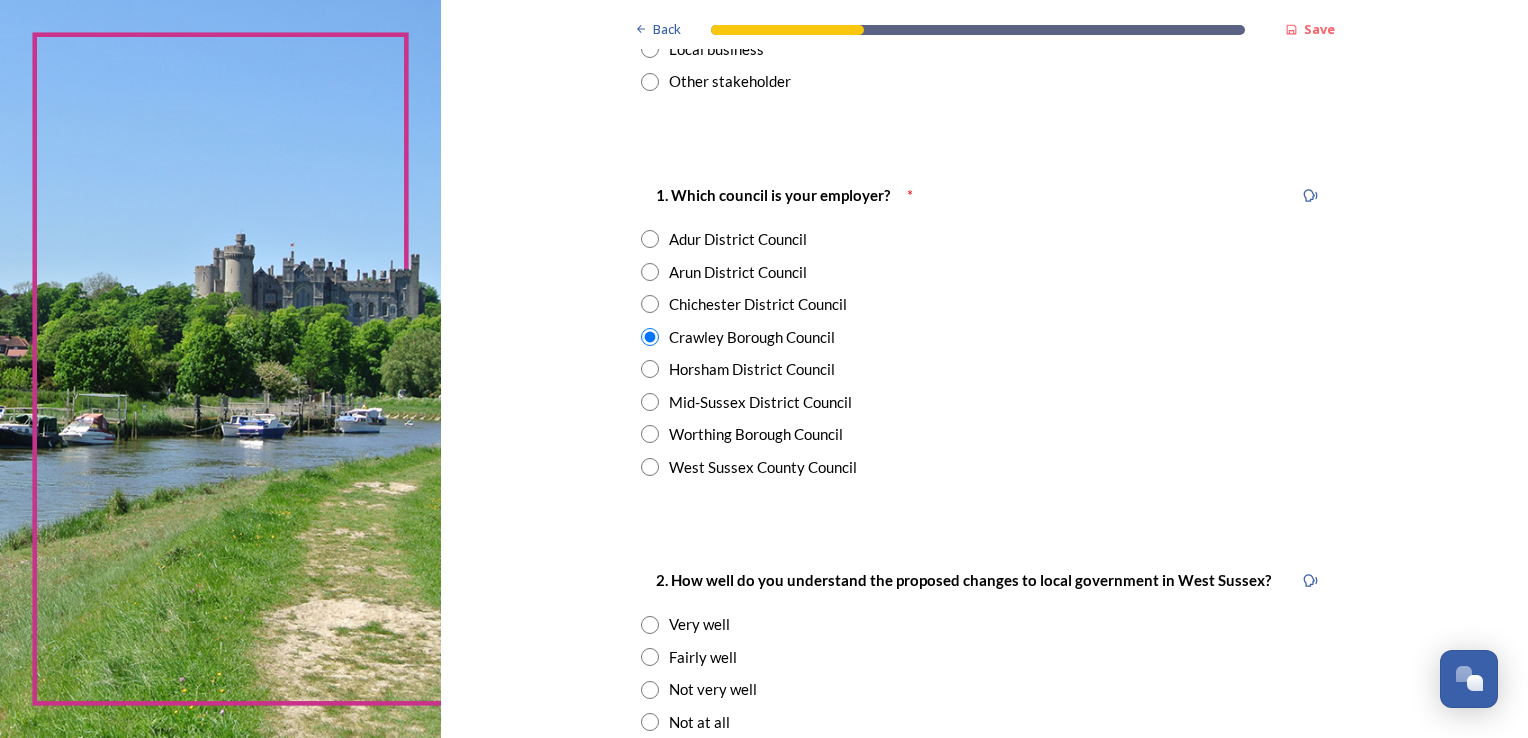 scroll, scrollTop: 600, scrollLeft: 0, axis: vertical 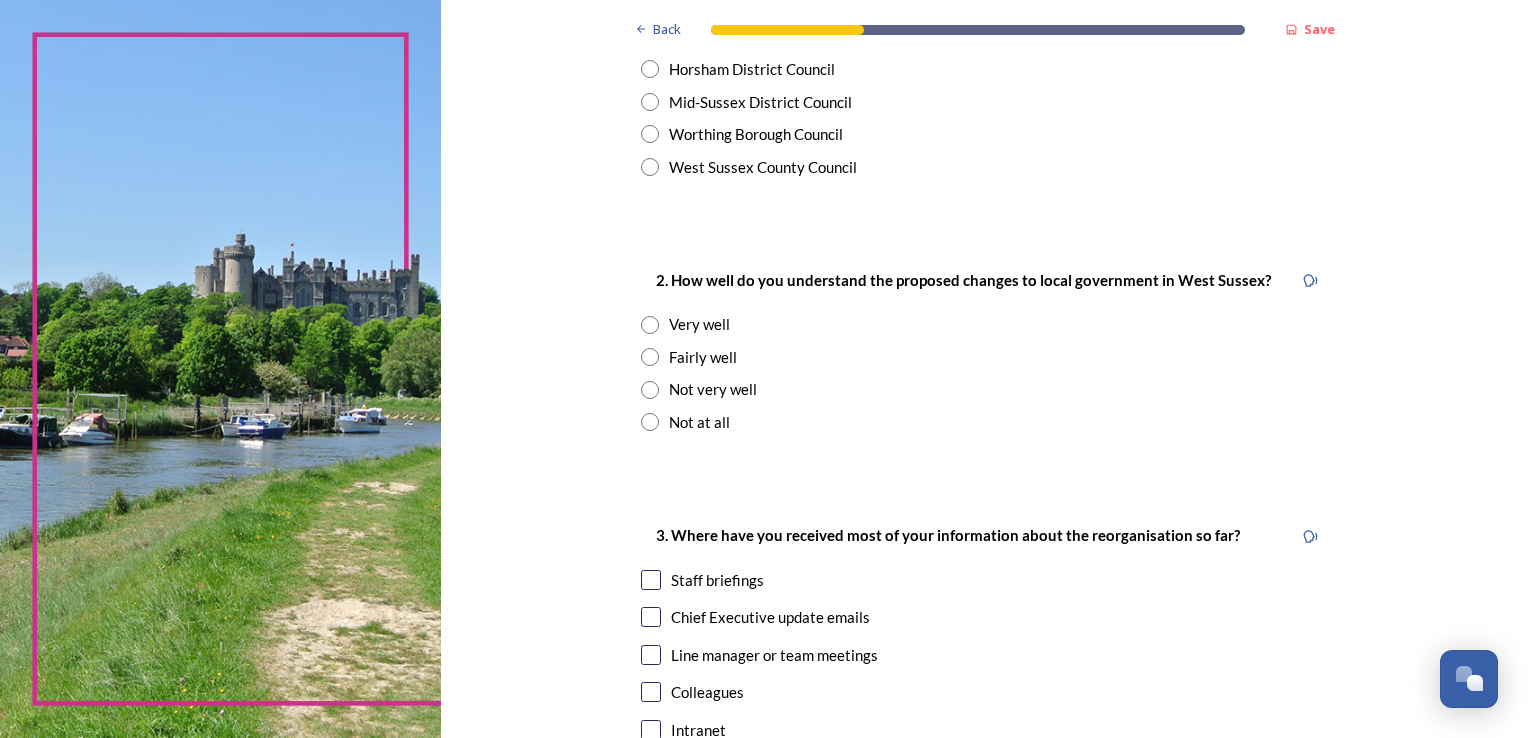 click at bounding box center (650, 357) 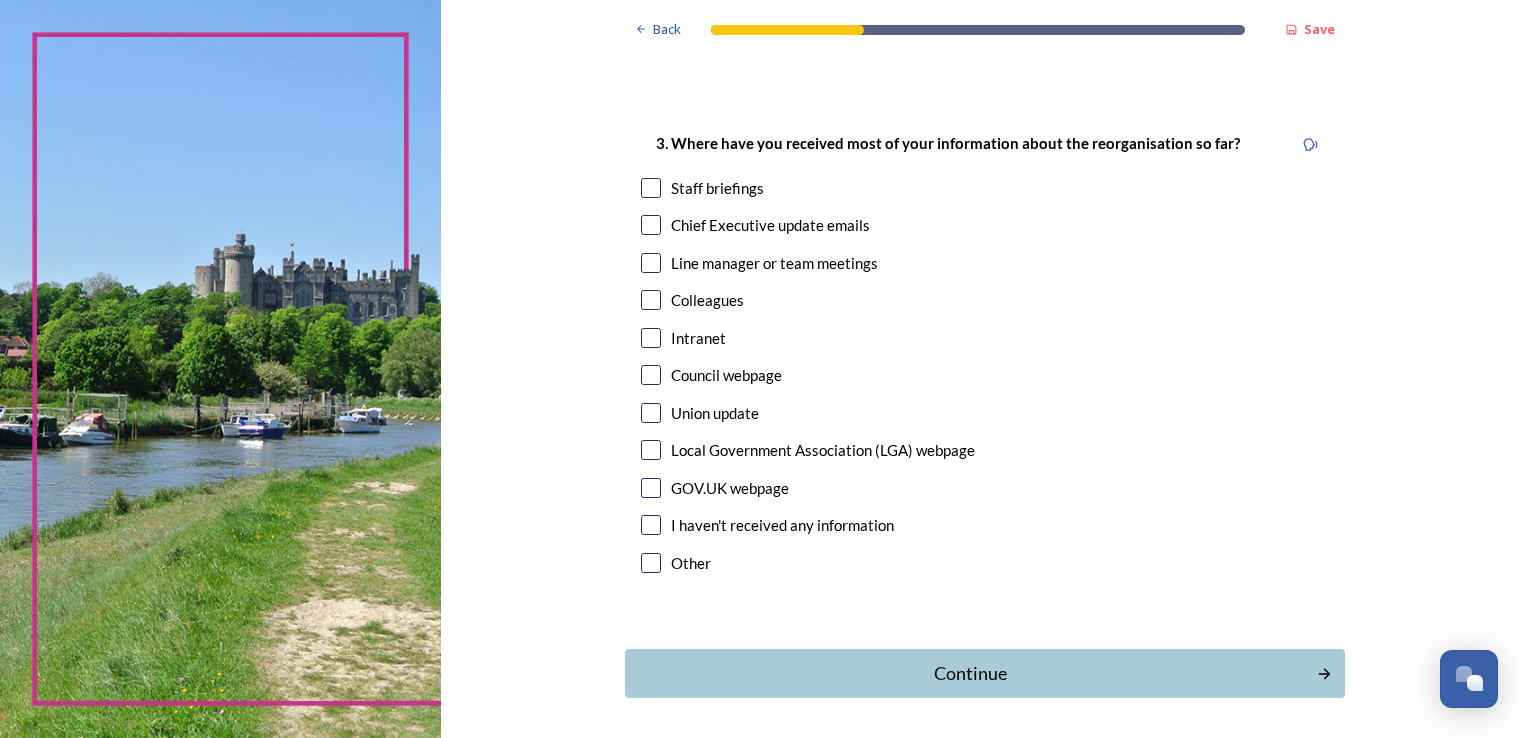 scroll, scrollTop: 1000, scrollLeft: 0, axis: vertical 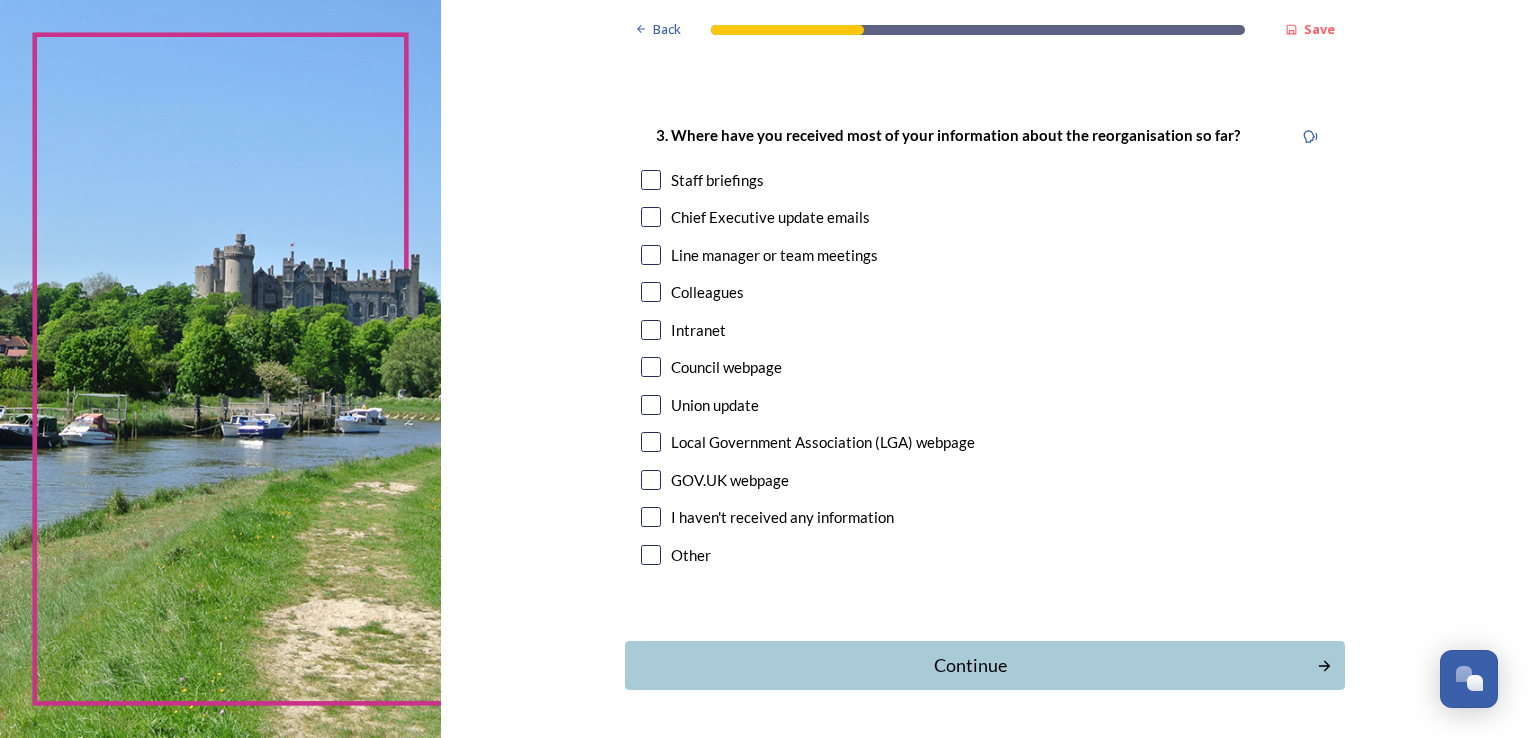 click at bounding box center [651, 255] 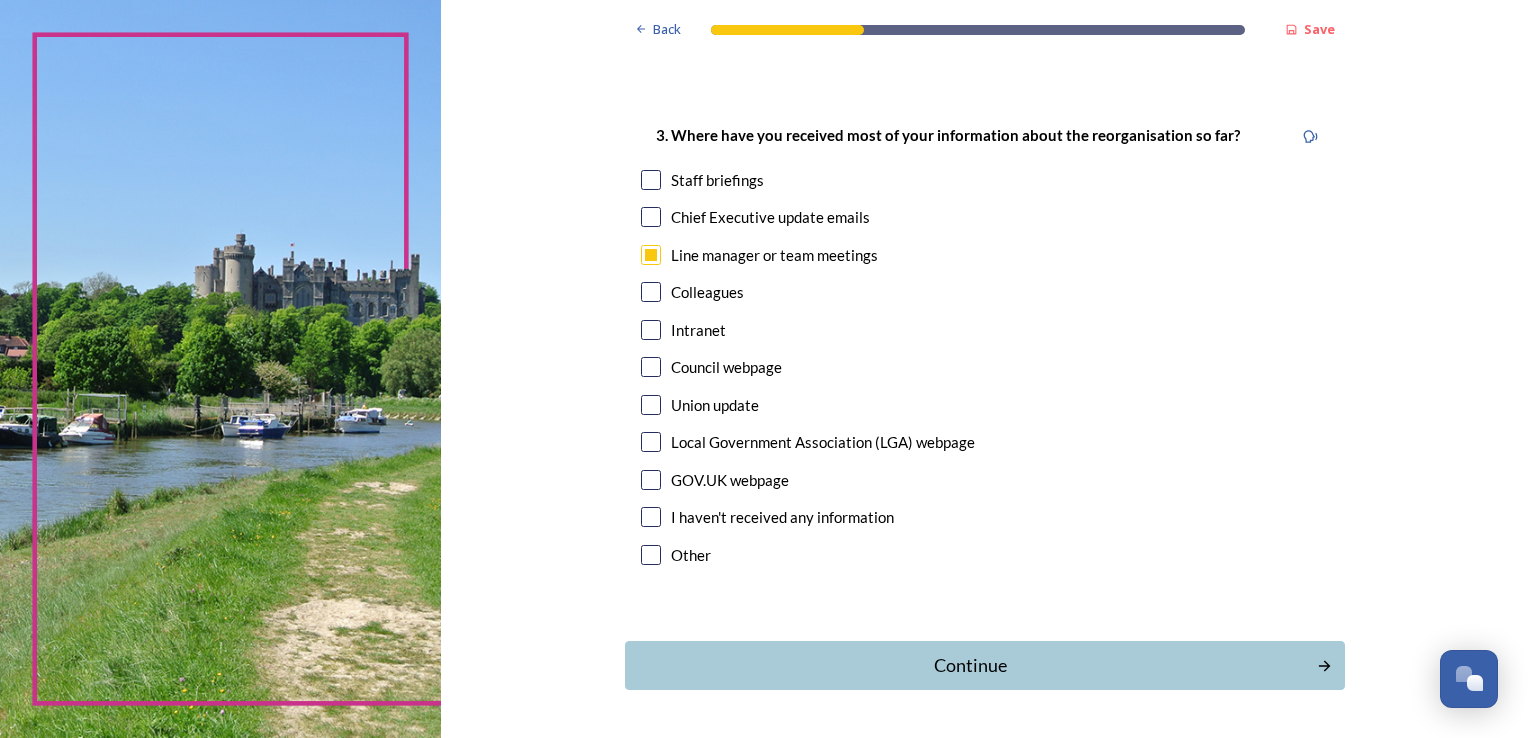 click at bounding box center [651, 217] 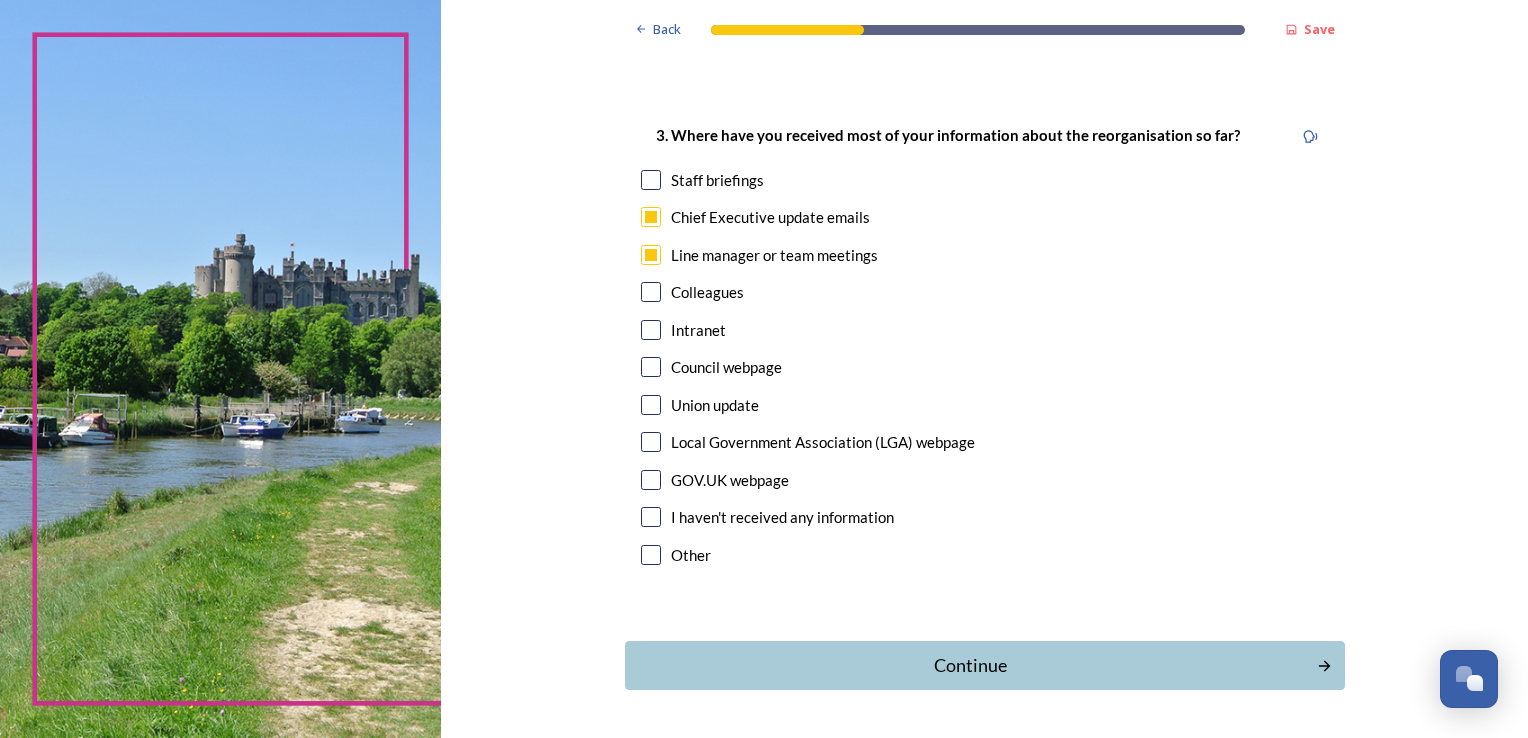 scroll, scrollTop: 1067, scrollLeft: 0, axis: vertical 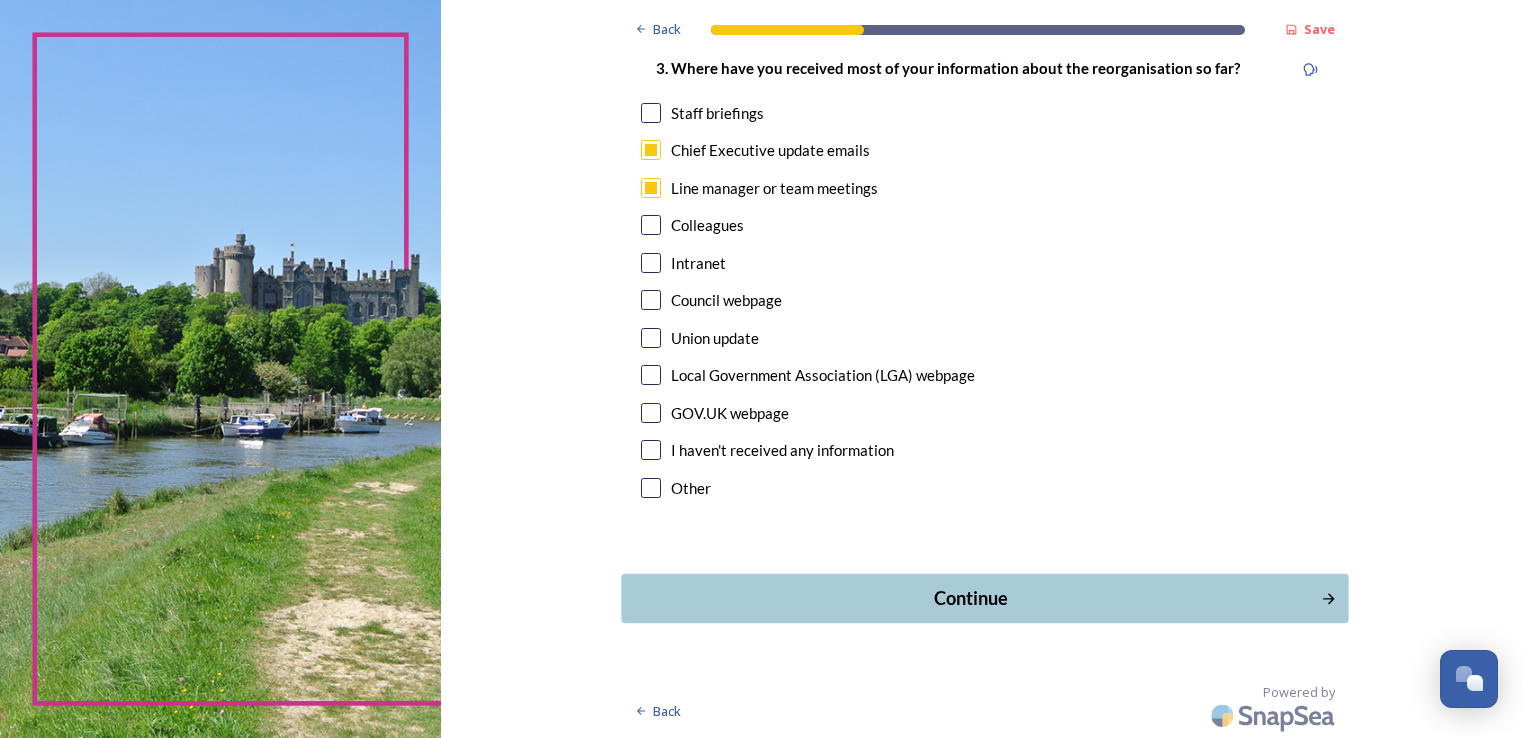 click on "Continue" at bounding box center [970, 598] 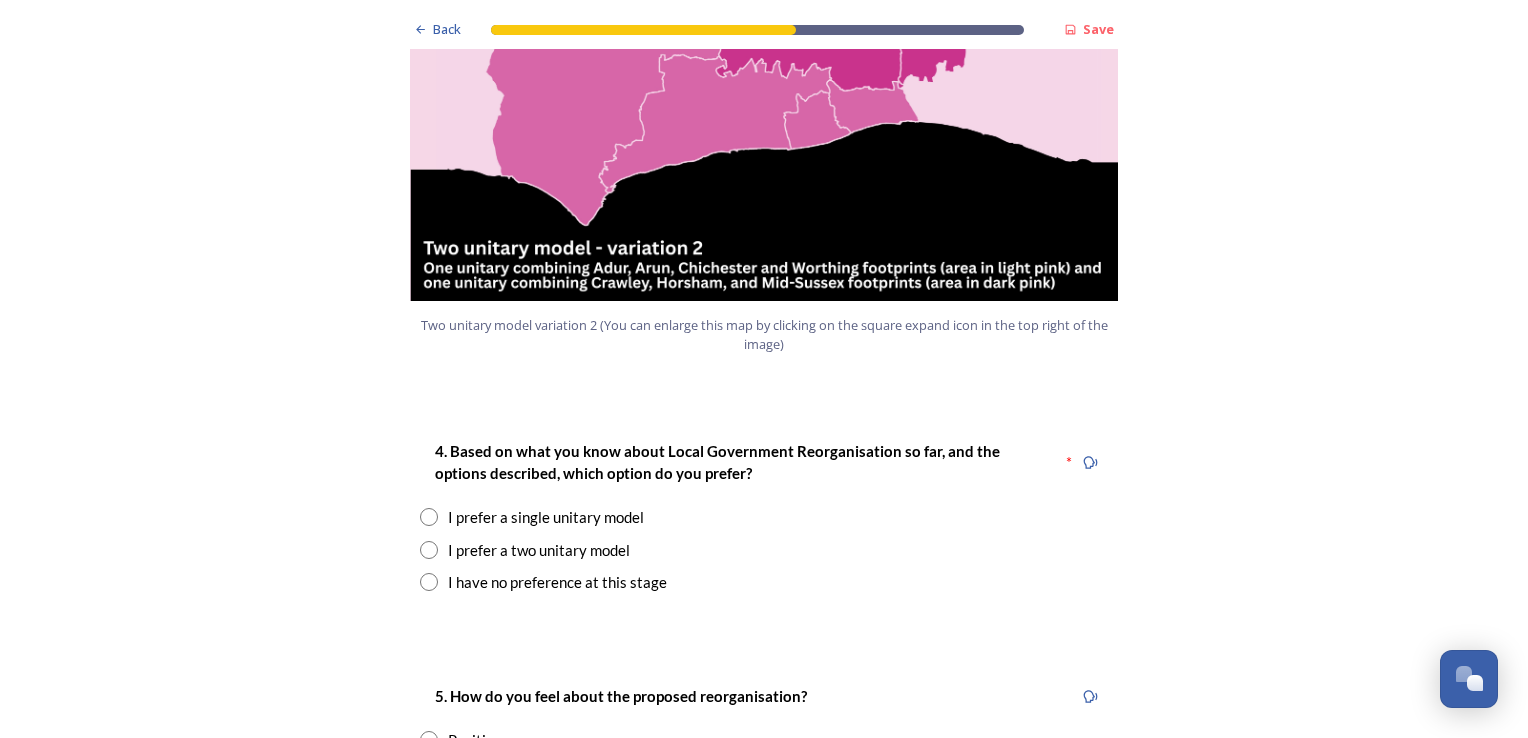 scroll, scrollTop: 2300, scrollLeft: 0, axis: vertical 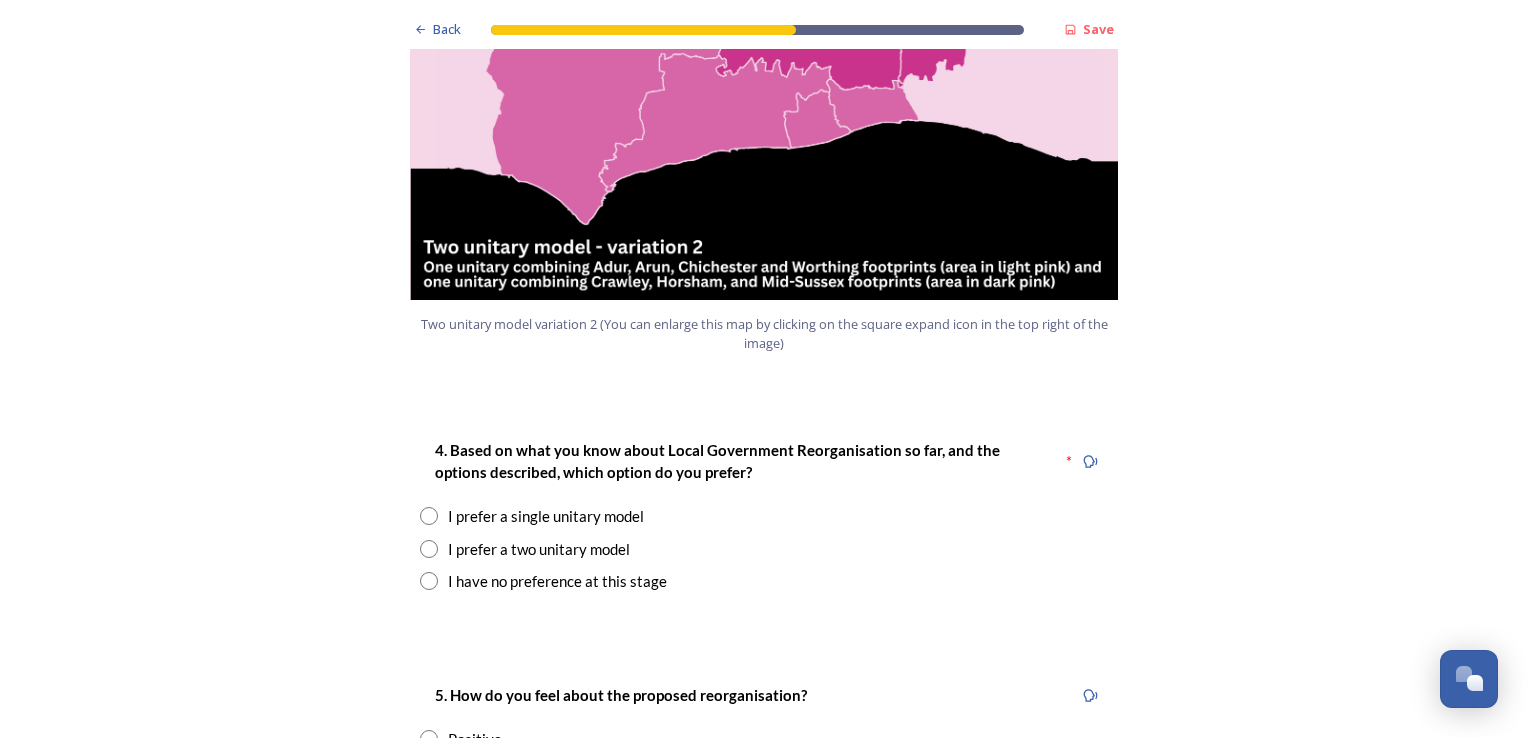 click at bounding box center [429, 581] 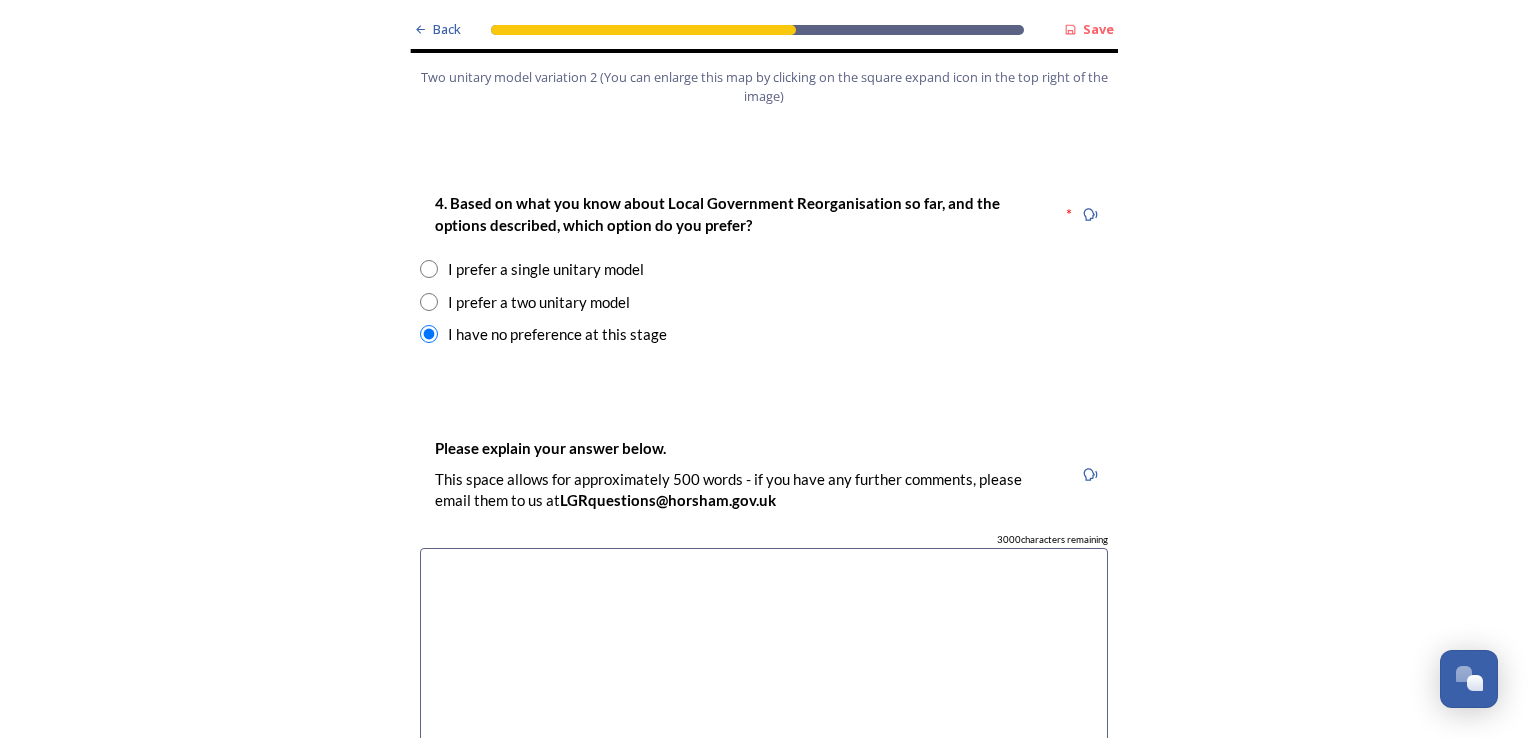 scroll, scrollTop: 2600, scrollLeft: 0, axis: vertical 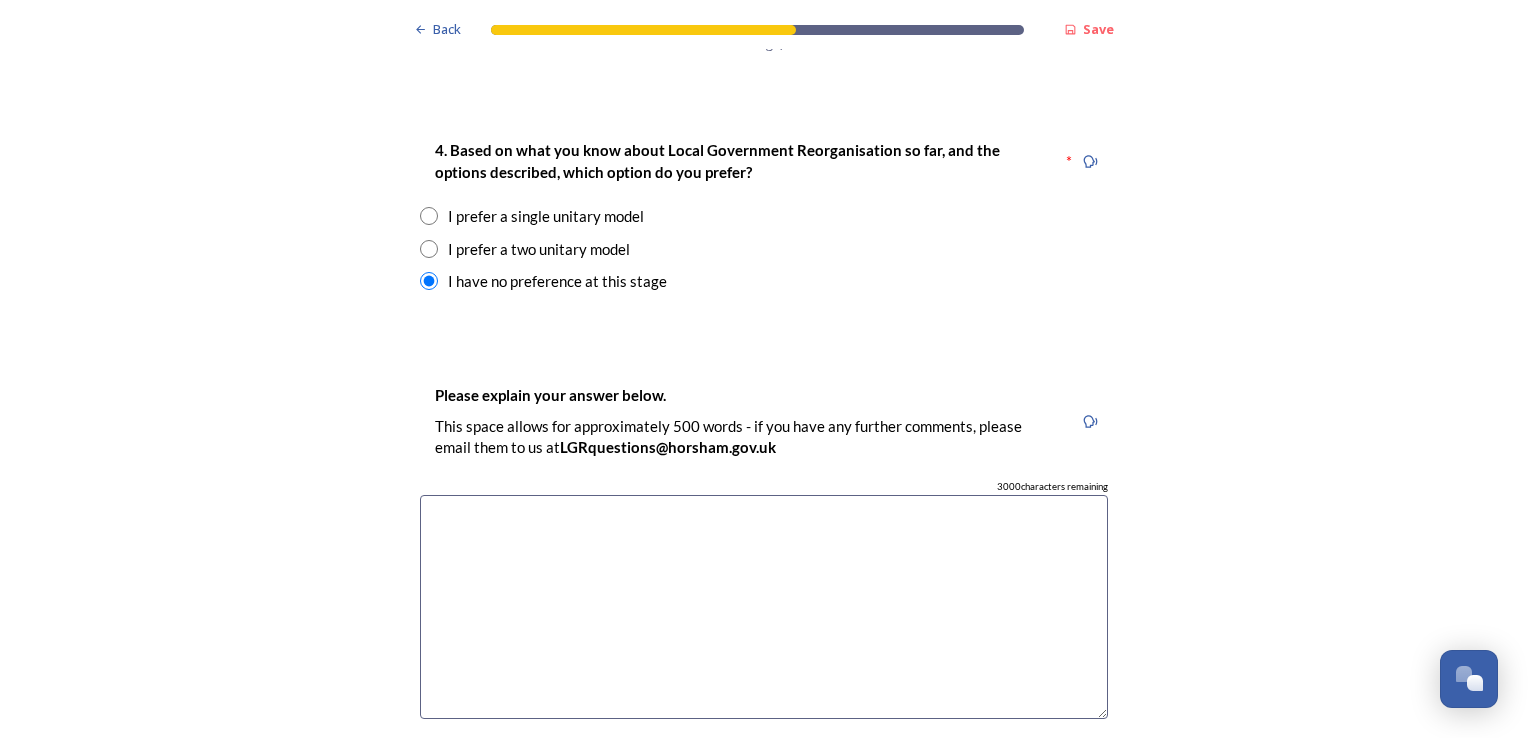 click at bounding box center [429, 249] 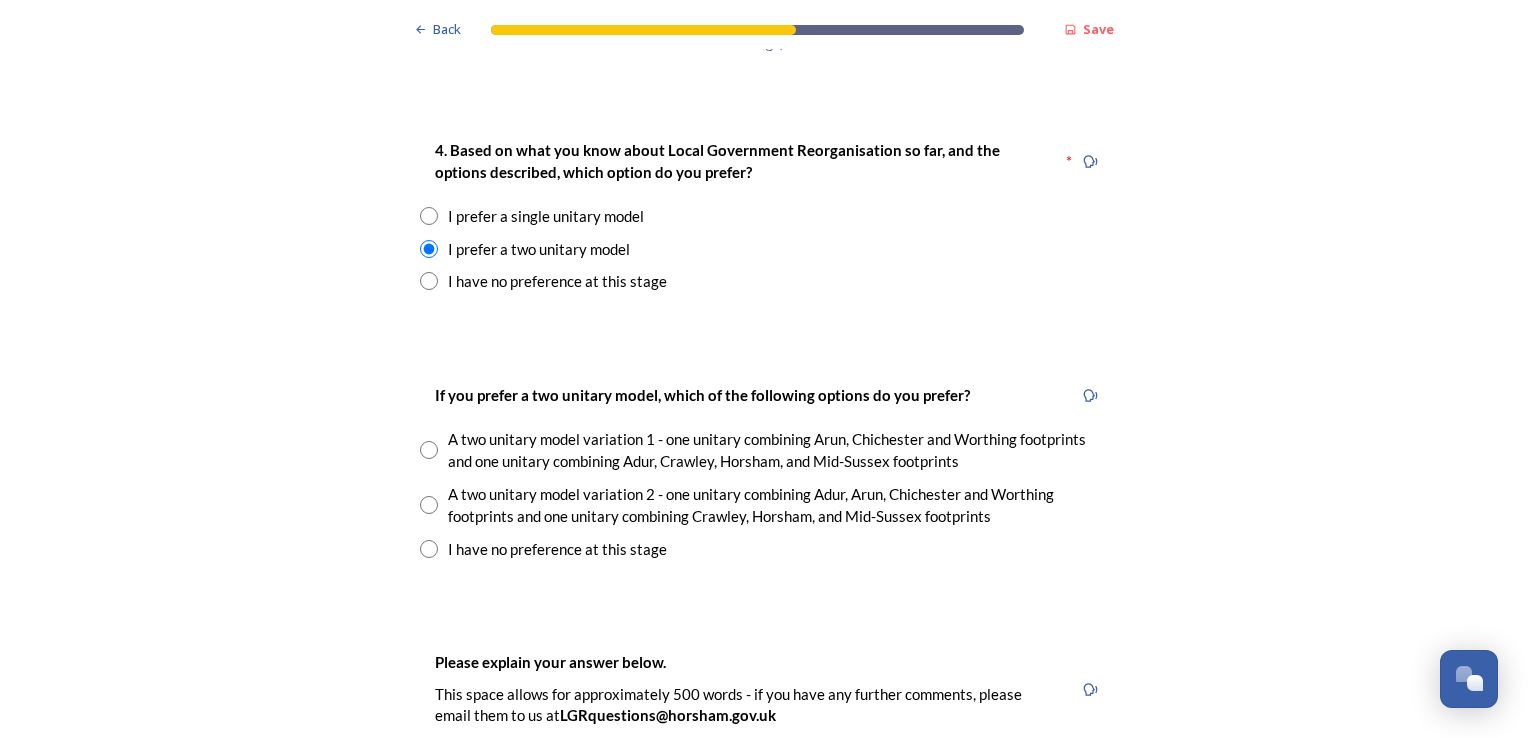 click at bounding box center (429, 549) 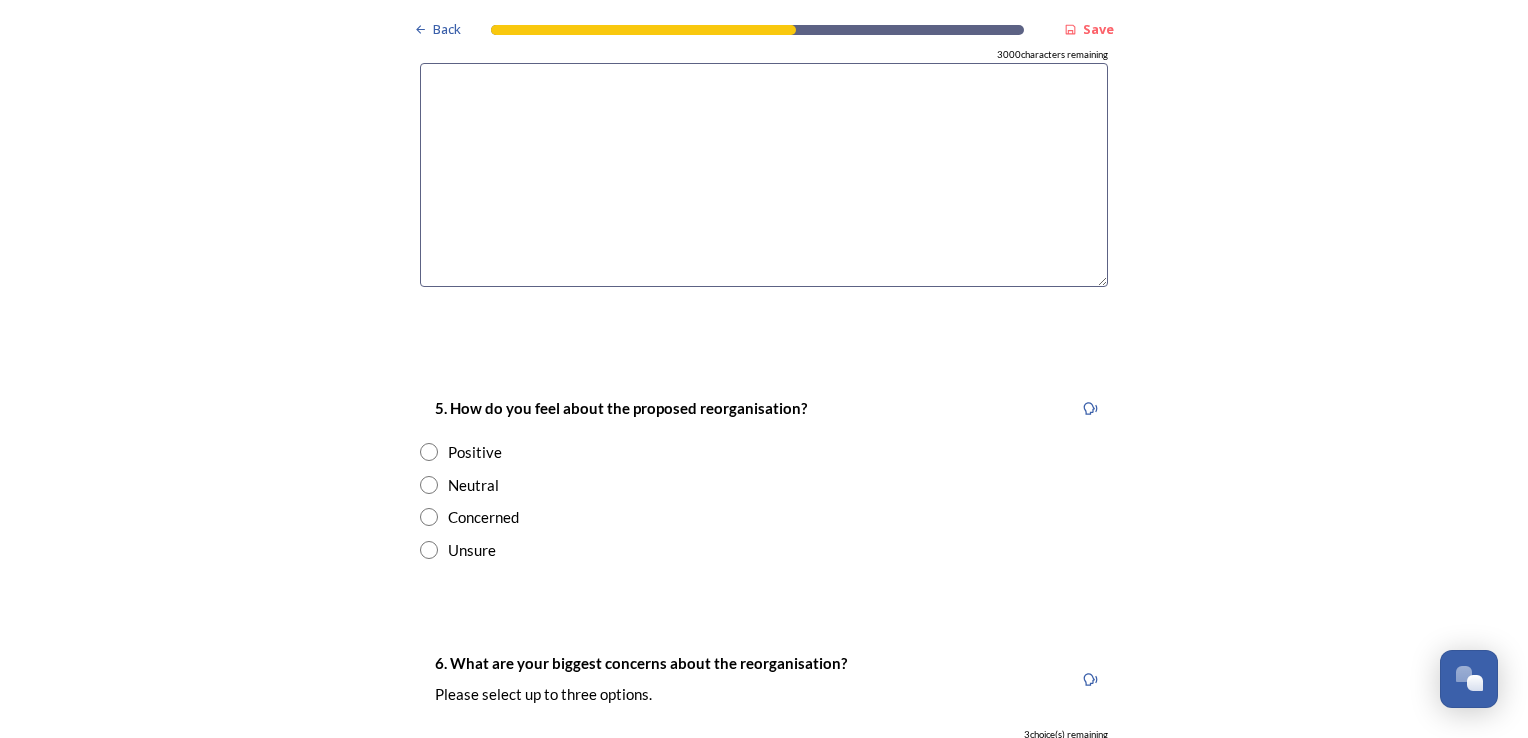 scroll, scrollTop: 3400, scrollLeft: 0, axis: vertical 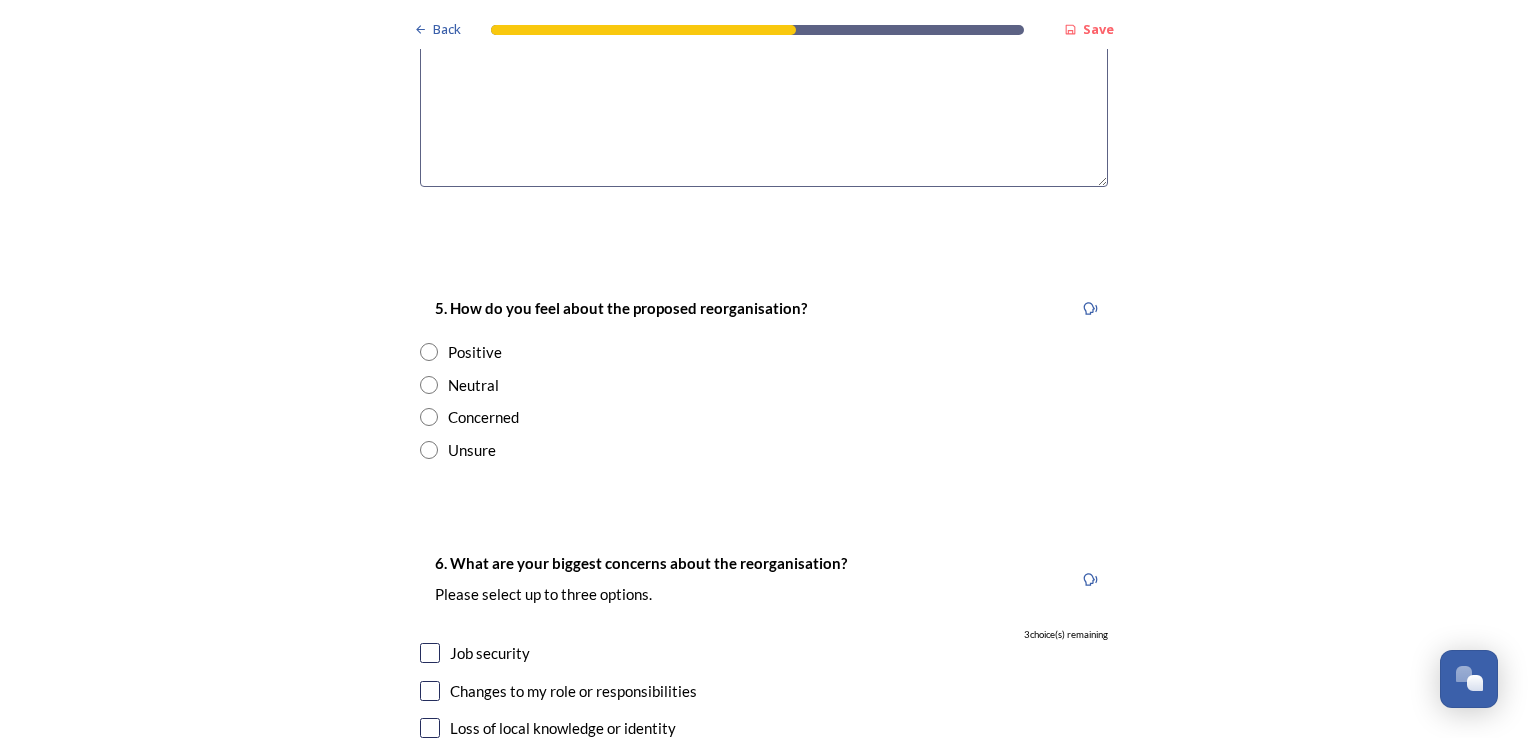 click at bounding box center (429, 450) 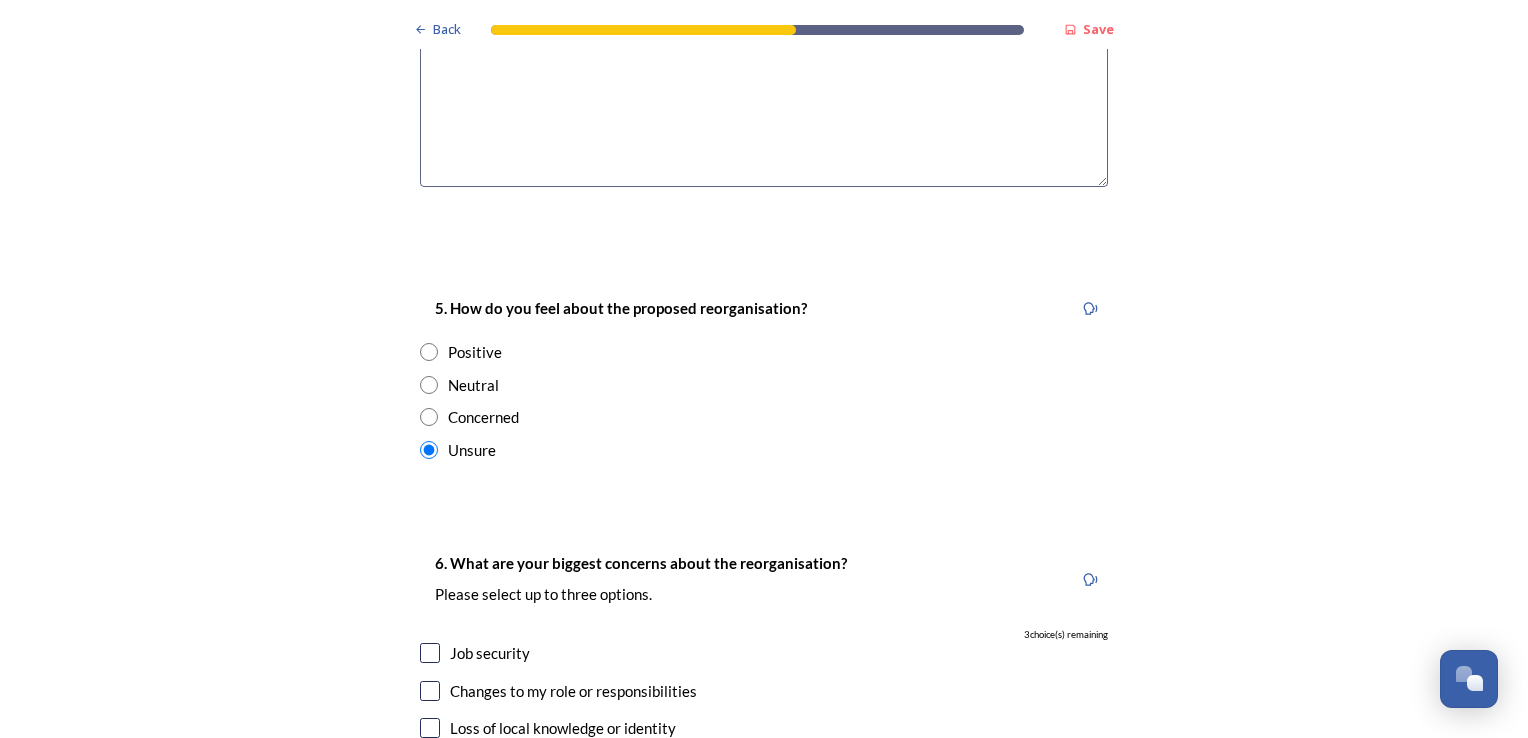 scroll, scrollTop: 3700, scrollLeft: 0, axis: vertical 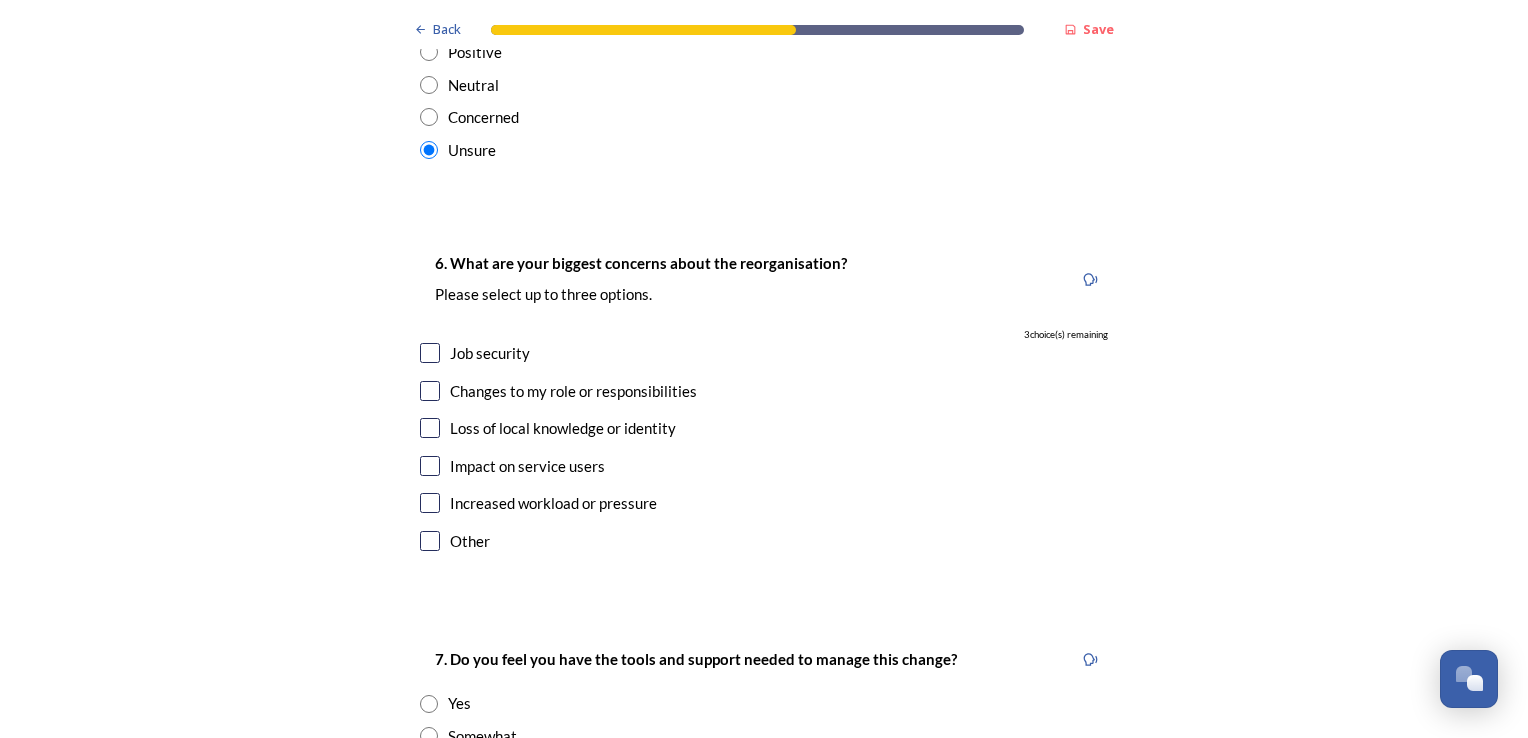 click at bounding box center (430, 353) 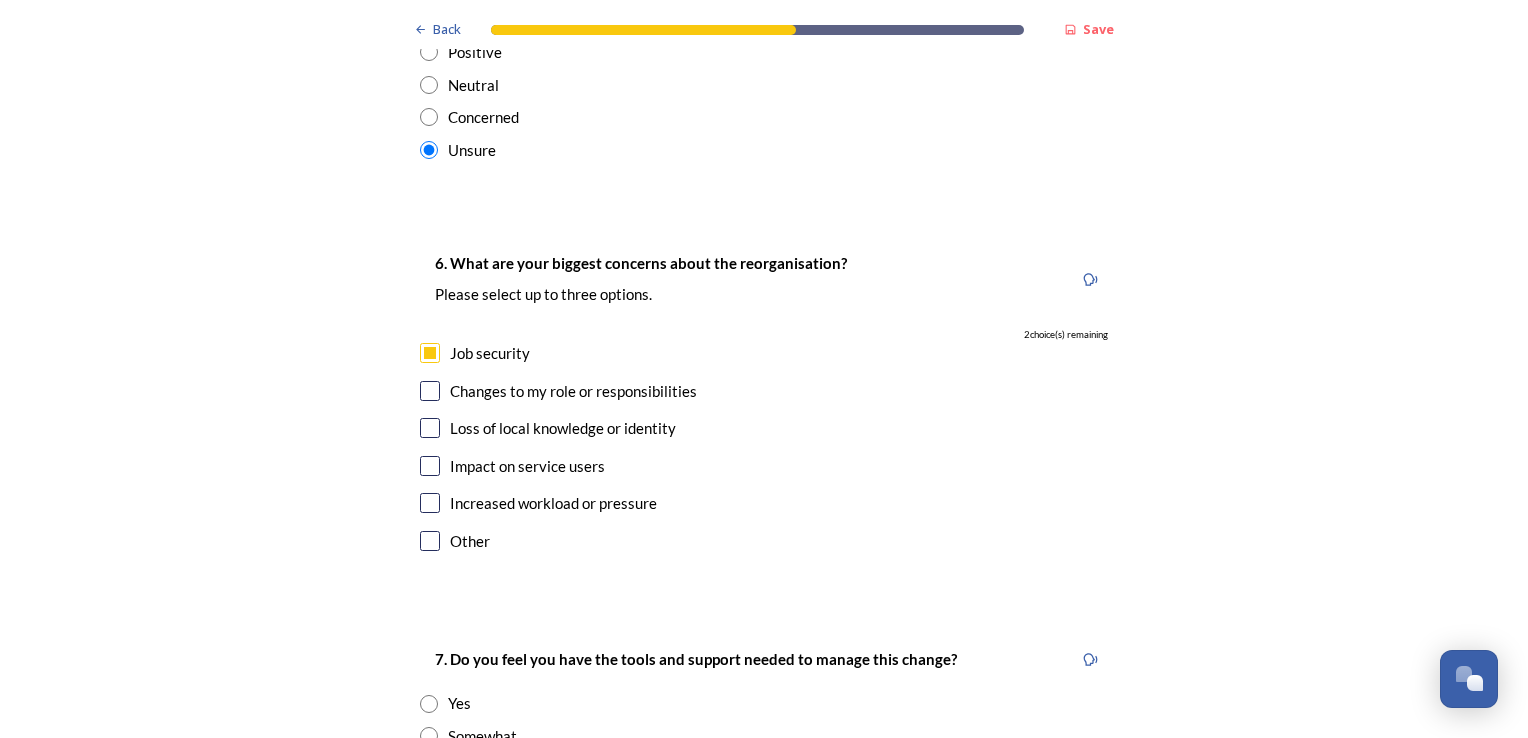 click at bounding box center [430, 391] 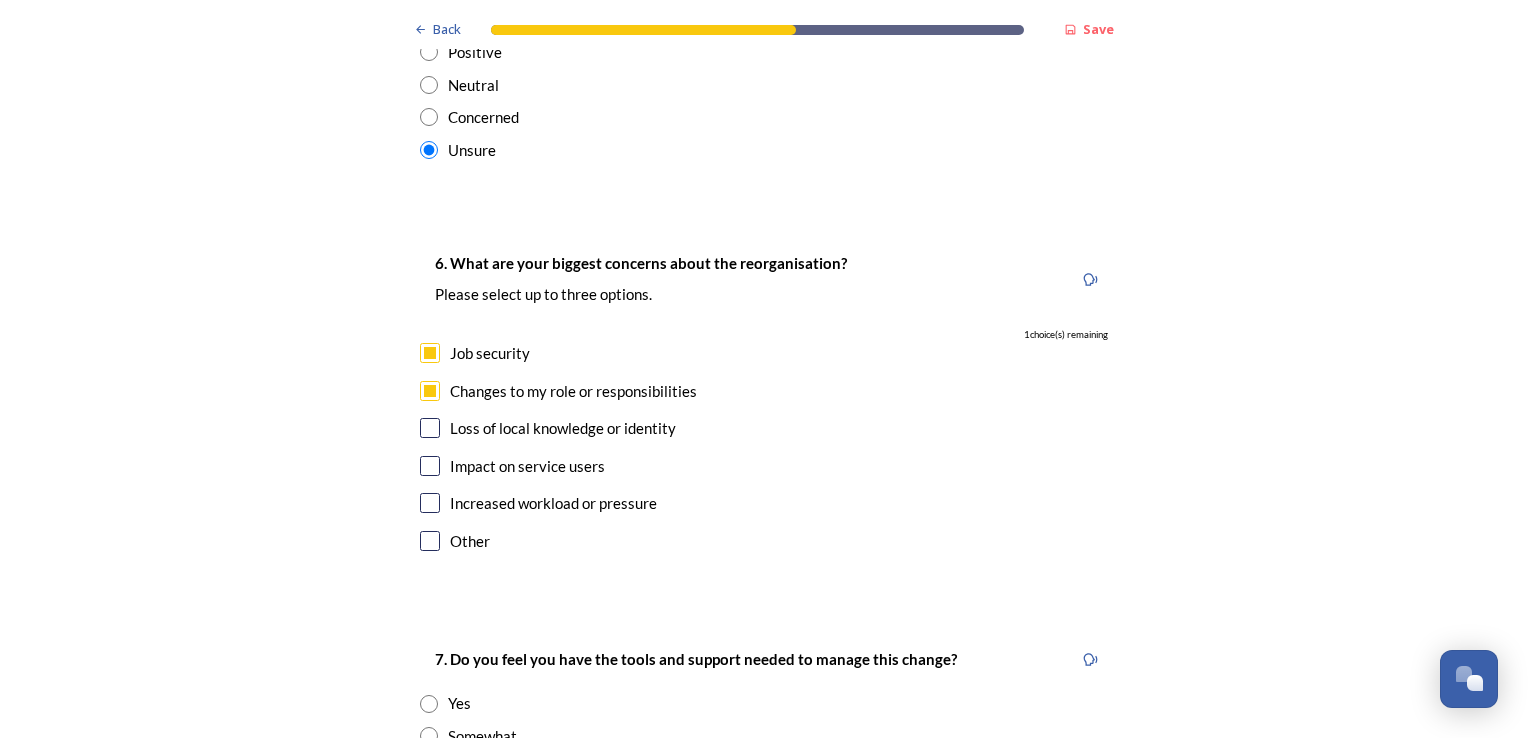 click at bounding box center (430, 428) 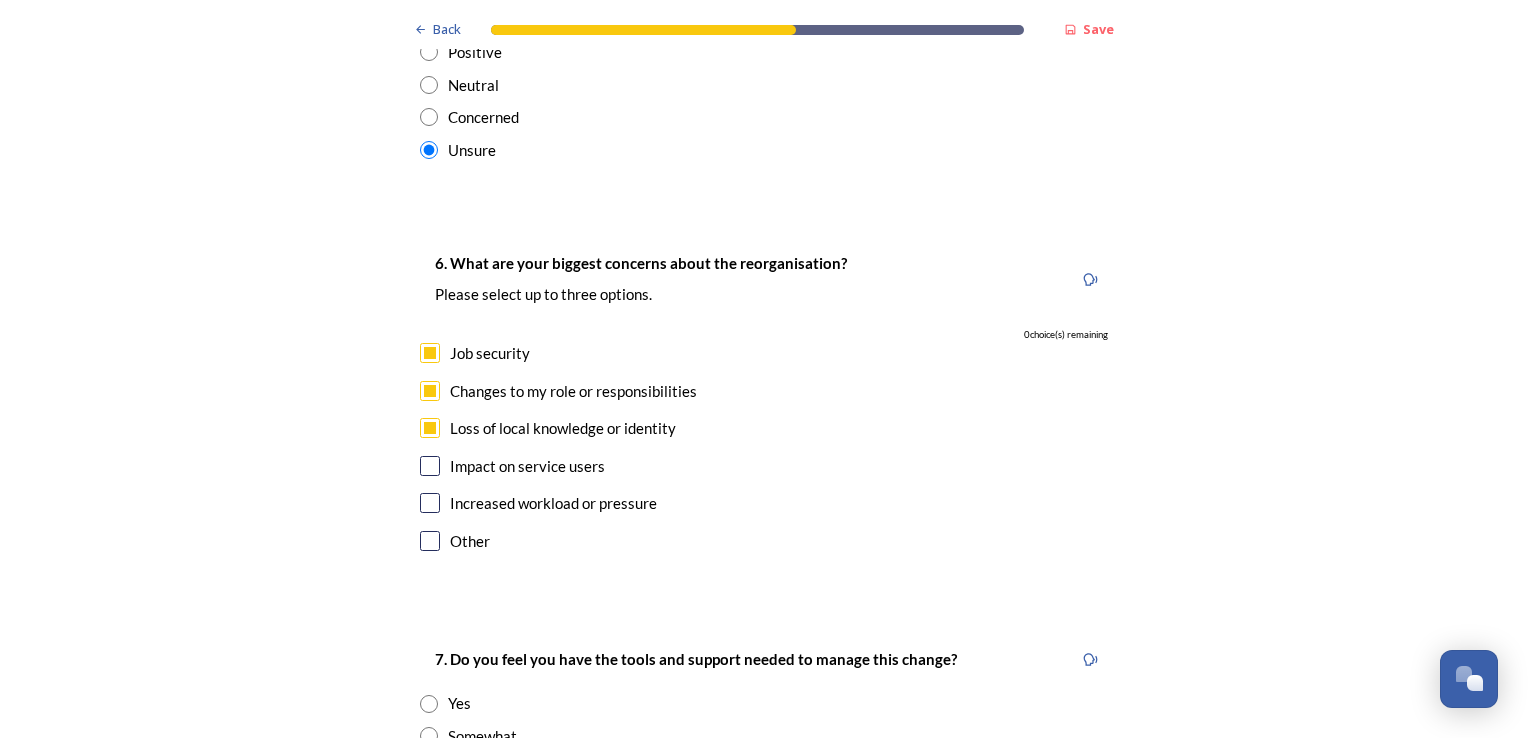 click at bounding box center (430, 466) 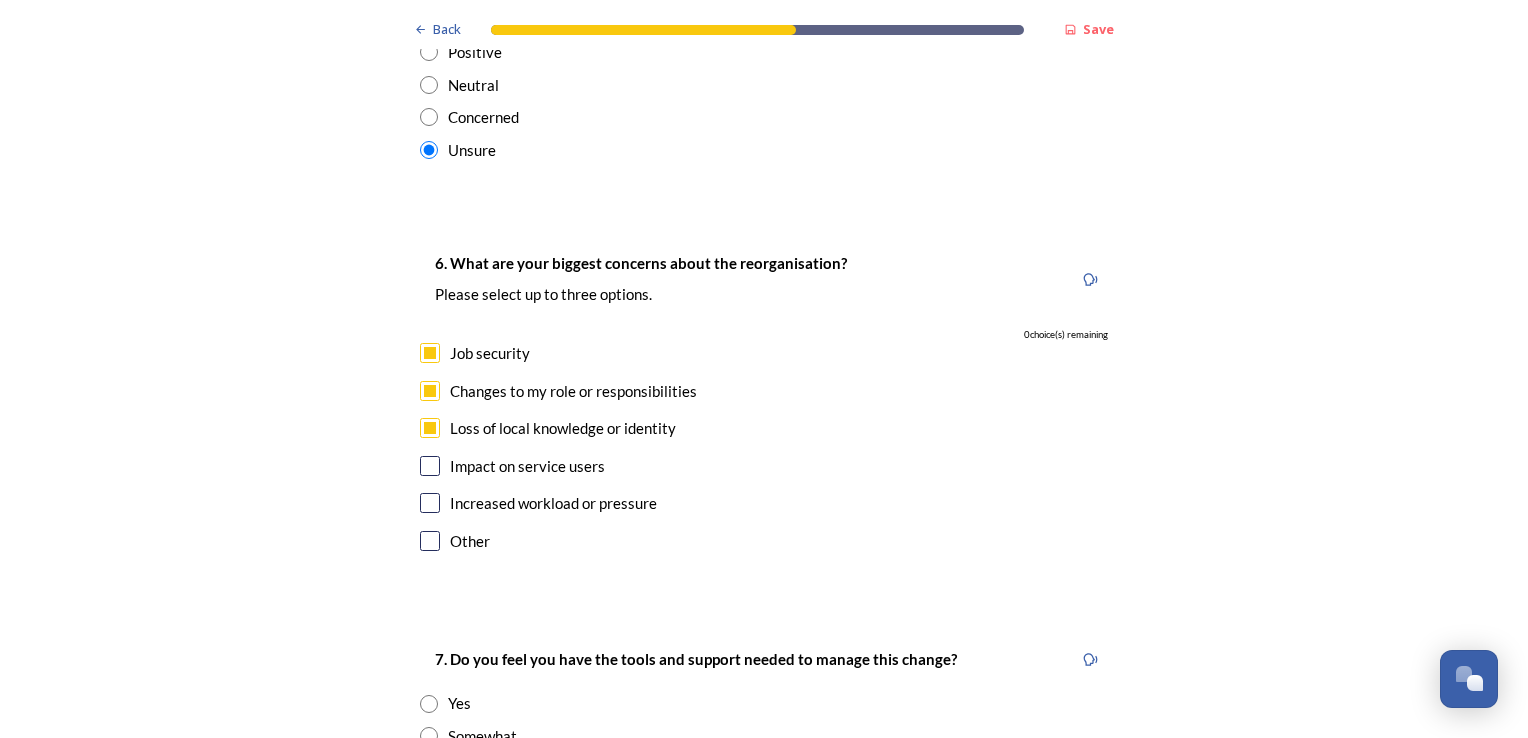 click at bounding box center [430, 466] 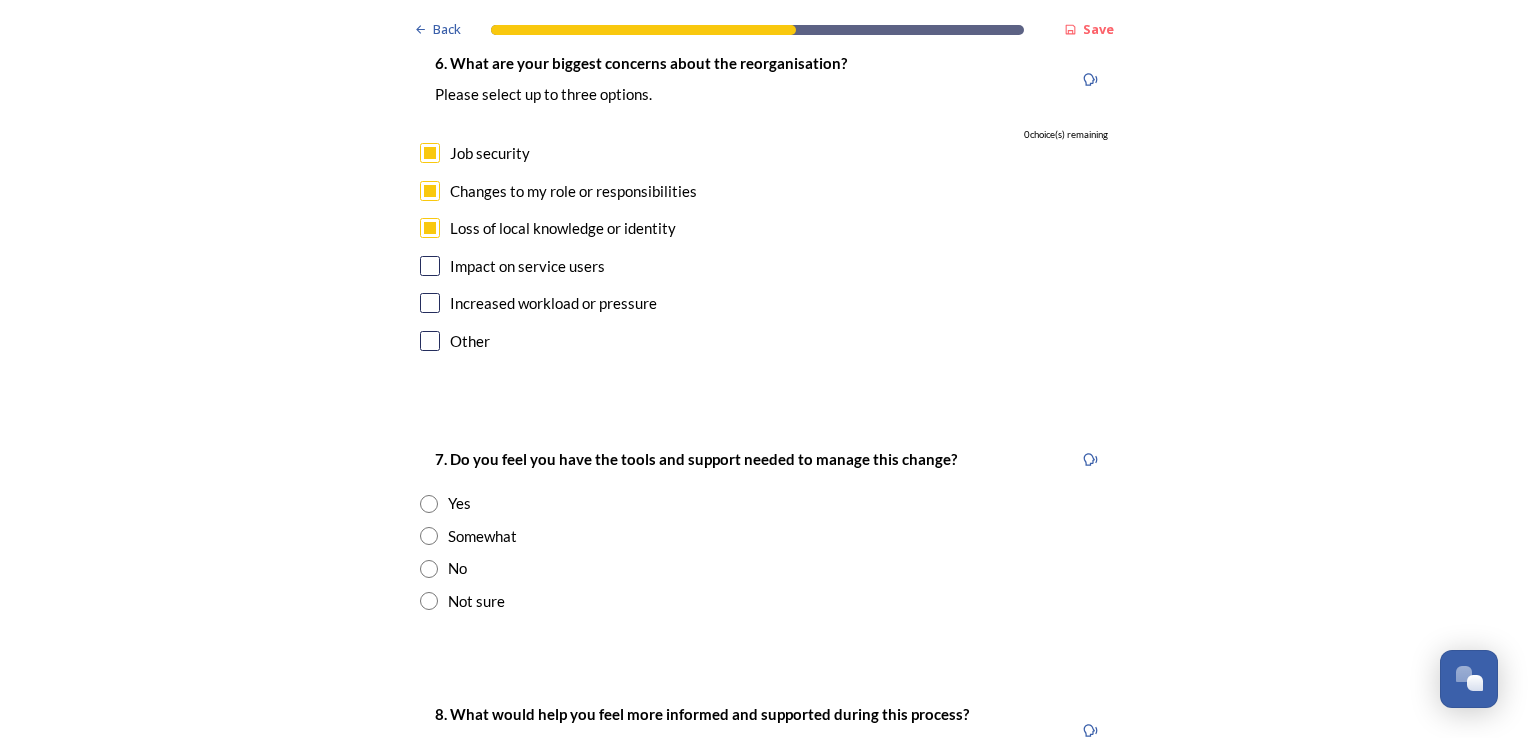 click on "7. Do you feel you have the tools and support needed to manage this change? Yes Somewhat No Not sure" at bounding box center [764, 529] 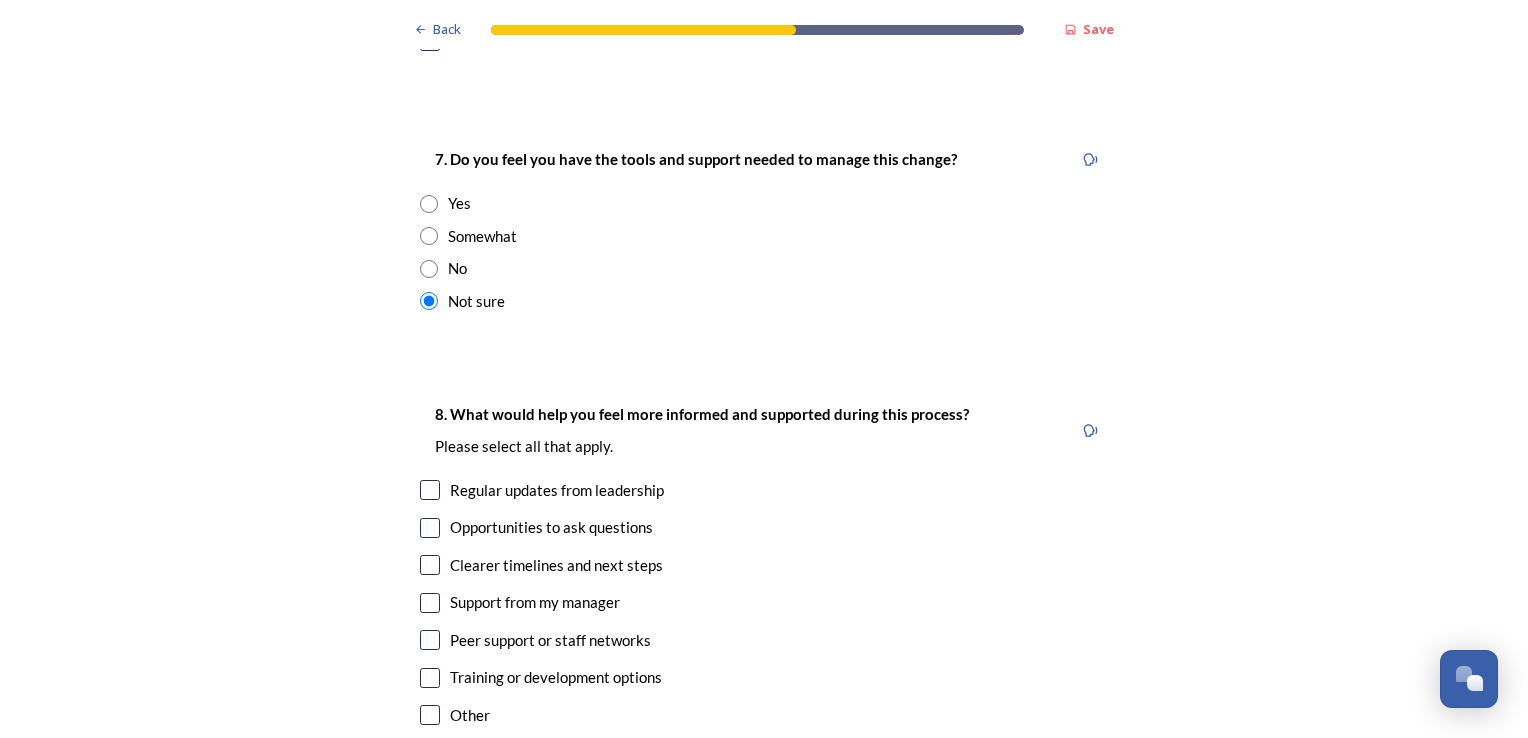 scroll, scrollTop: 4400, scrollLeft: 0, axis: vertical 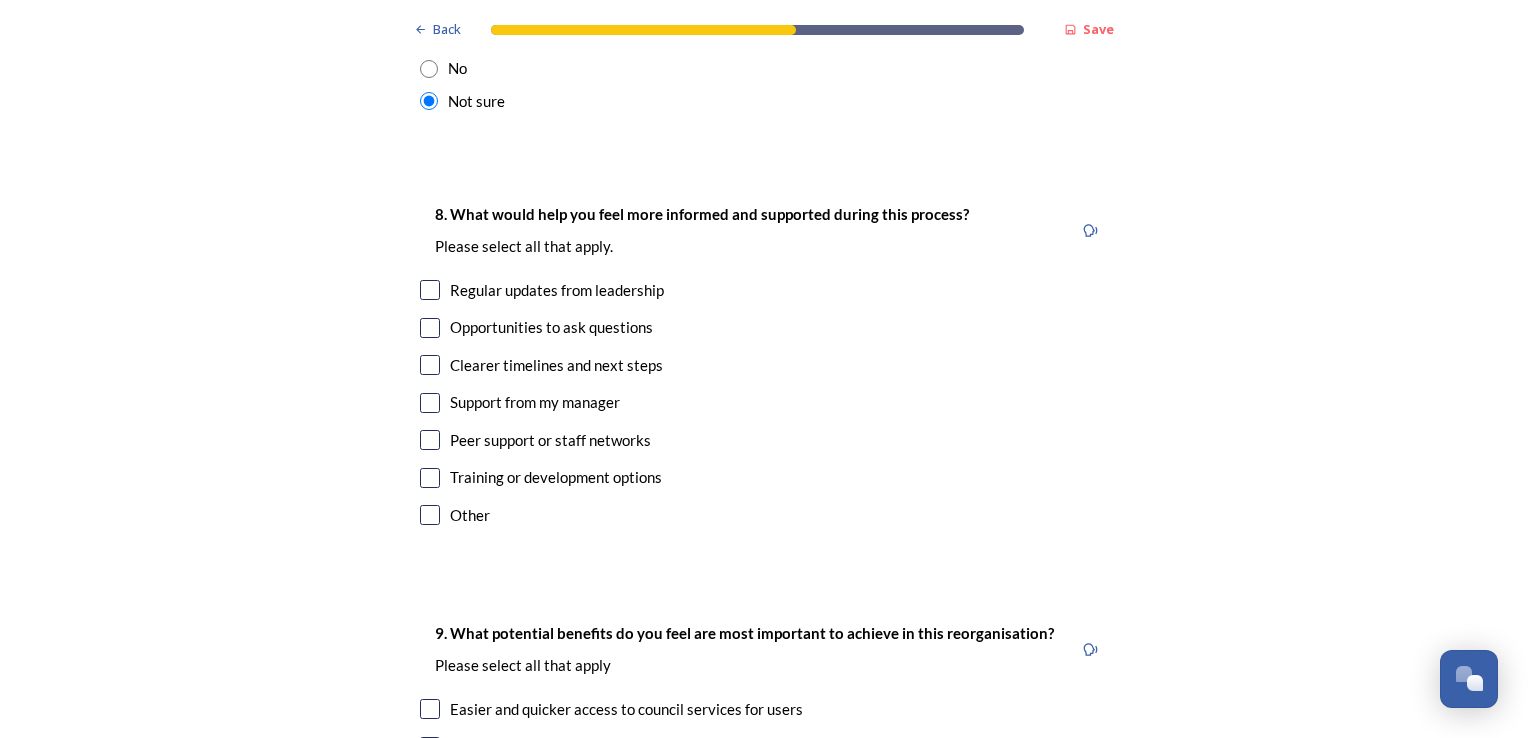 click at bounding box center (430, 365) 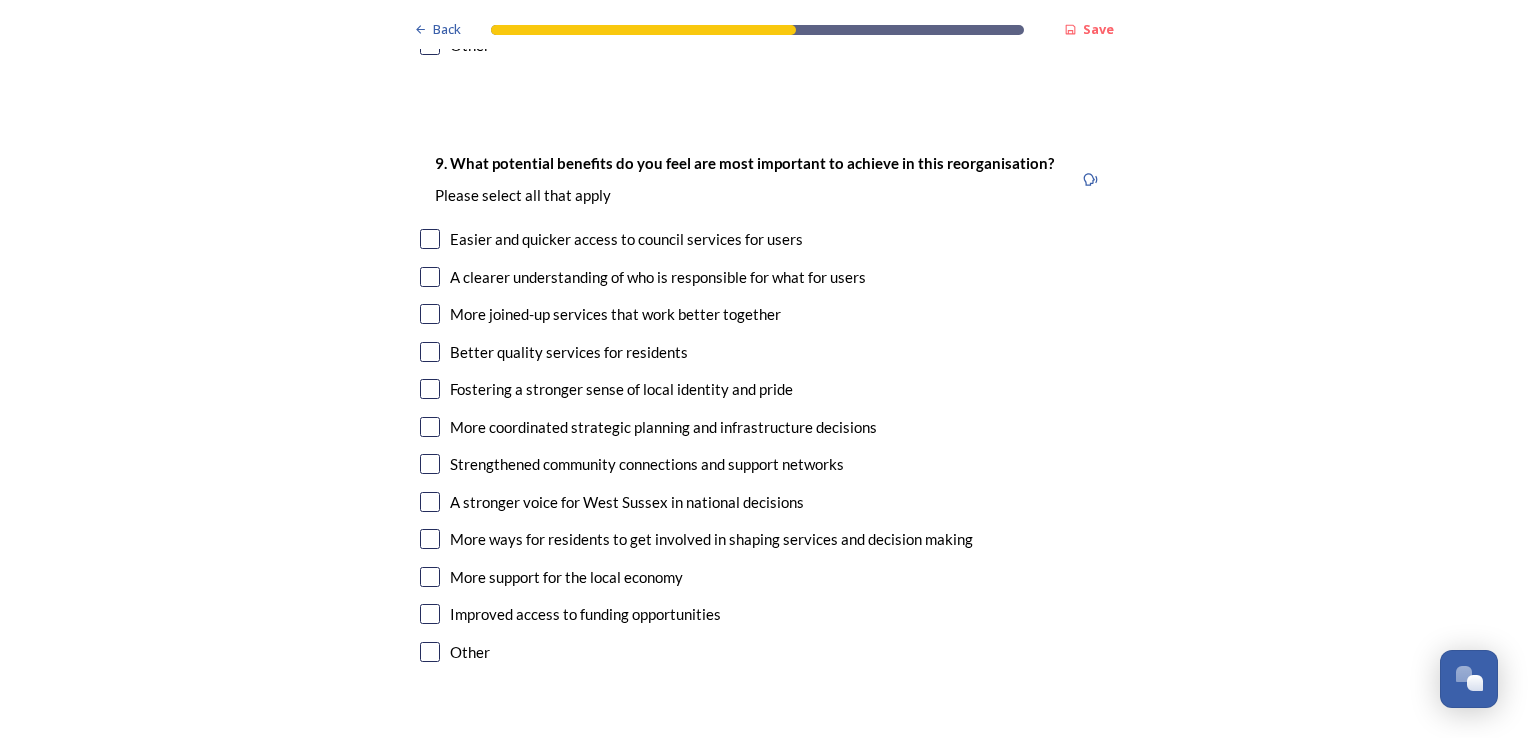scroll, scrollTop: 4874, scrollLeft: 0, axis: vertical 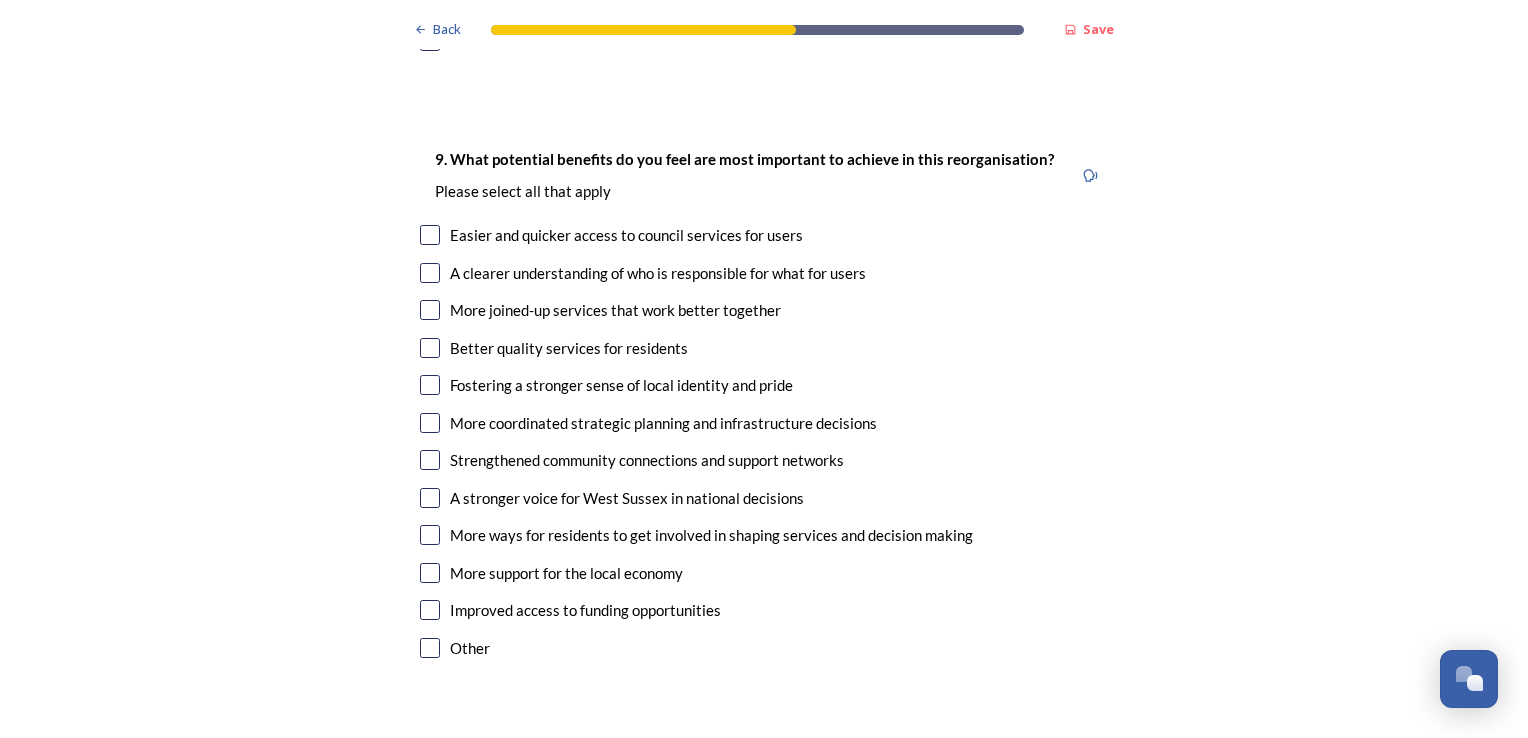 click at bounding box center [430, 310] 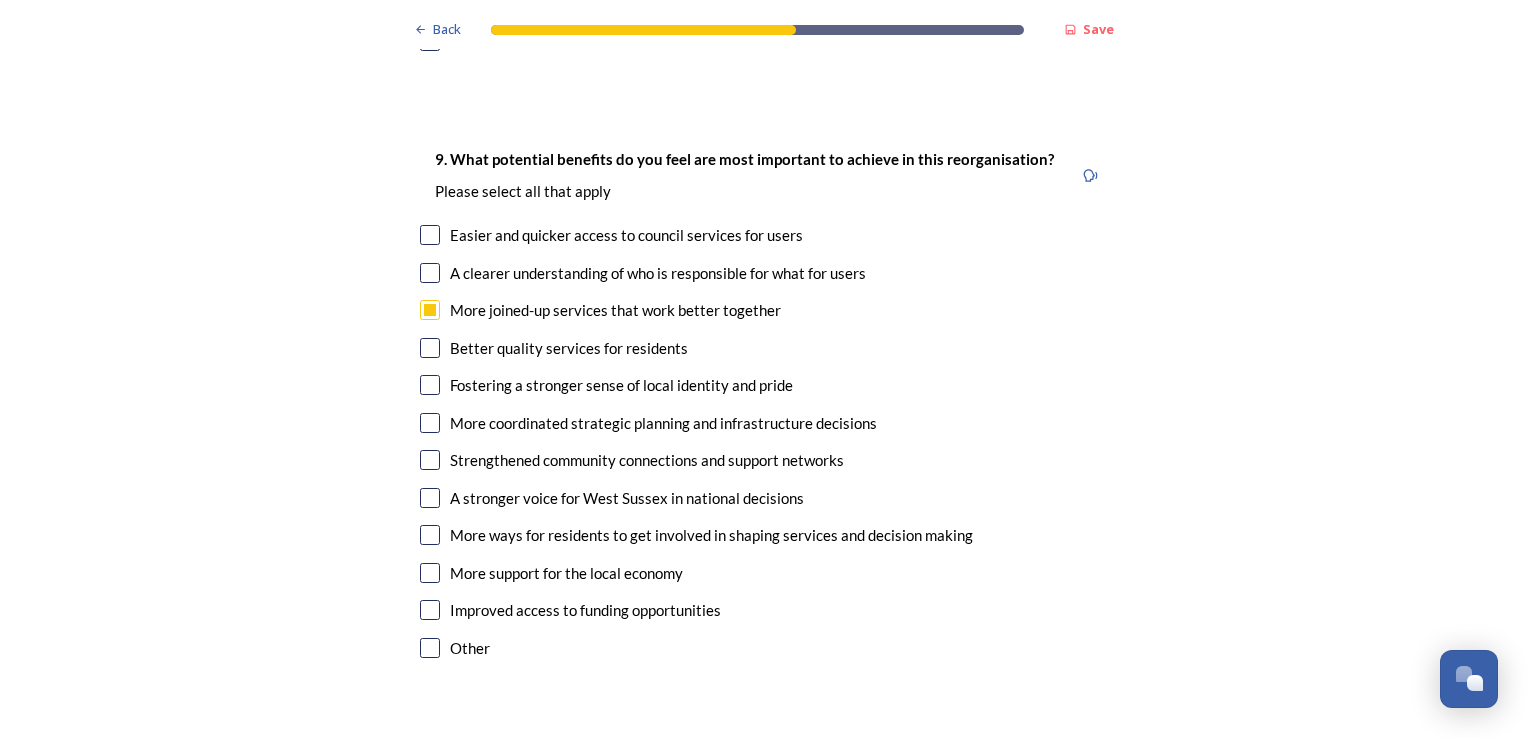 click at bounding box center (430, 423) 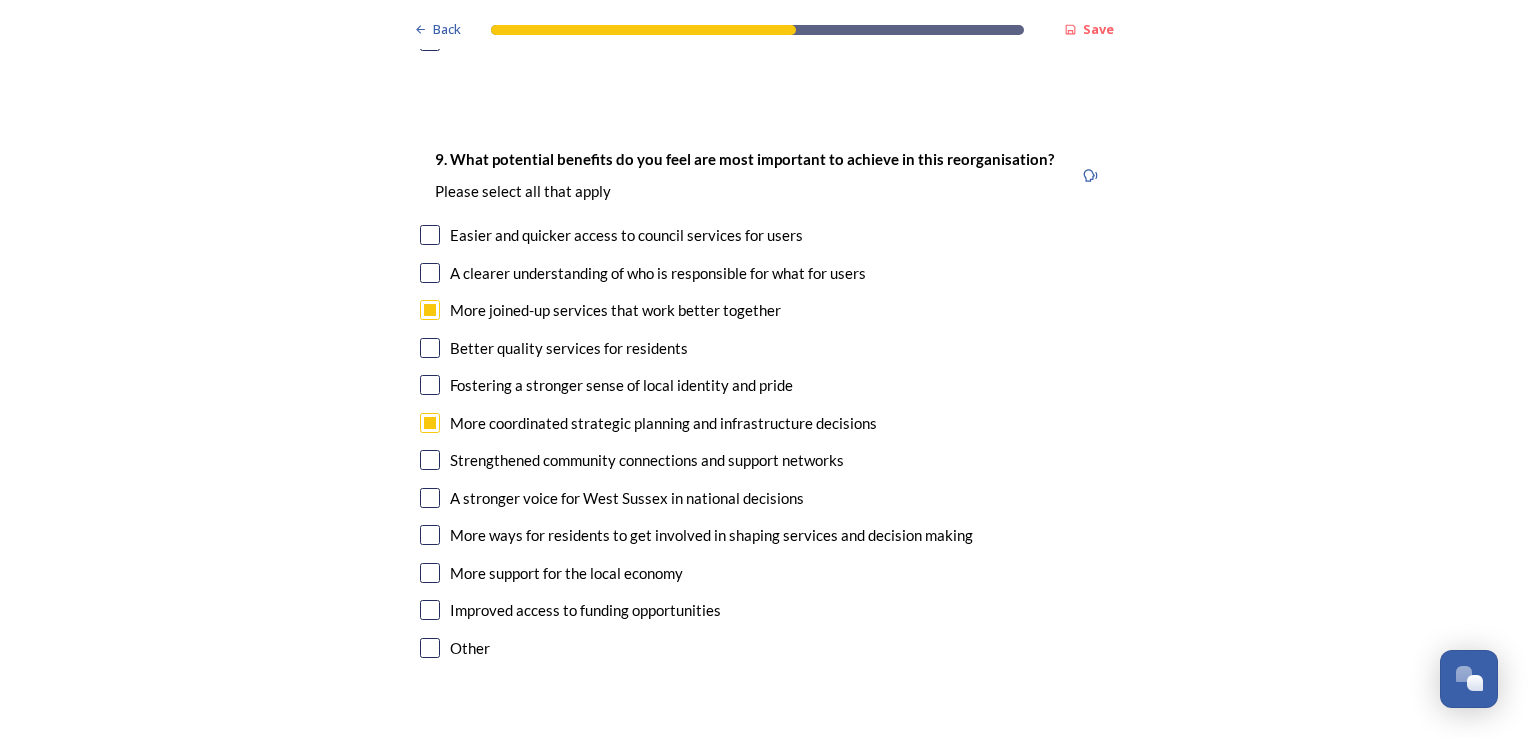 click at bounding box center [430, 573] 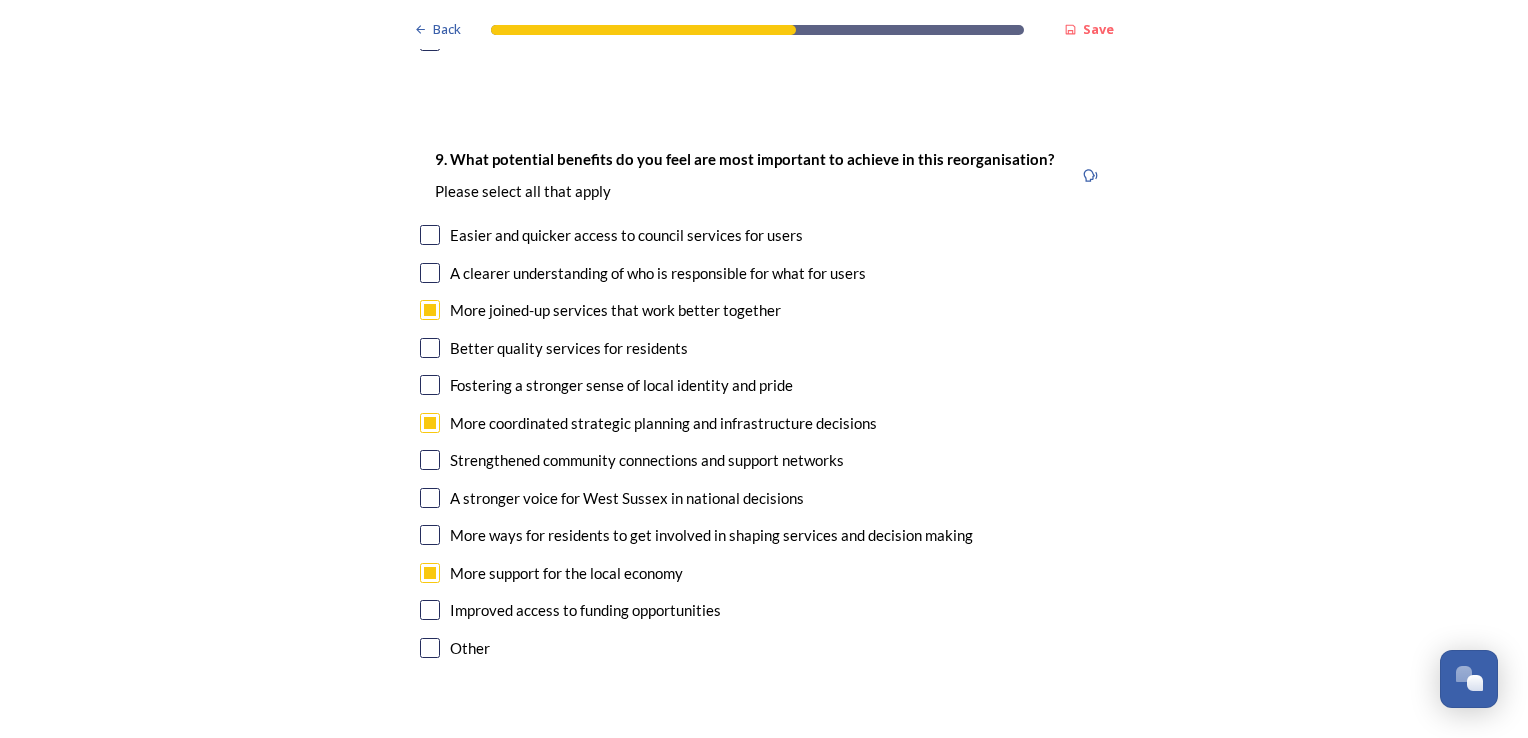 click at bounding box center (430, 460) 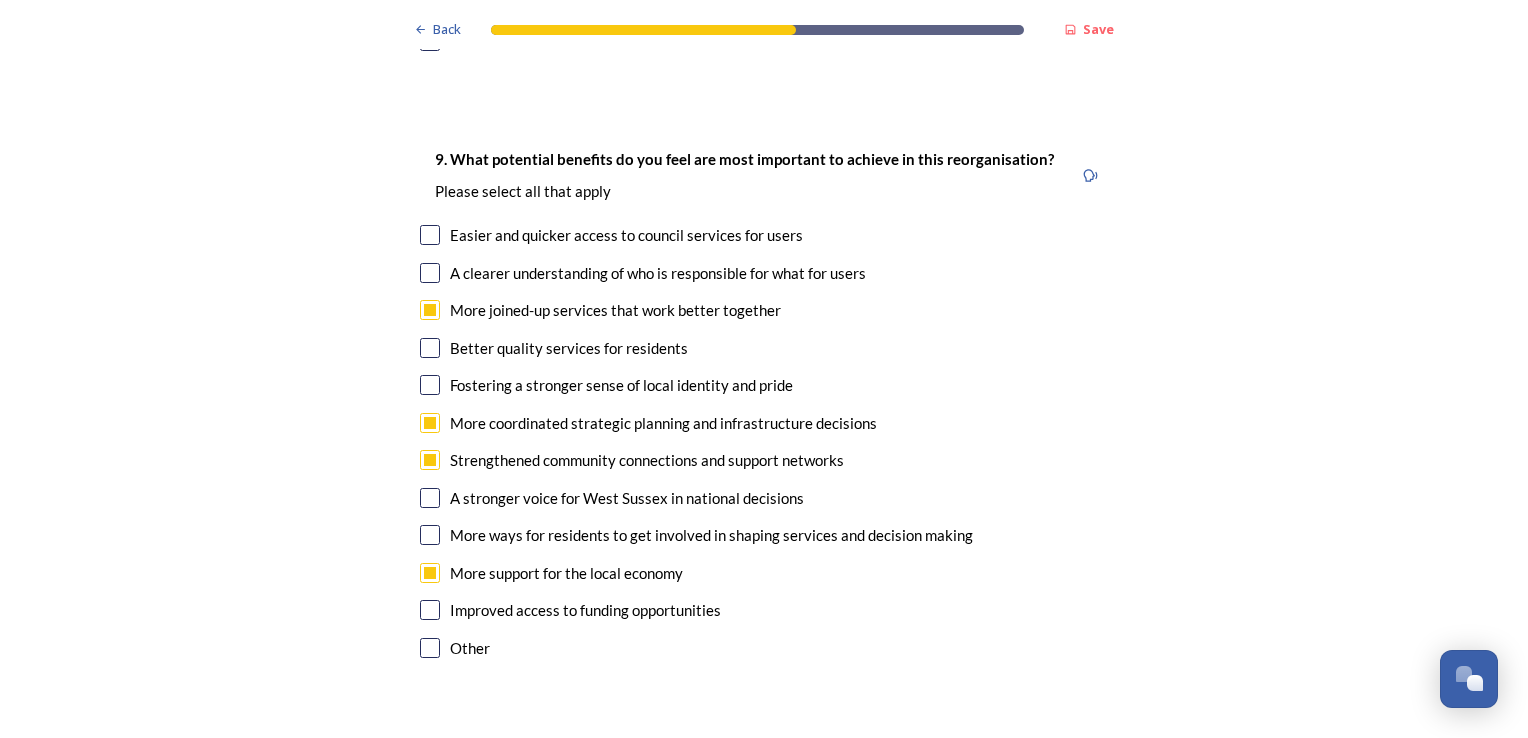click at bounding box center [430, 498] 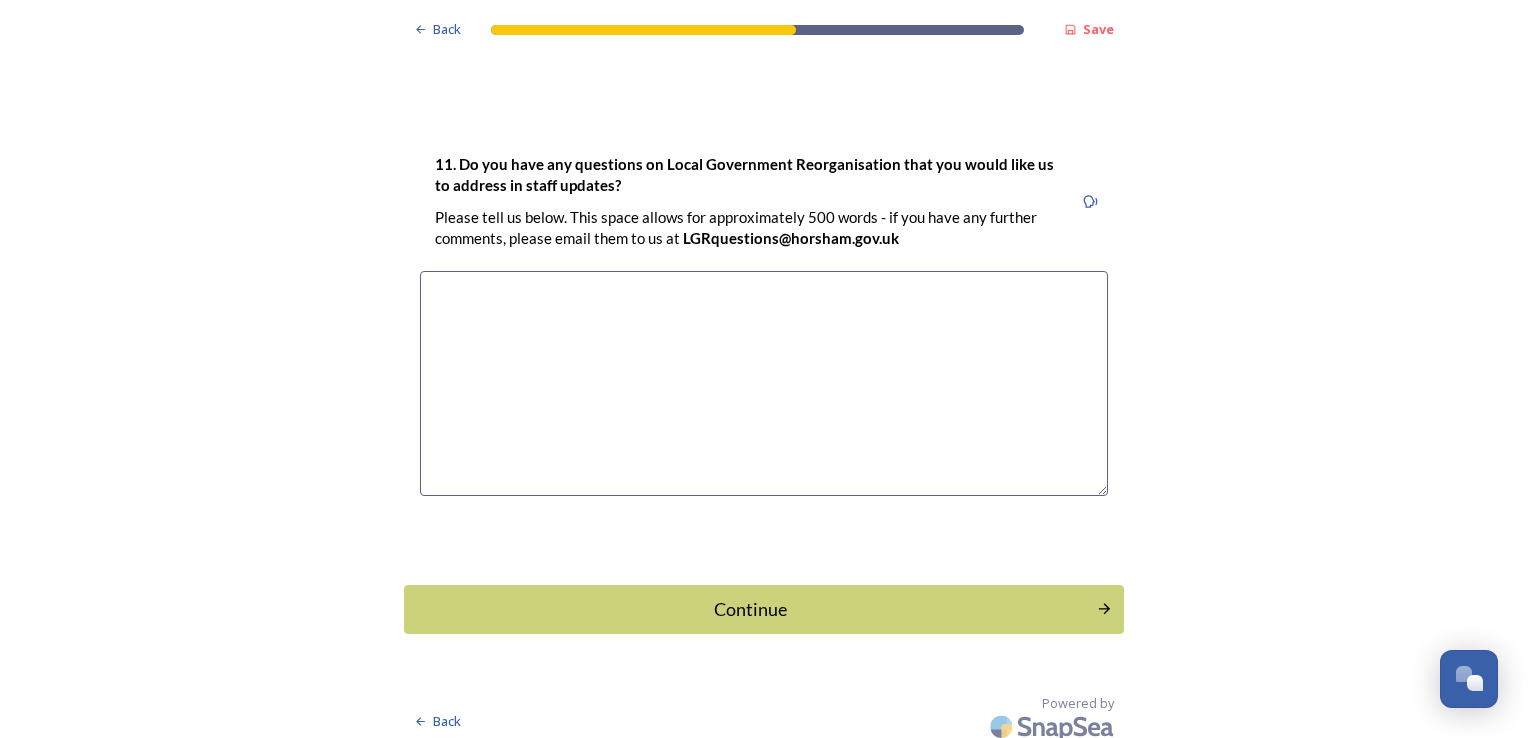 scroll, scrollTop: 5974, scrollLeft: 0, axis: vertical 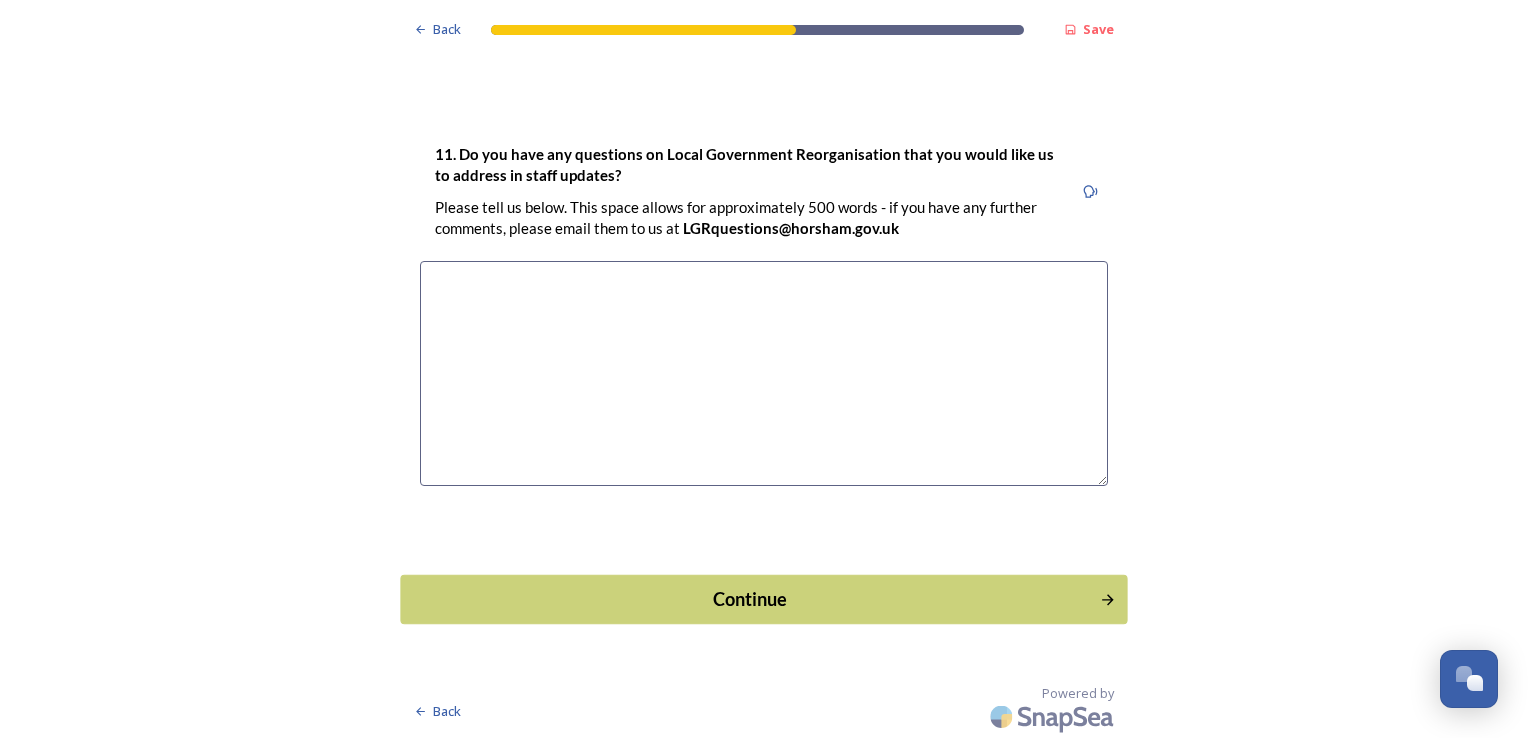 click on "Continue" at bounding box center (750, 598) 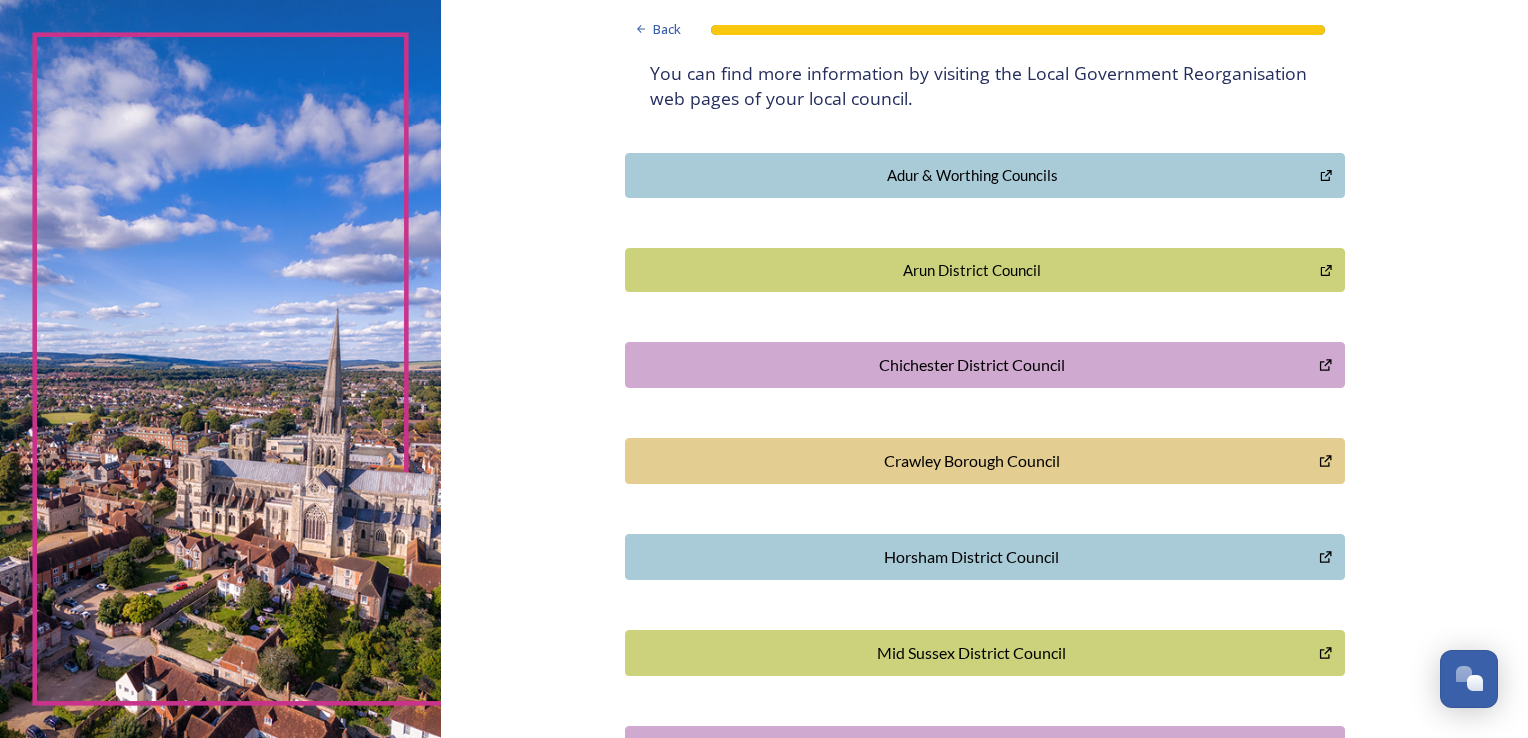 scroll, scrollTop: 0, scrollLeft: 0, axis: both 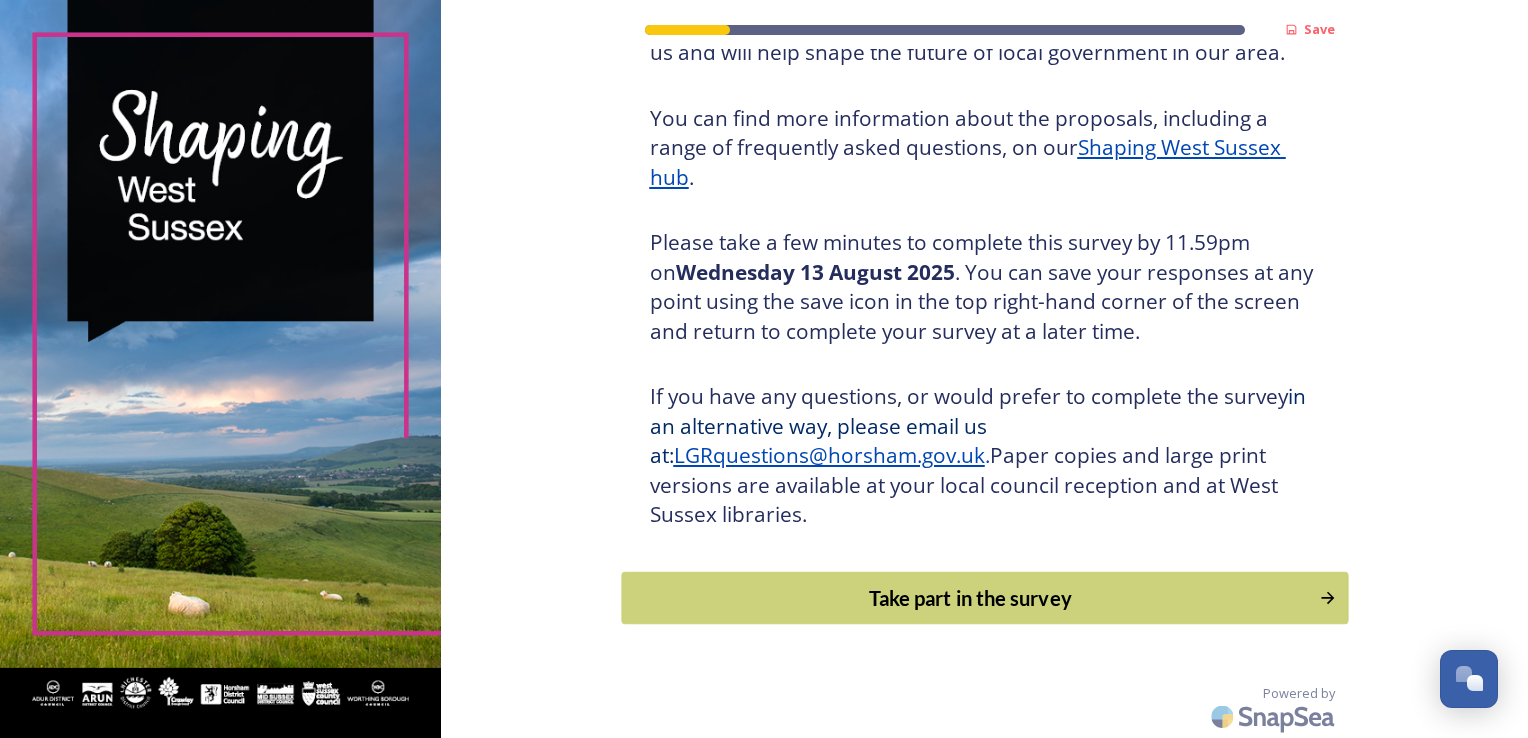 click on "Take part in the survey" at bounding box center (970, 598) 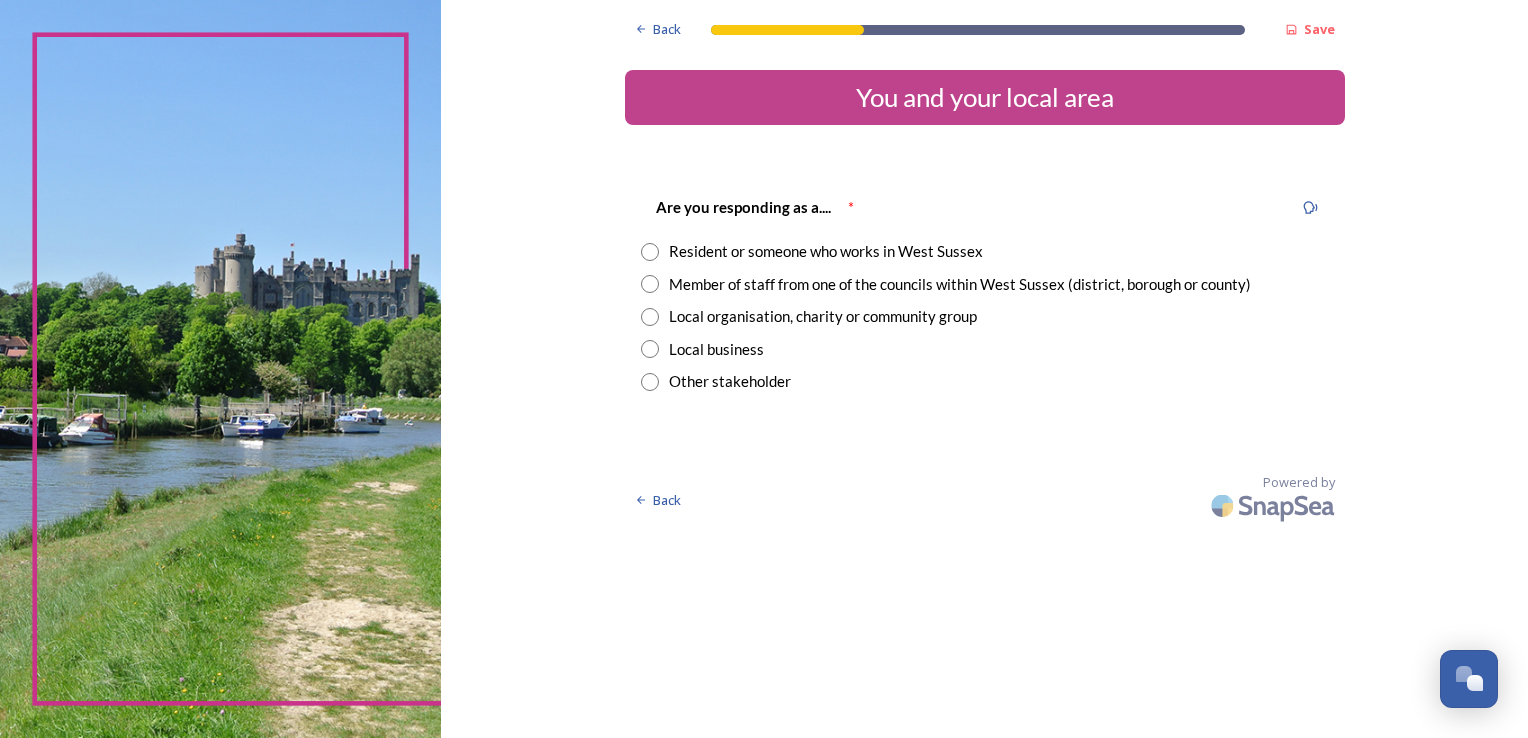 click at bounding box center [650, 252] 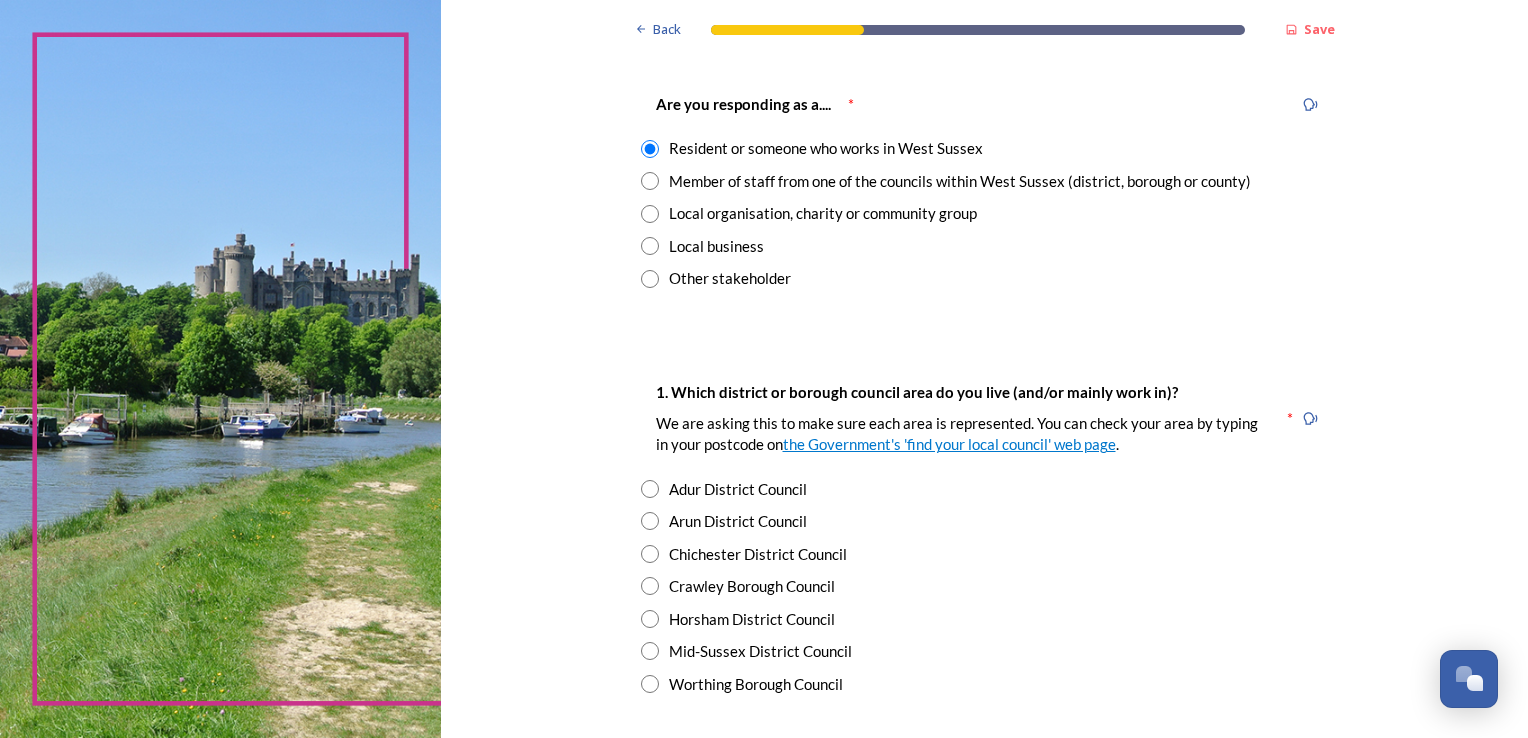 scroll, scrollTop: 200, scrollLeft: 0, axis: vertical 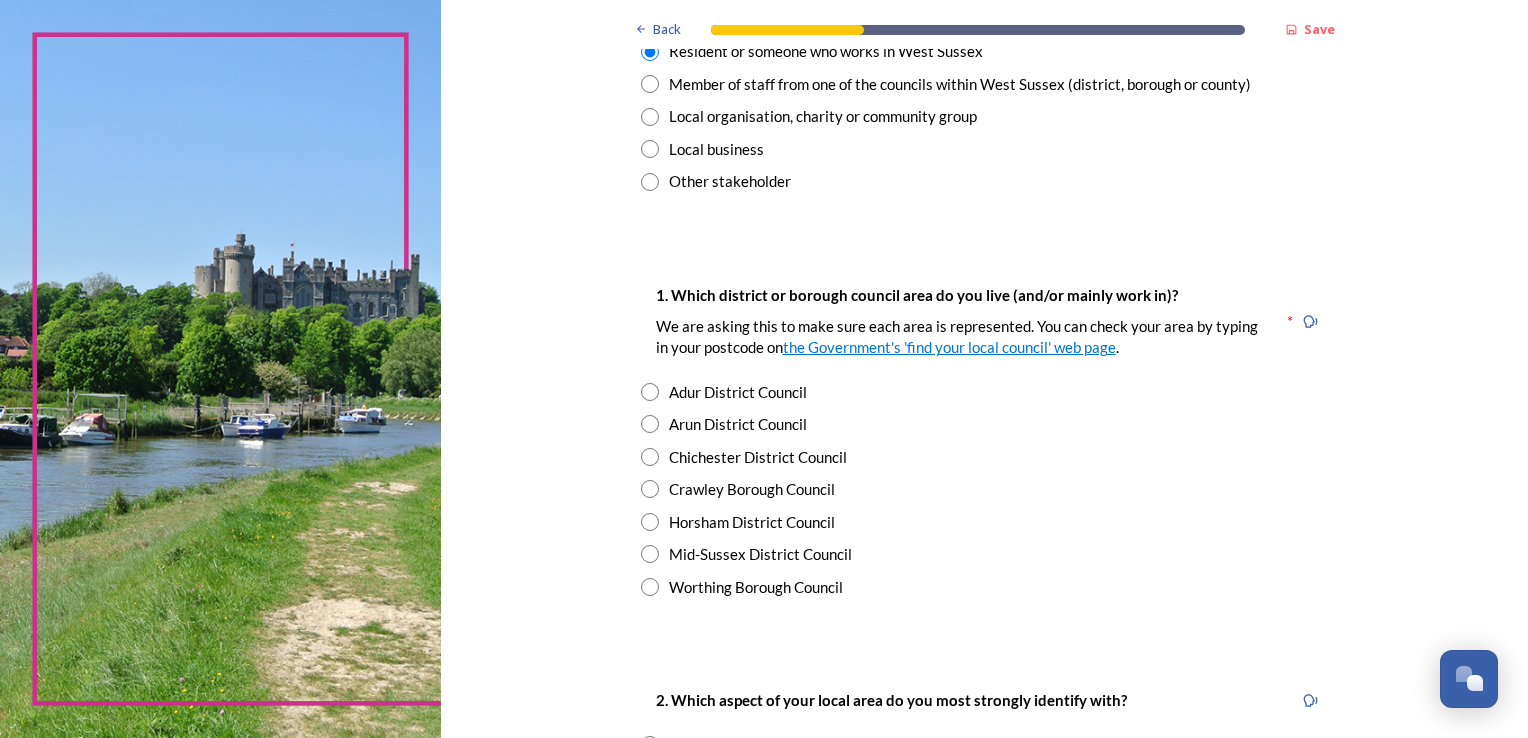 click at bounding box center (650, 489) 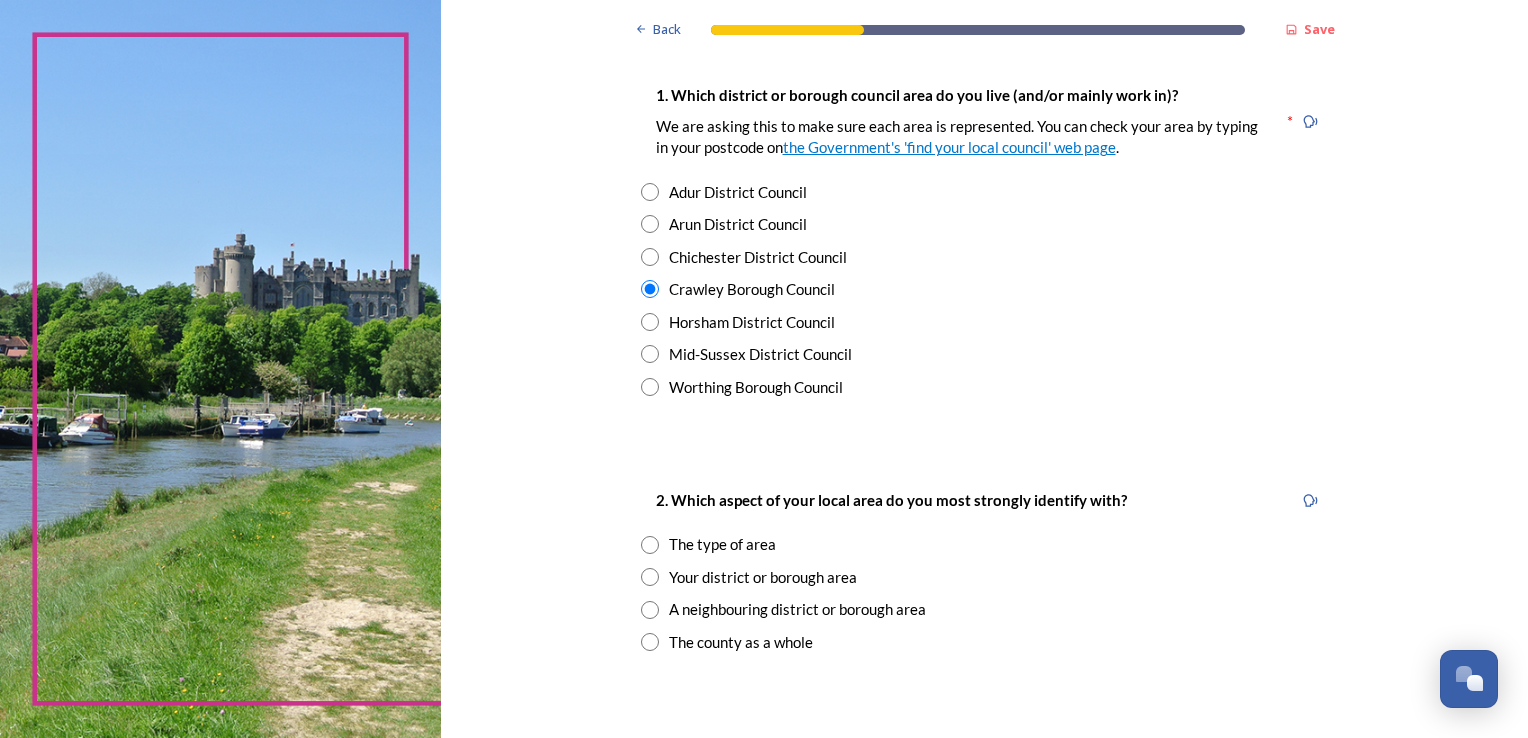 scroll, scrollTop: 500, scrollLeft: 0, axis: vertical 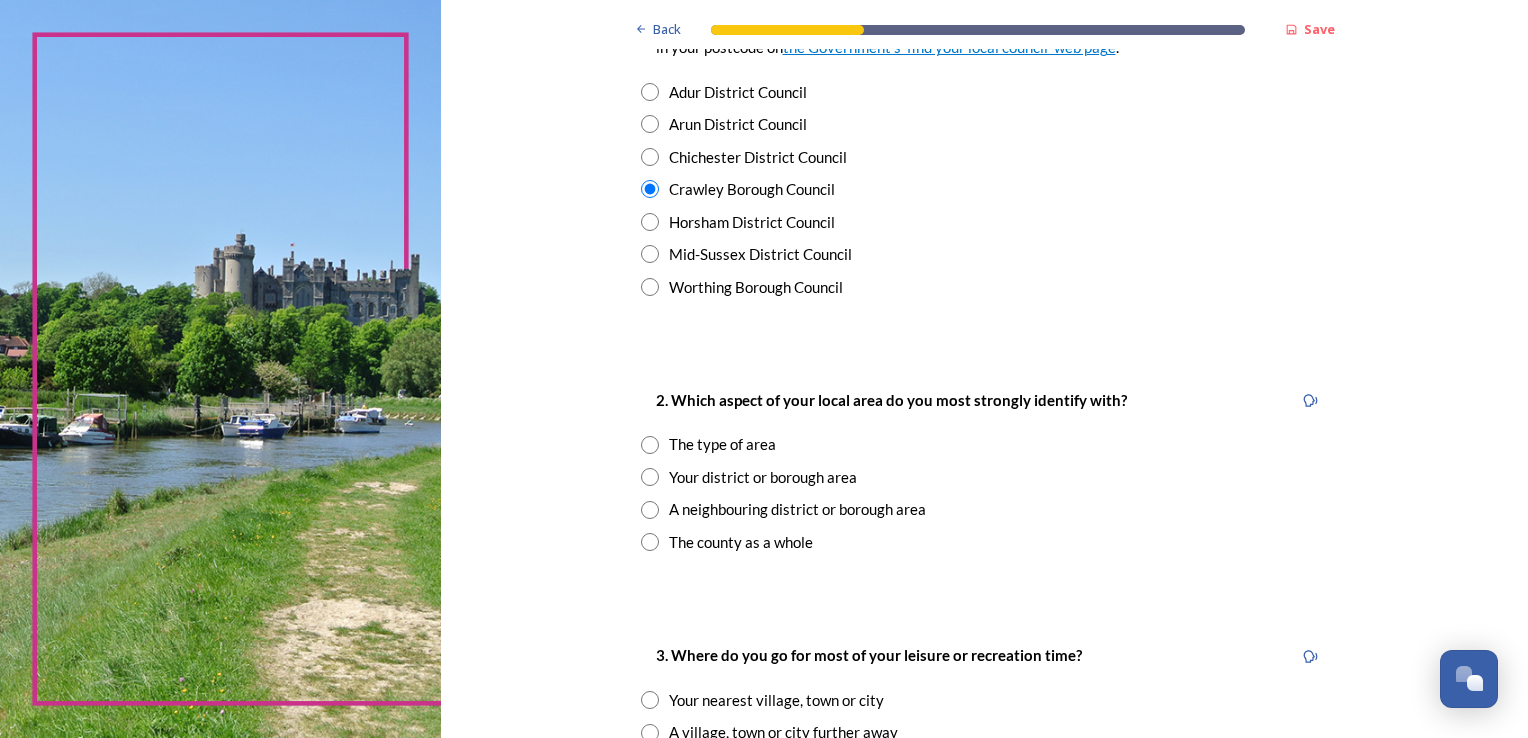click at bounding box center [650, 477] 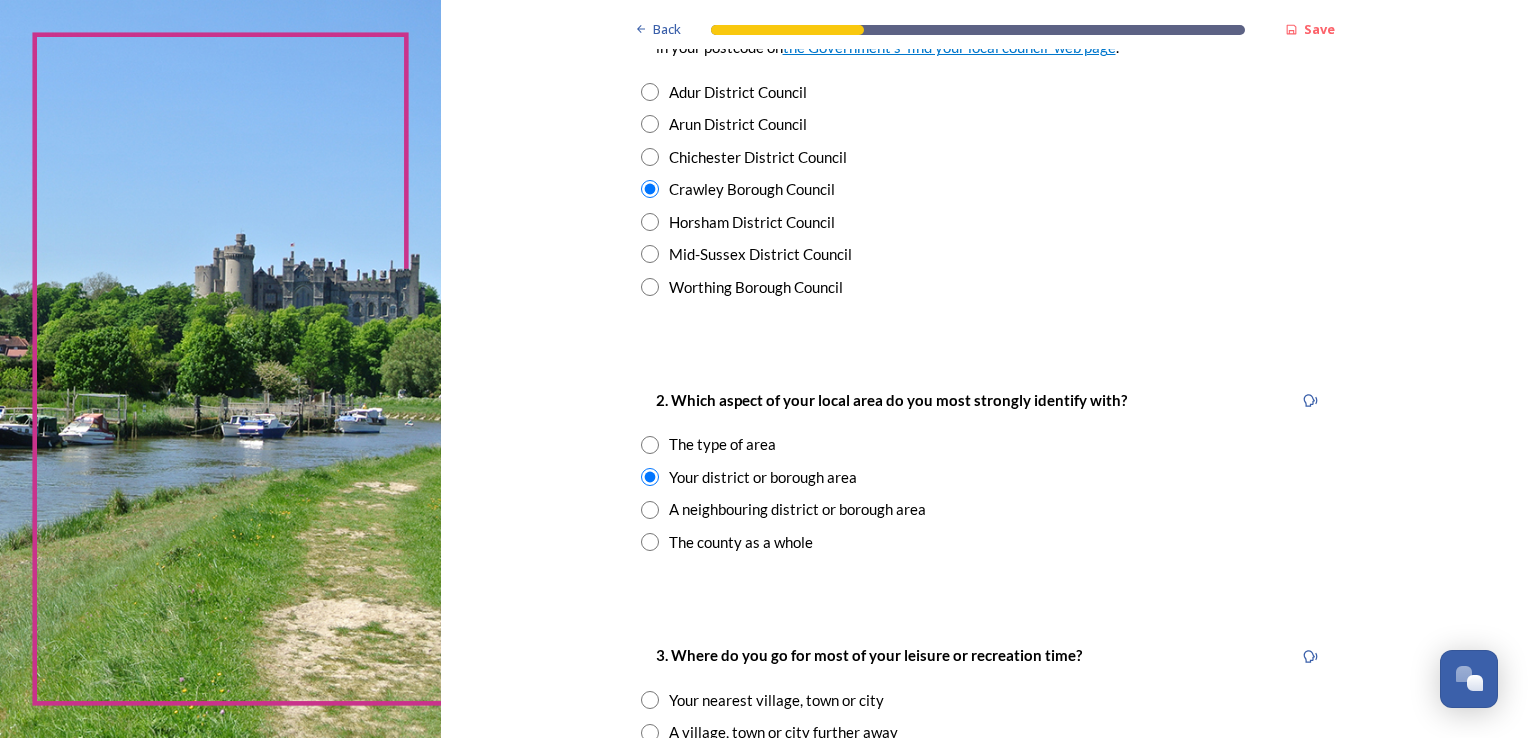 scroll, scrollTop: 800, scrollLeft: 0, axis: vertical 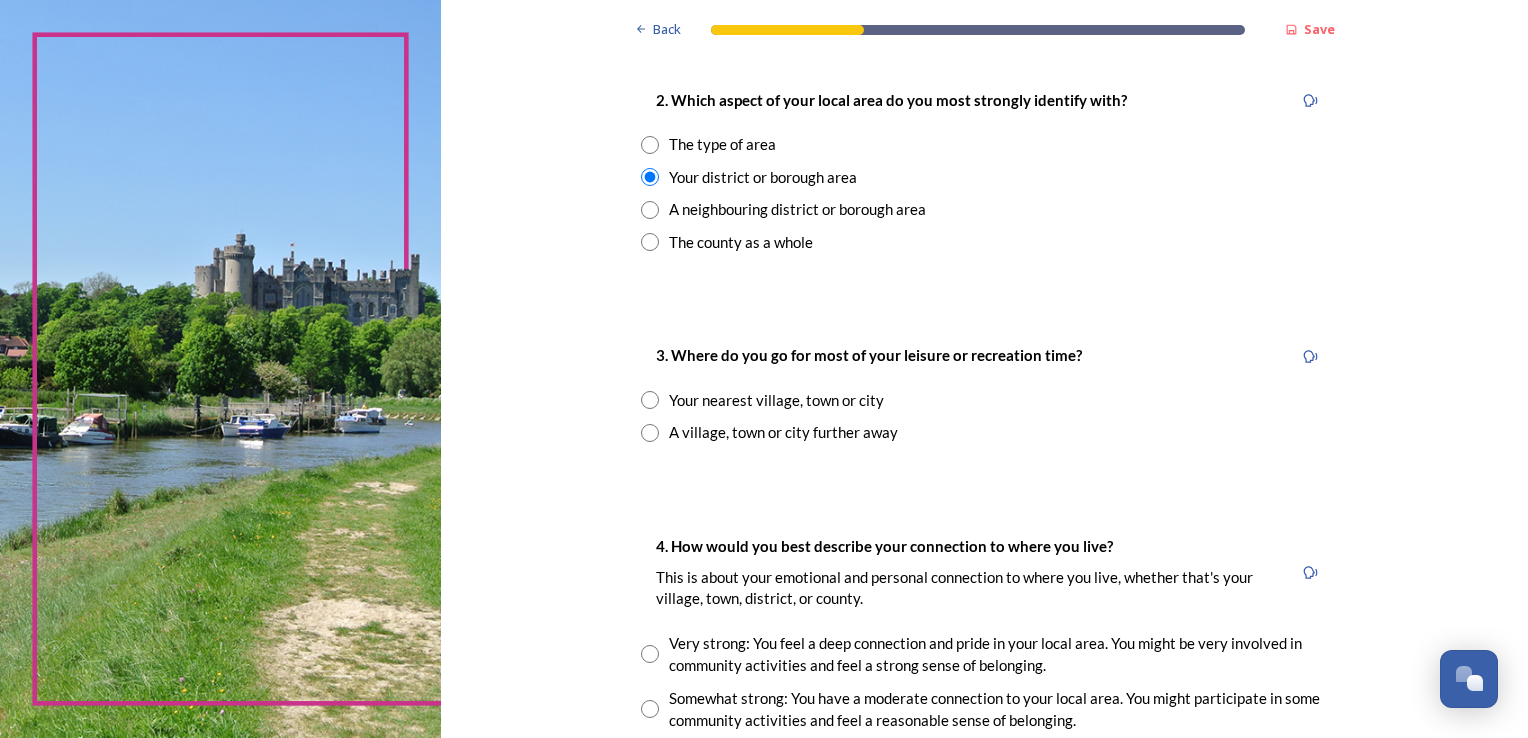 click at bounding box center (650, 400) 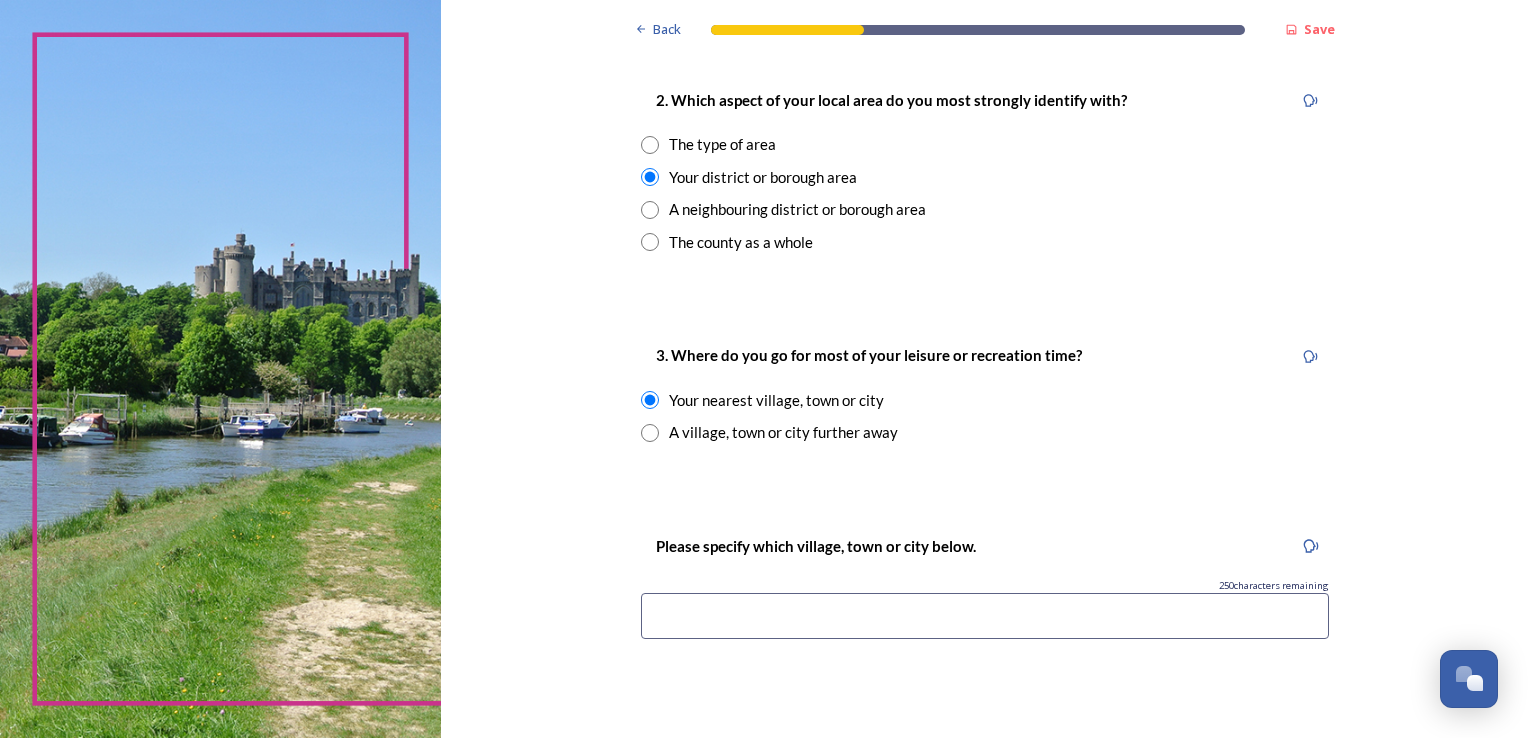 click at bounding box center (650, 433) 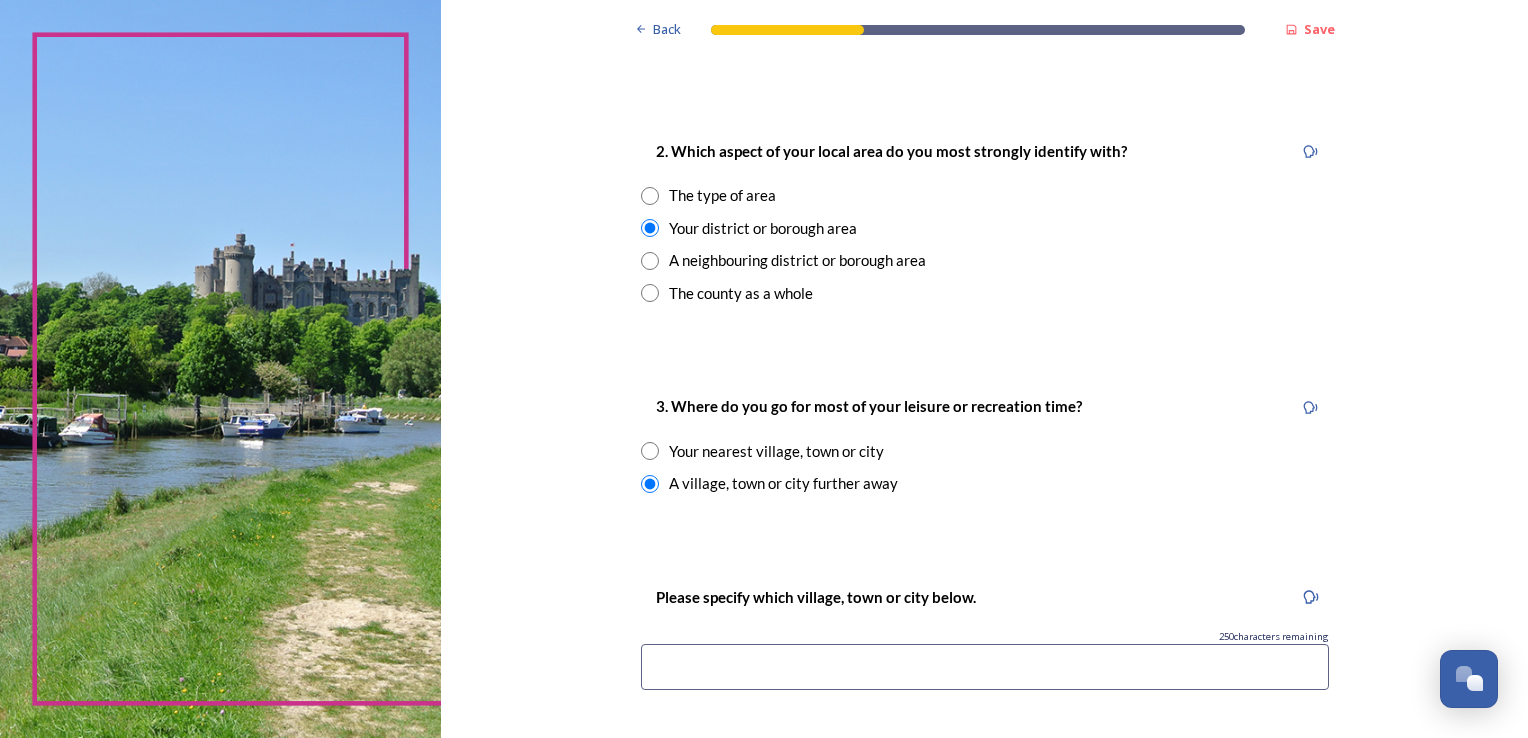 scroll, scrollTop: 800, scrollLeft: 0, axis: vertical 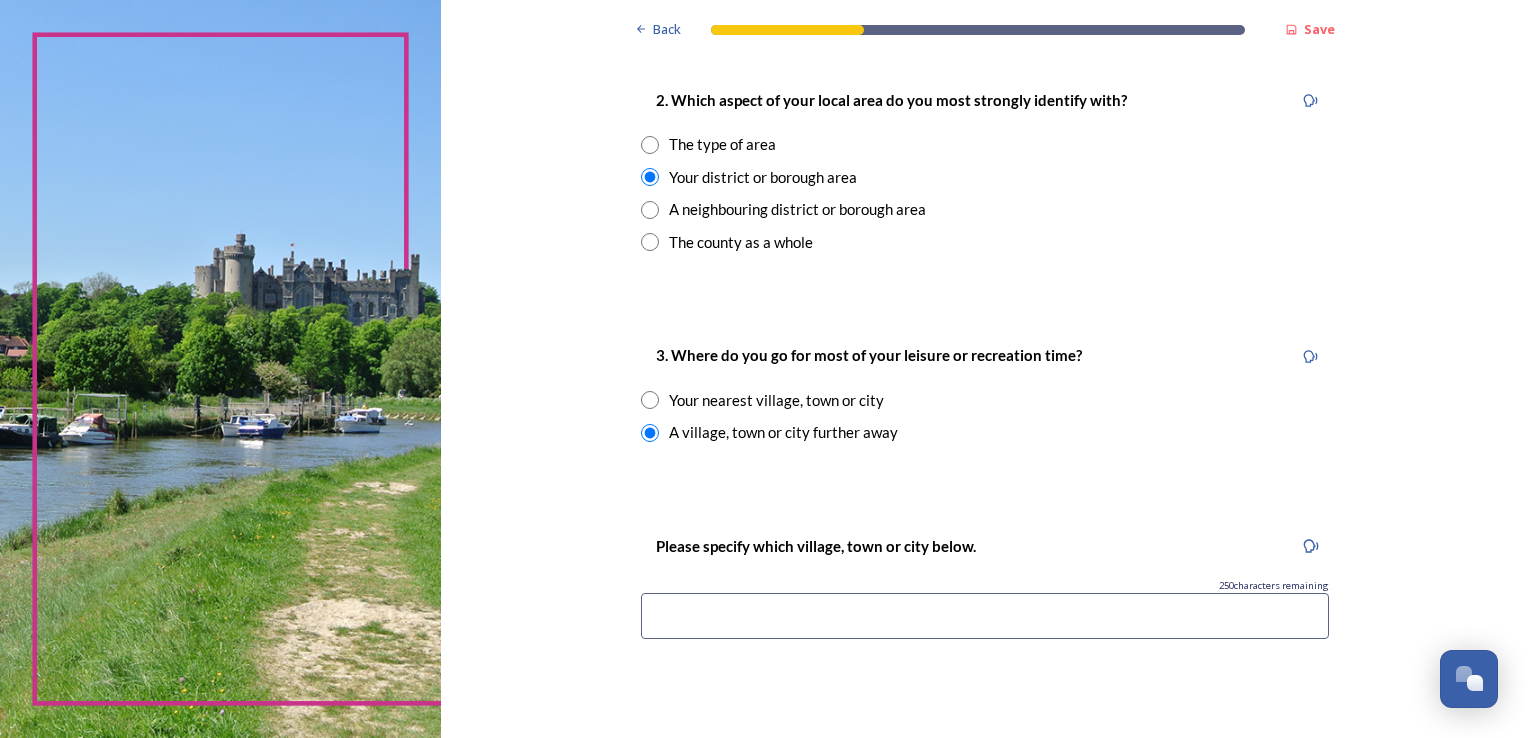 click at bounding box center (985, 616) 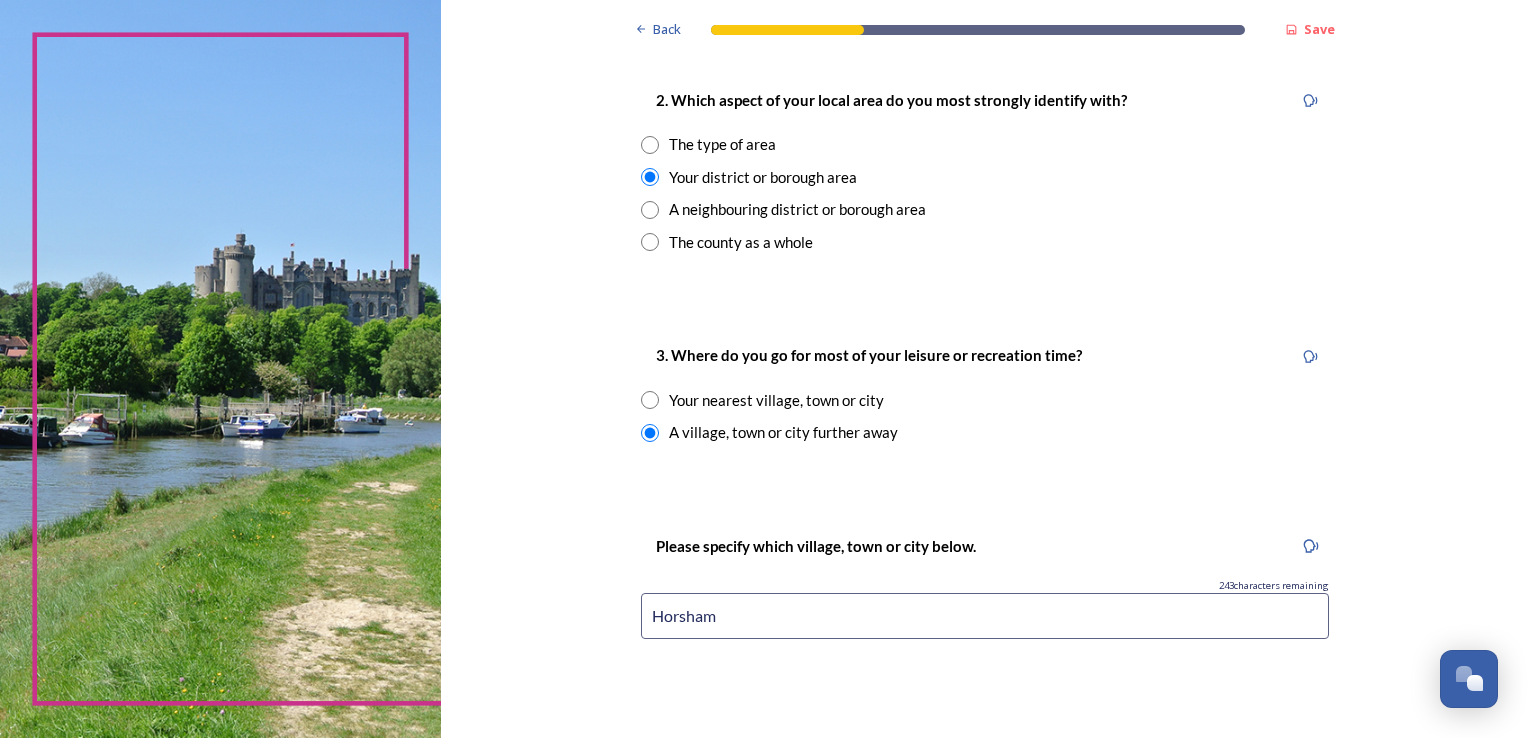 type on "Horsham" 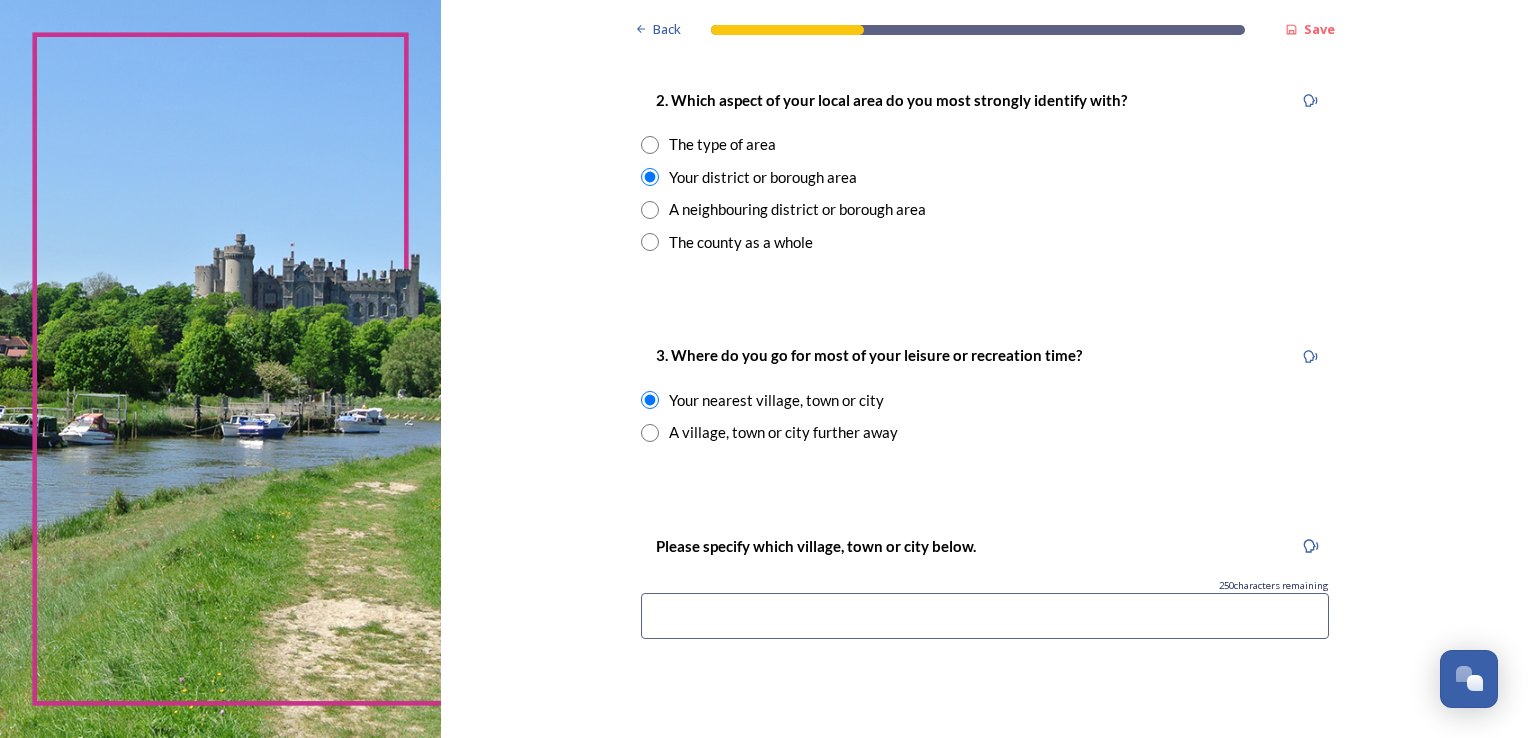 click on "A village, town or city further away" at bounding box center [783, 432] 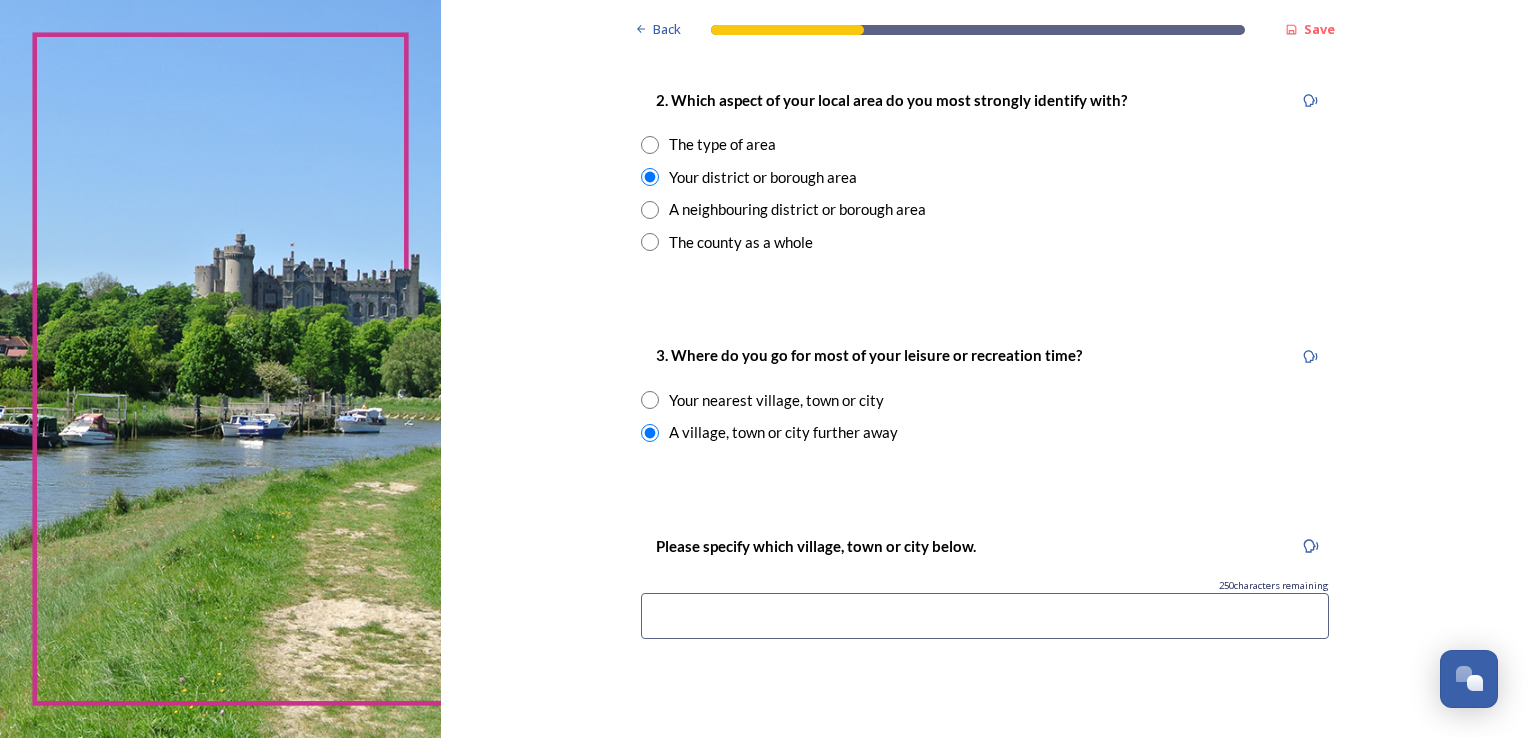 click on "Your nearest village, town or city" at bounding box center (776, 400) 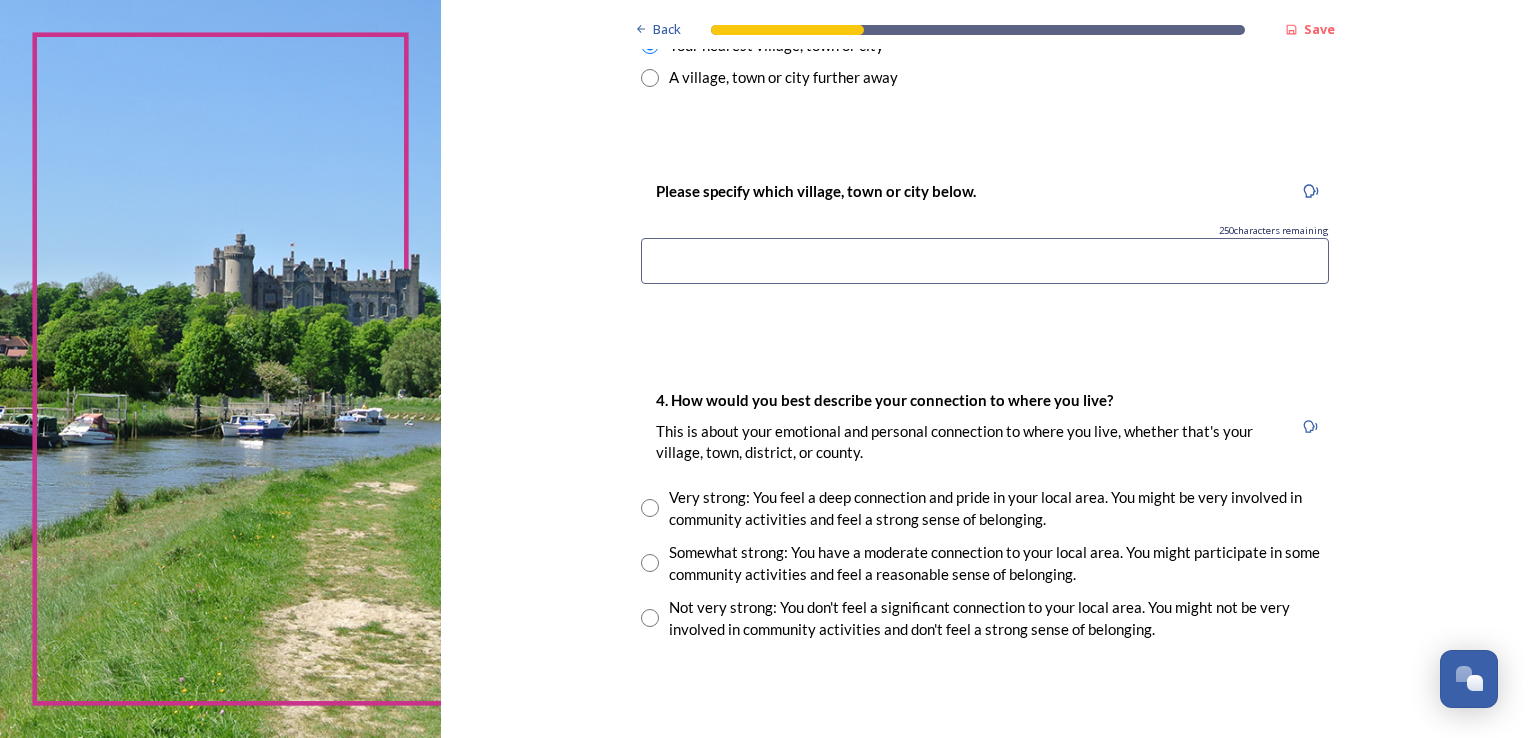 scroll, scrollTop: 1200, scrollLeft: 0, axis: vertical 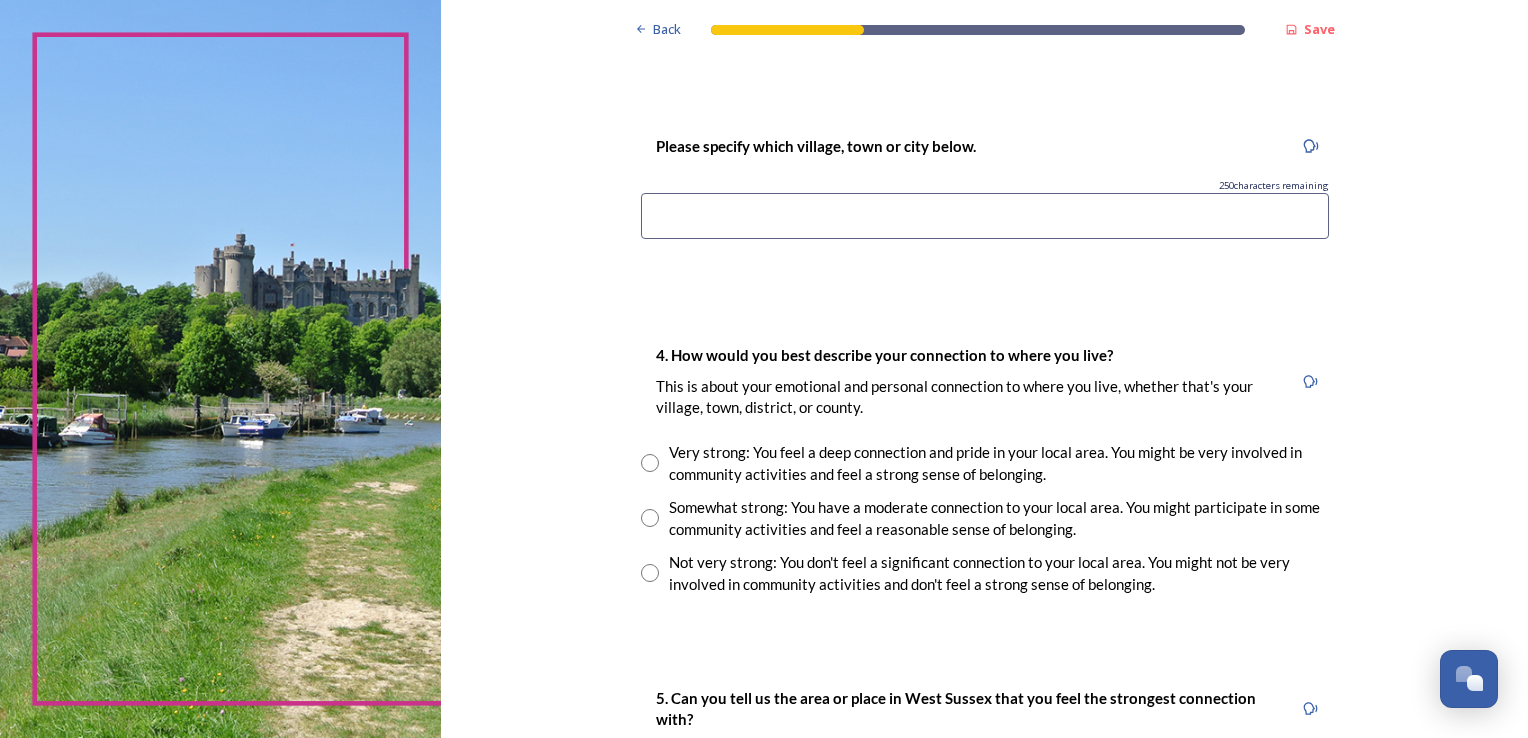 click at bounding box center [650, 518] 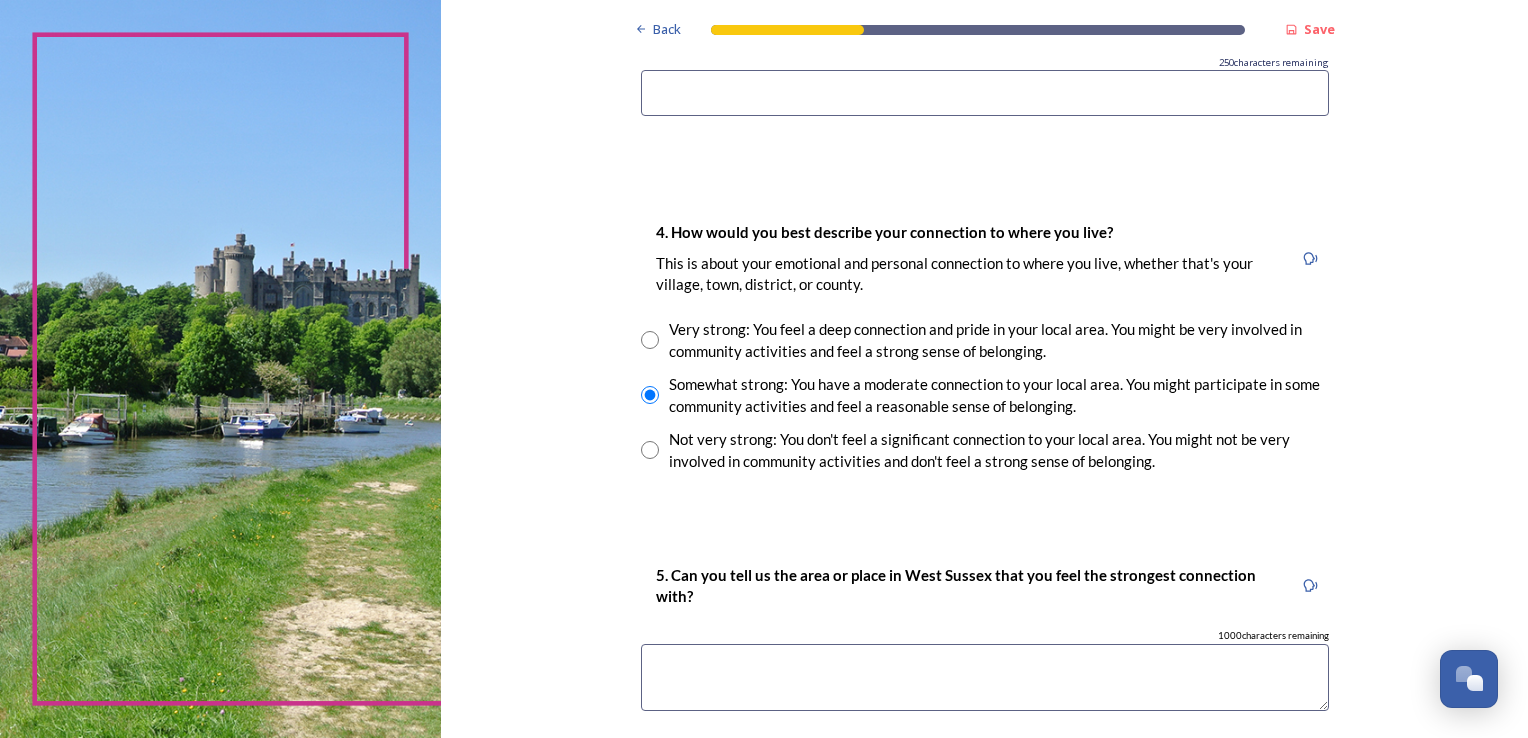 scroll, scrollTop: 1400, scrollLeft: 0, axis: vertical 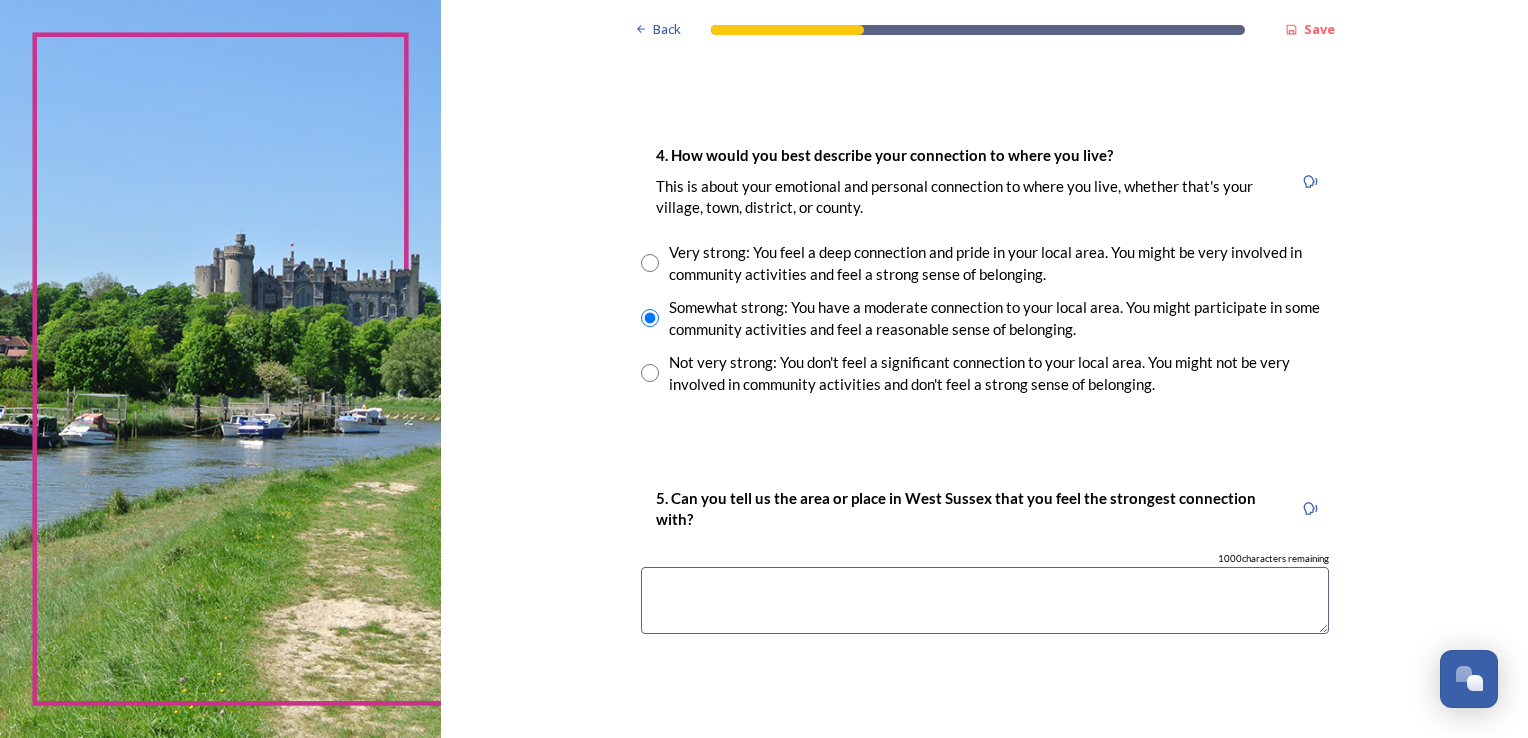 click at bounding box center (985, 600) 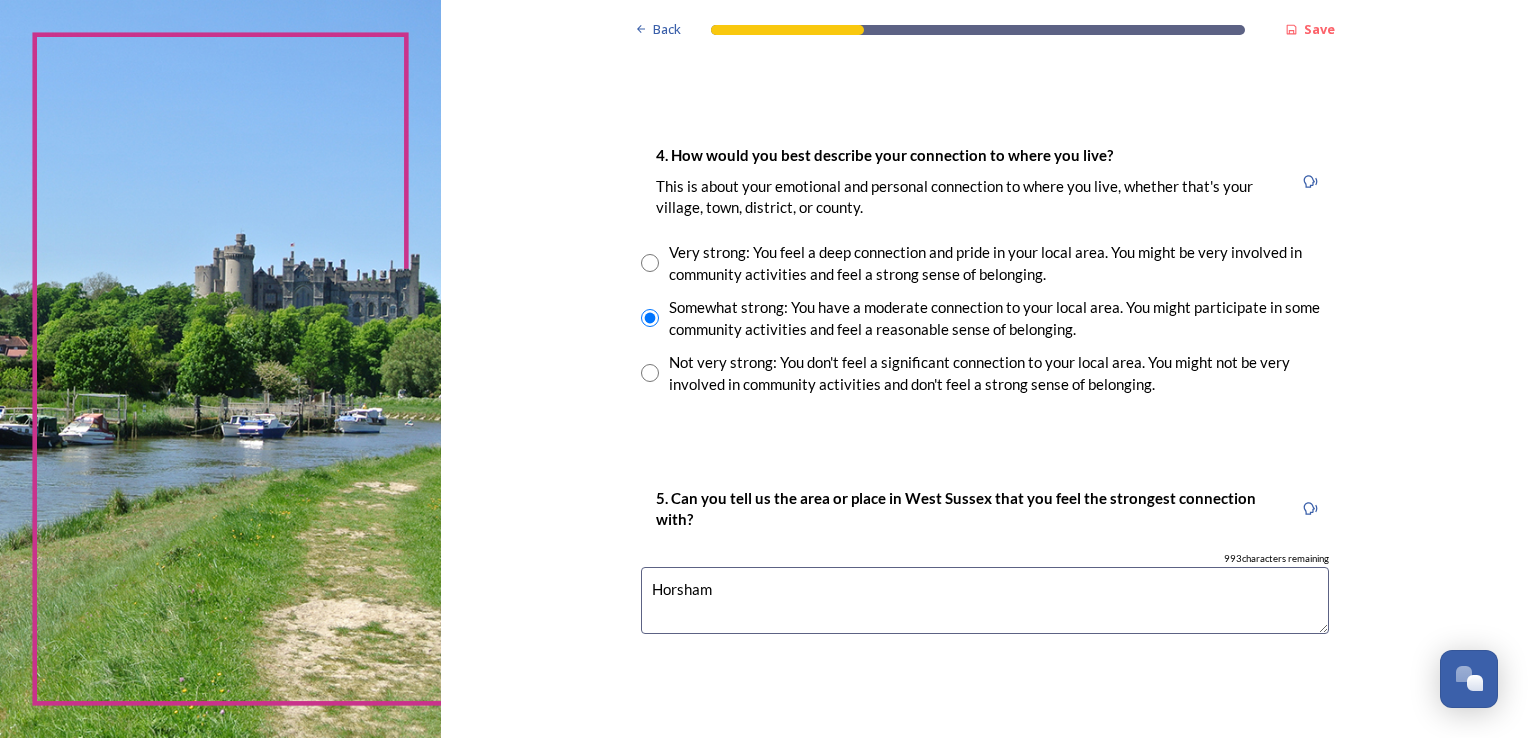 type on "Horsham" 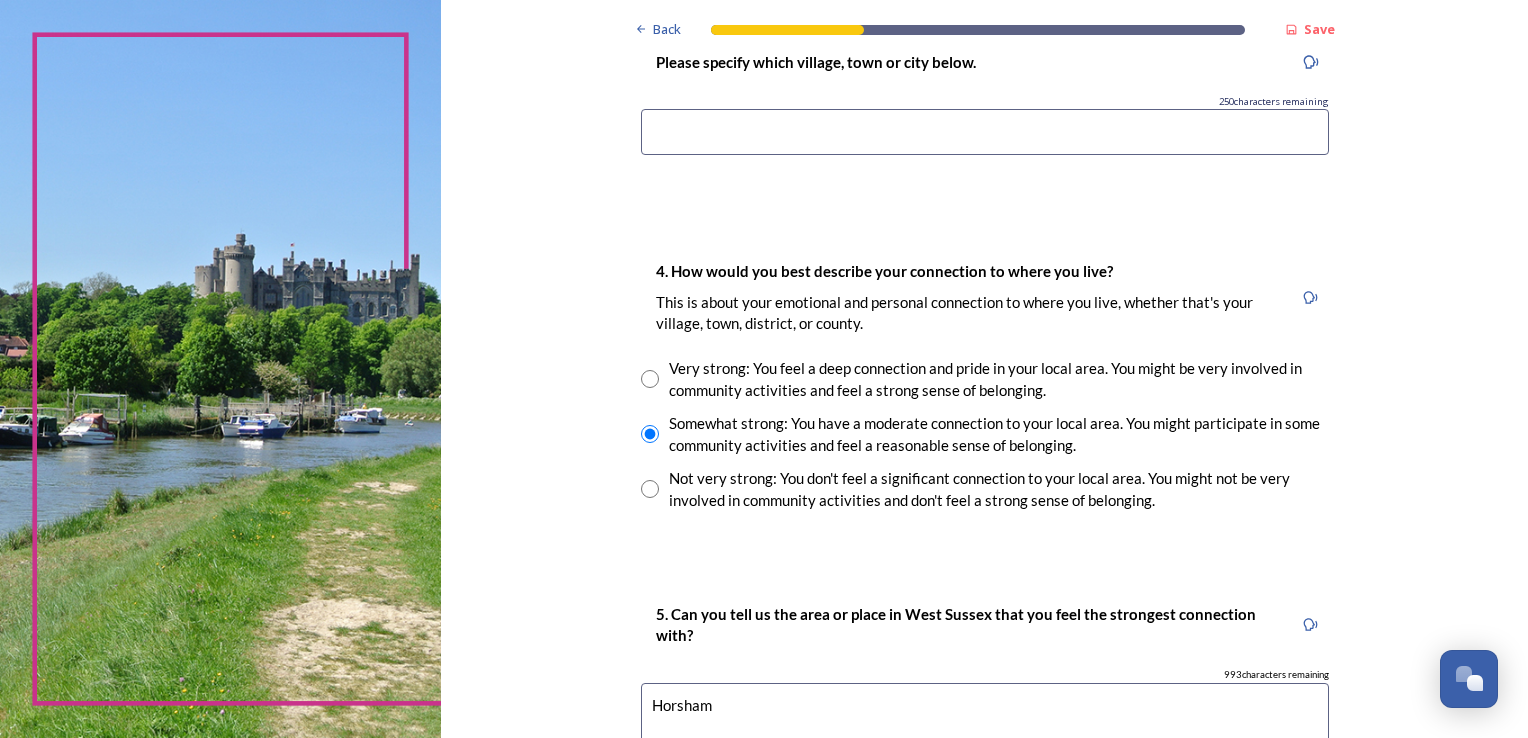 scroll, scrollTop: 1100, scrollLeft: 0, axis: vertical 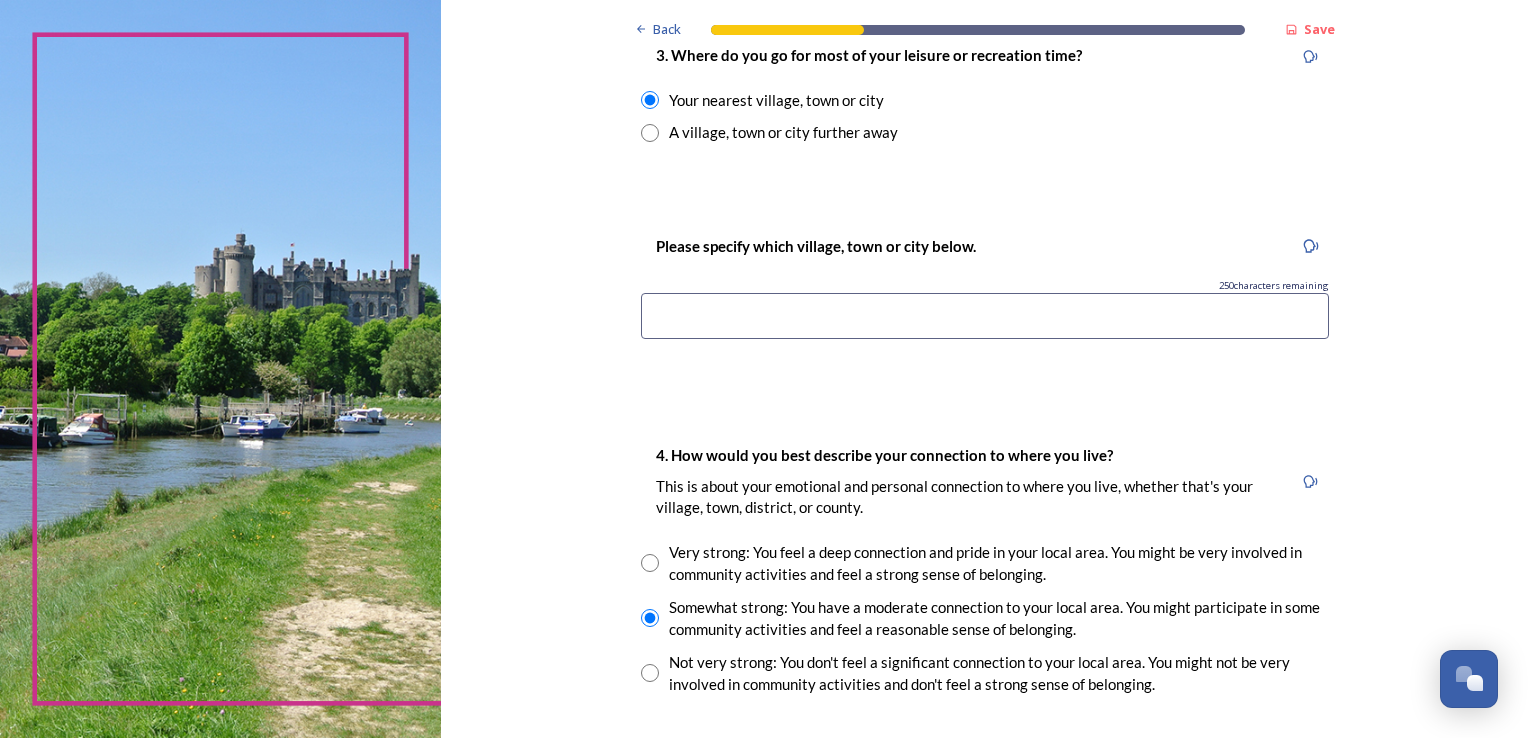 click at bounding box center [985, 316] 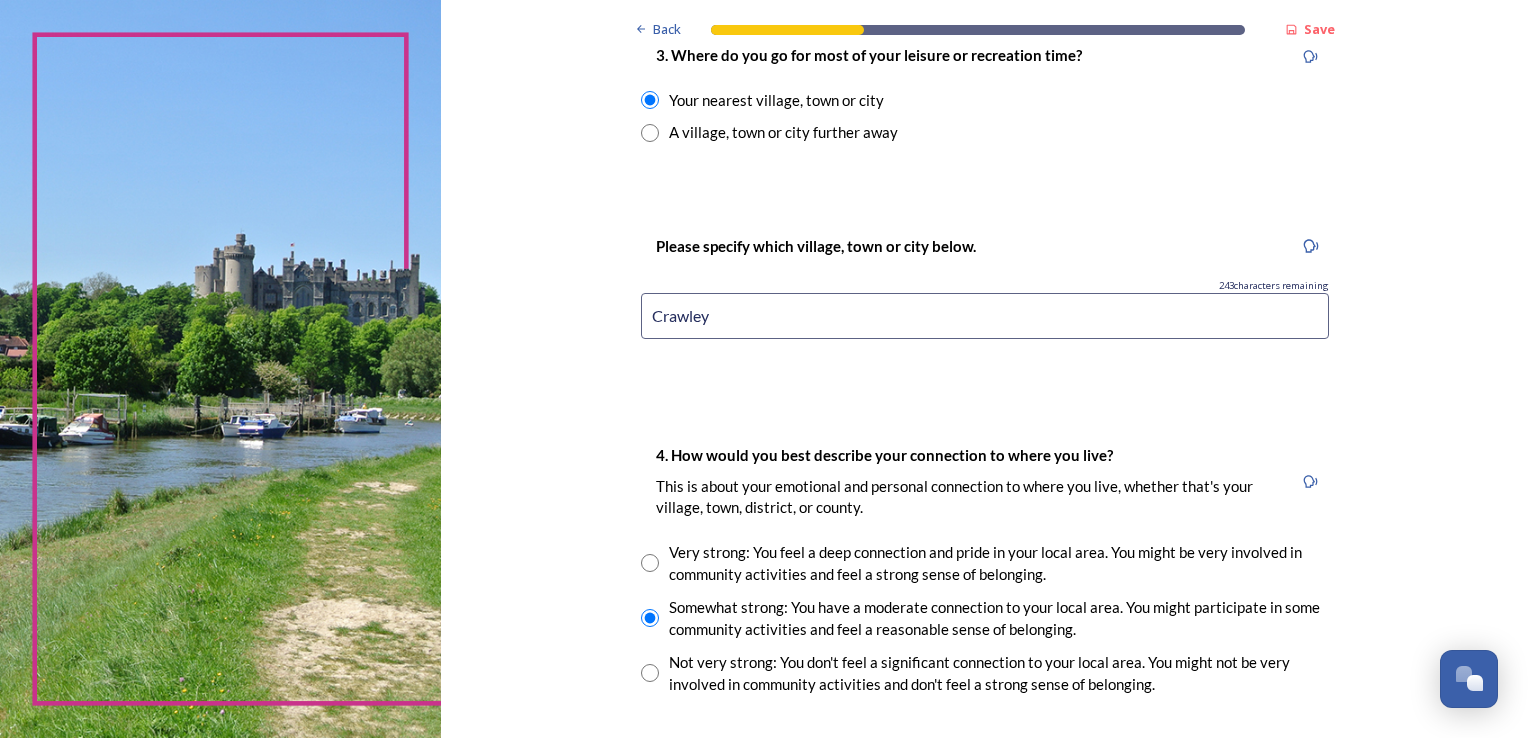 type on "Crawley" 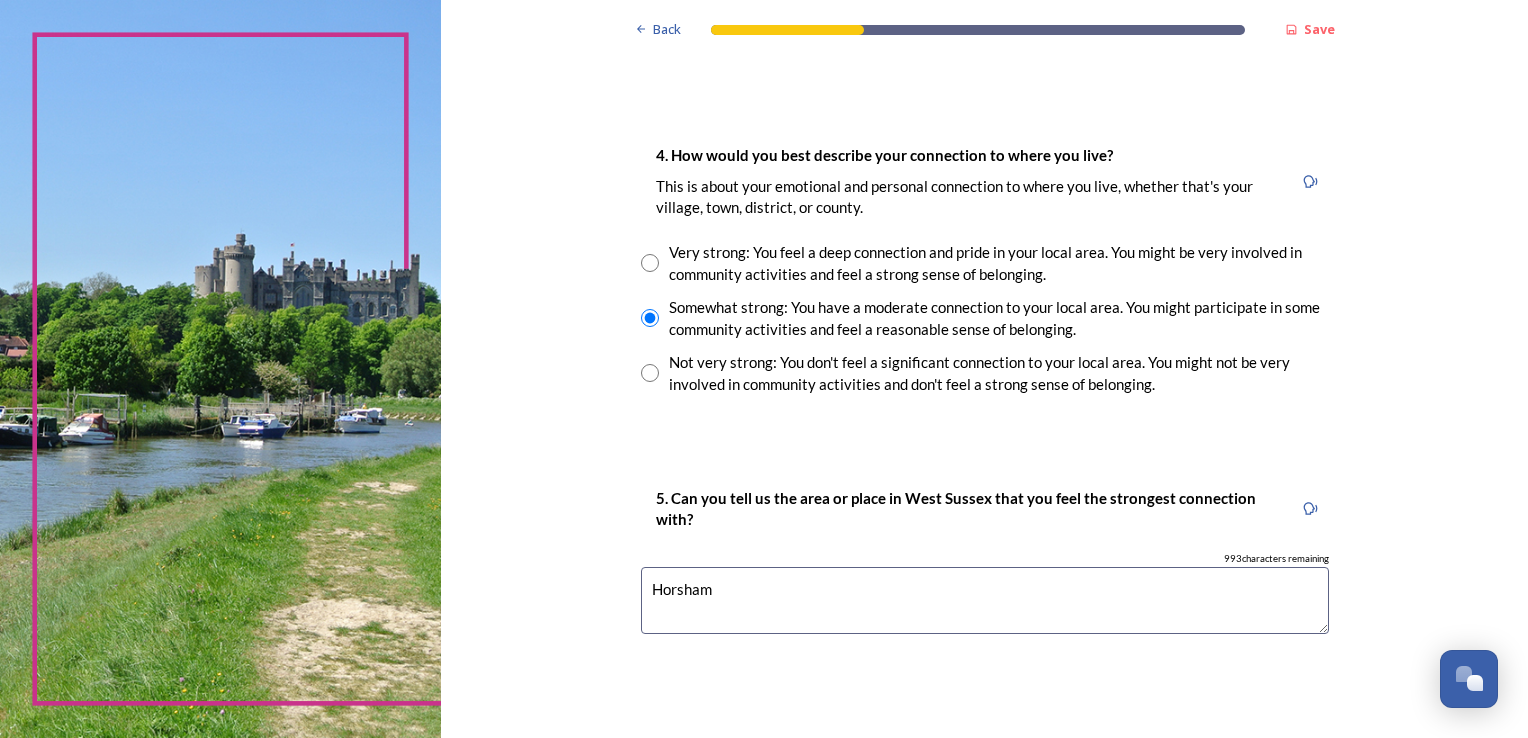 scroll, scrollTop: 1700, scrollLeft: 0, axis: vertical 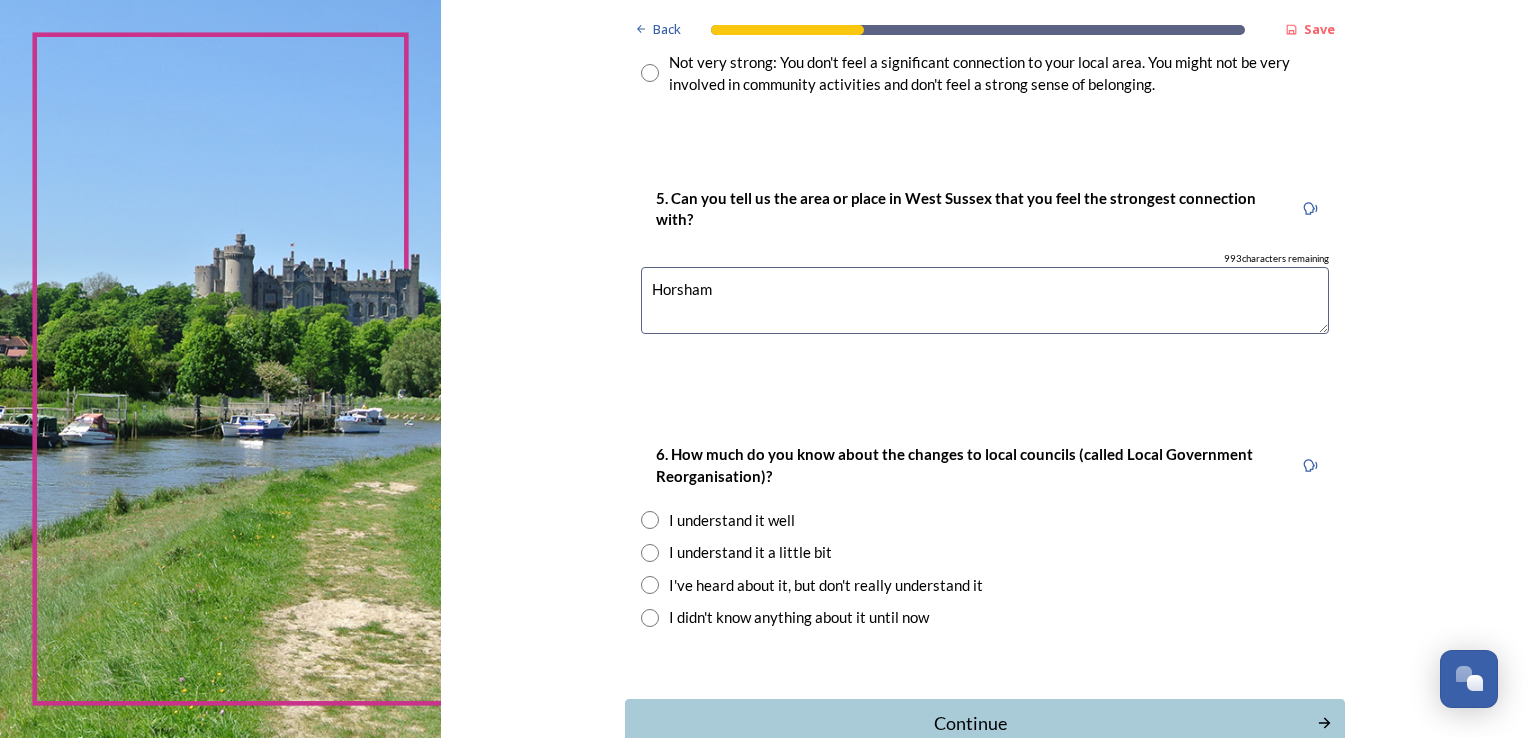 click at bounding box center [650, 553] 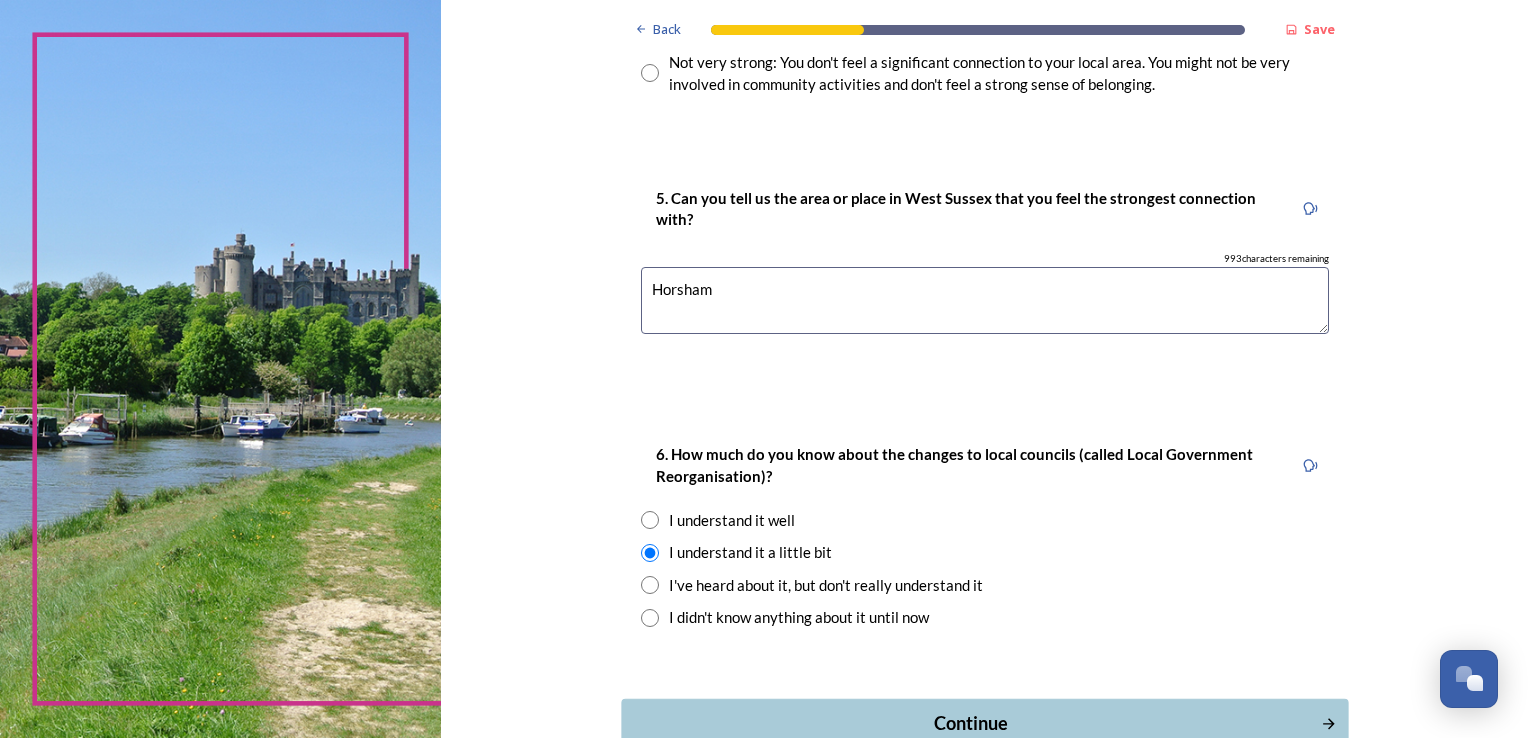 click on "Continue" at bounding box center (984, 723) 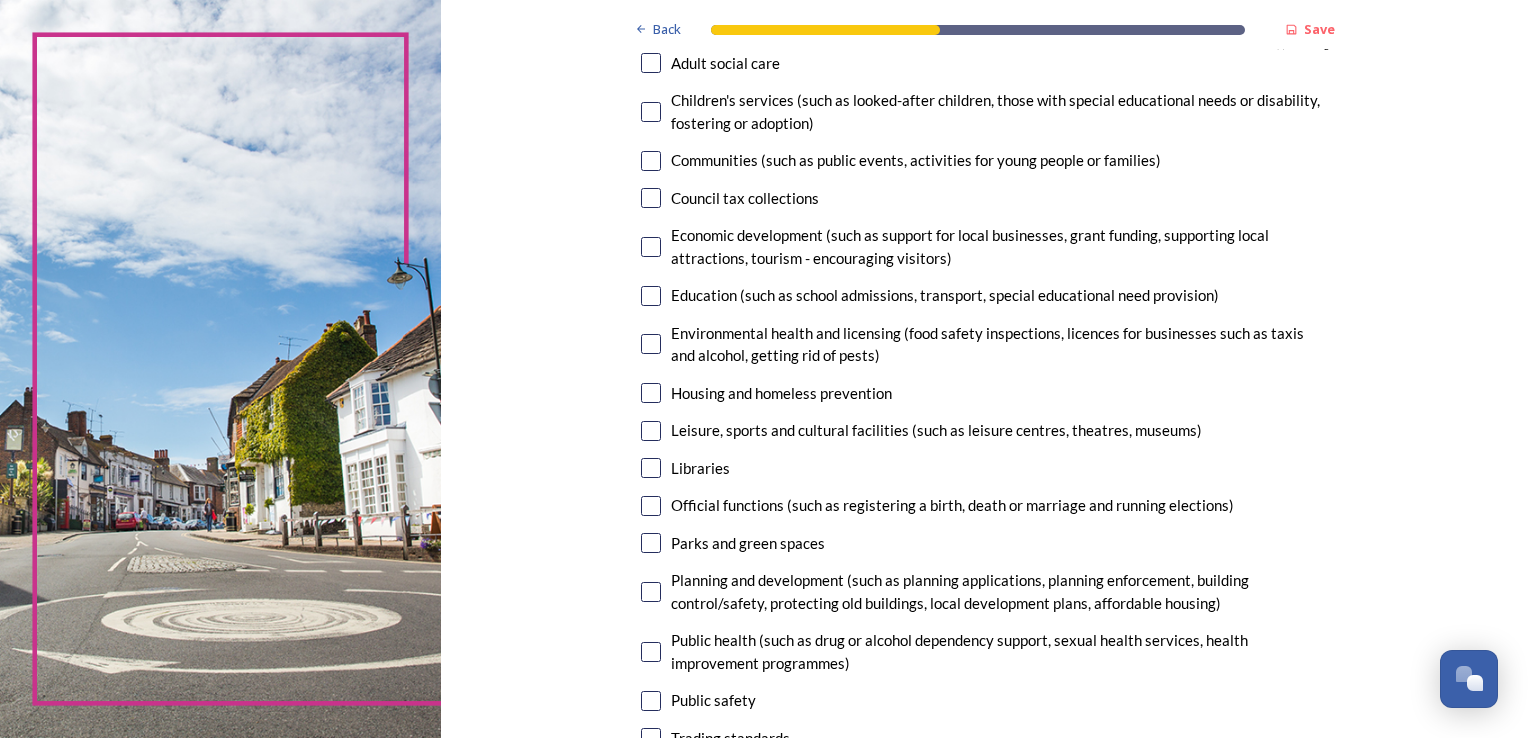 scroll, scrollTop: 200, scrollLeft: 0, axis: vertical 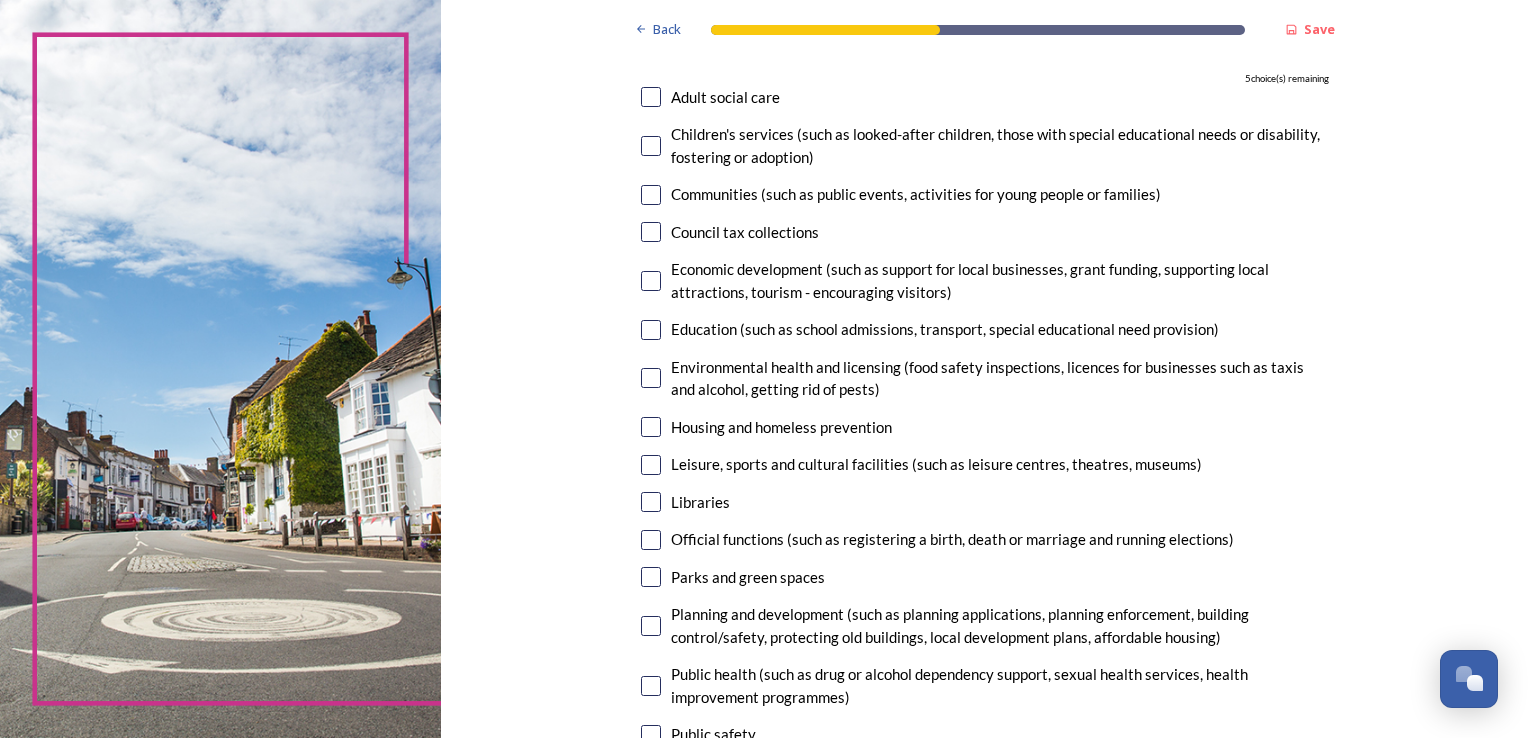 click at bounding box center (651, 281) 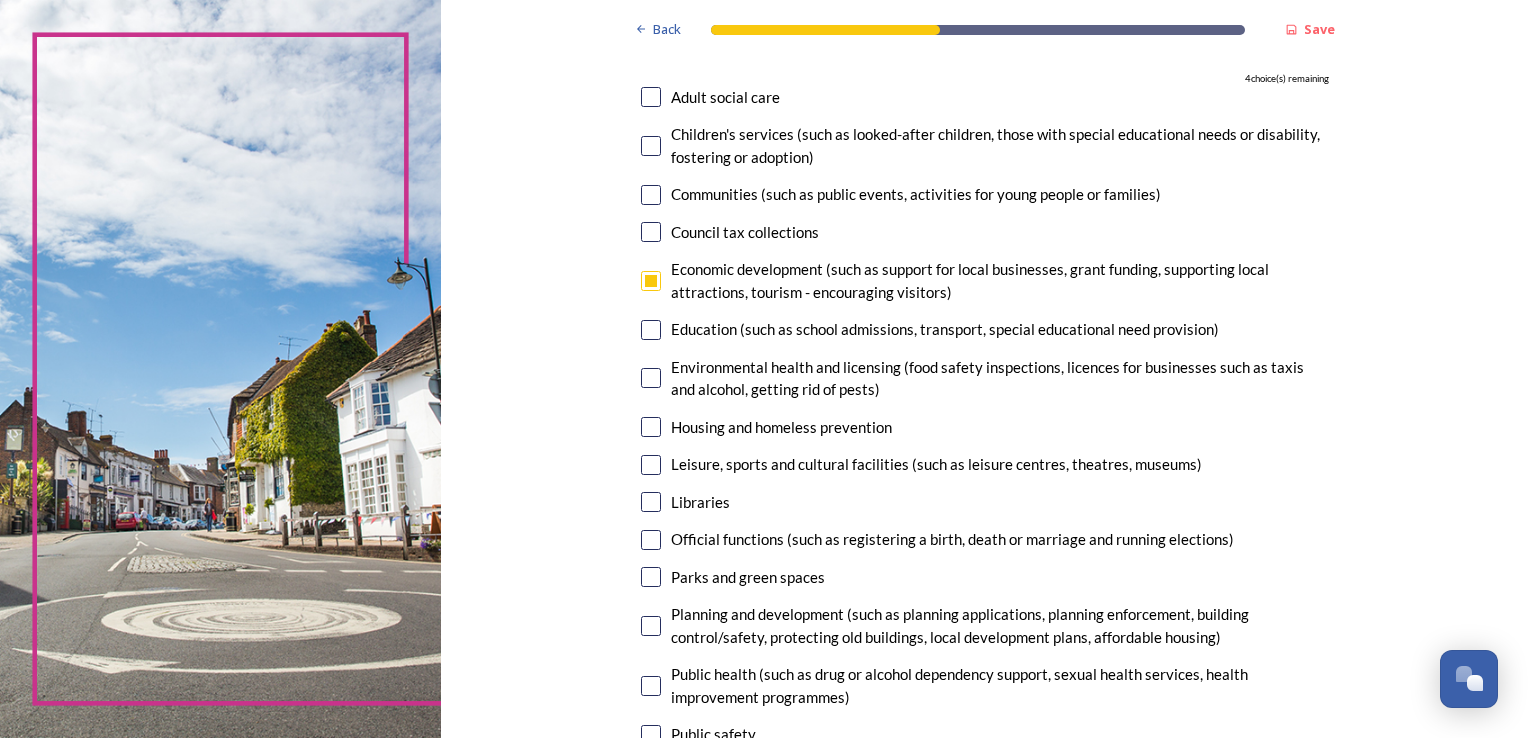 click at bounding box center [651, 465] 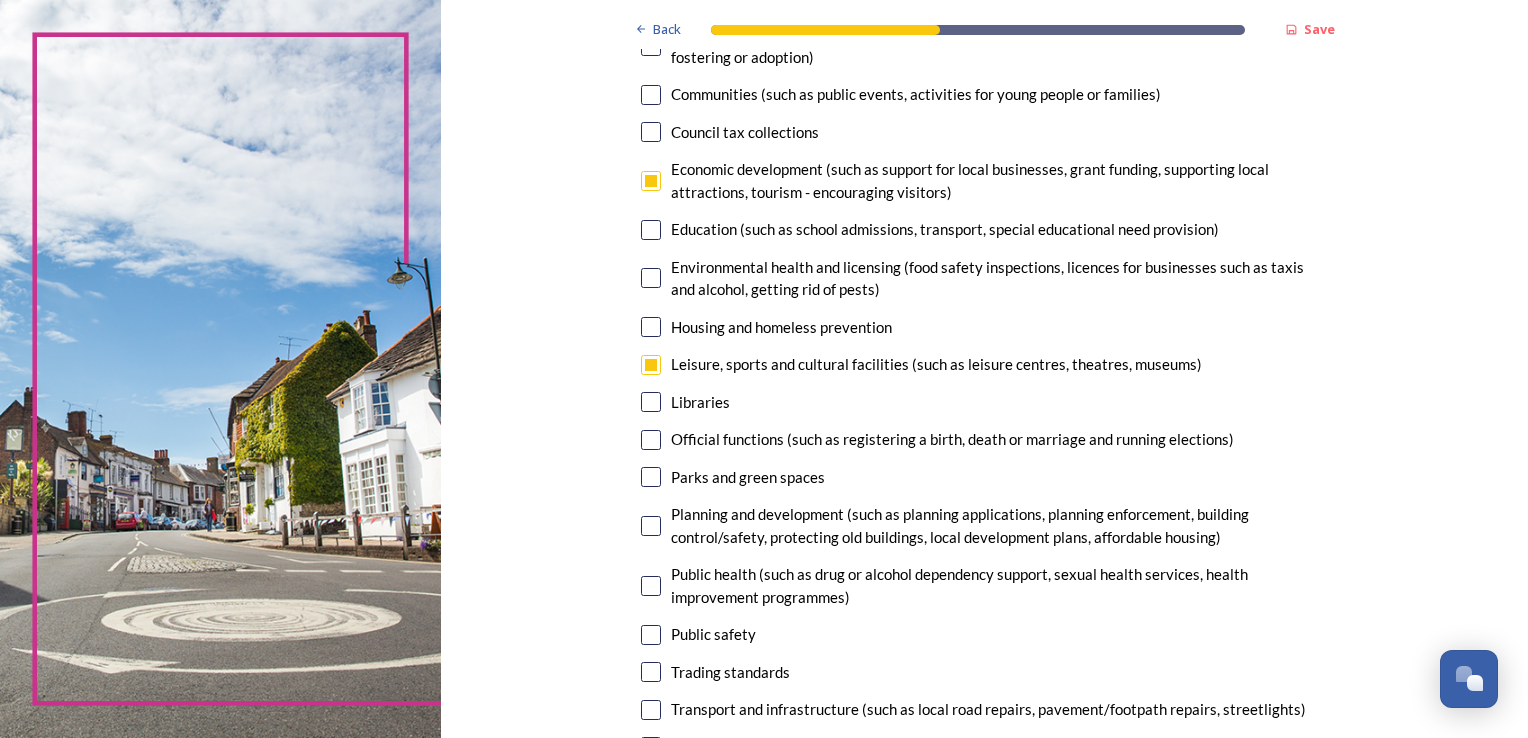 scroll, scrollTop: 400, scrollLeft: 0, axis: vertical 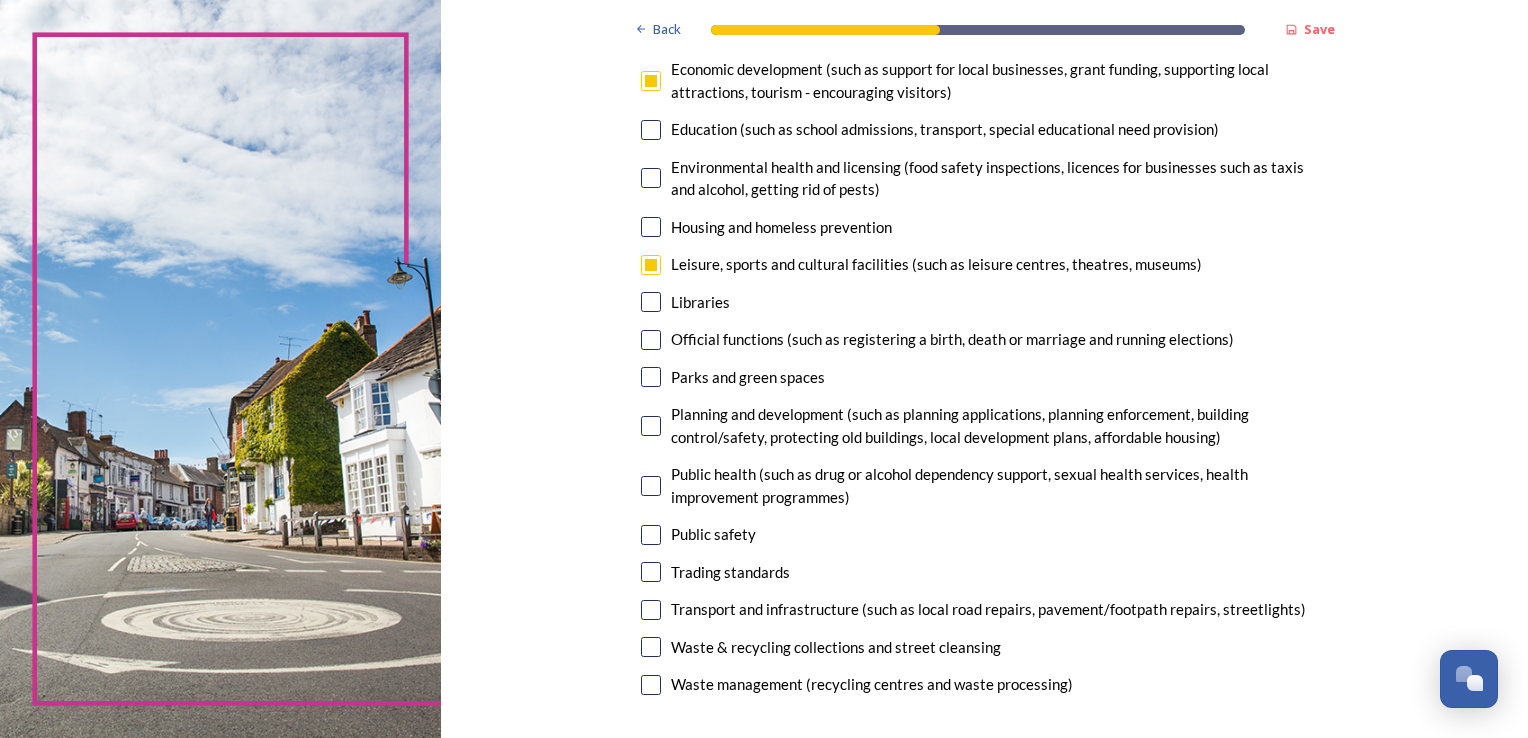 click at bounding box center (651, 377) 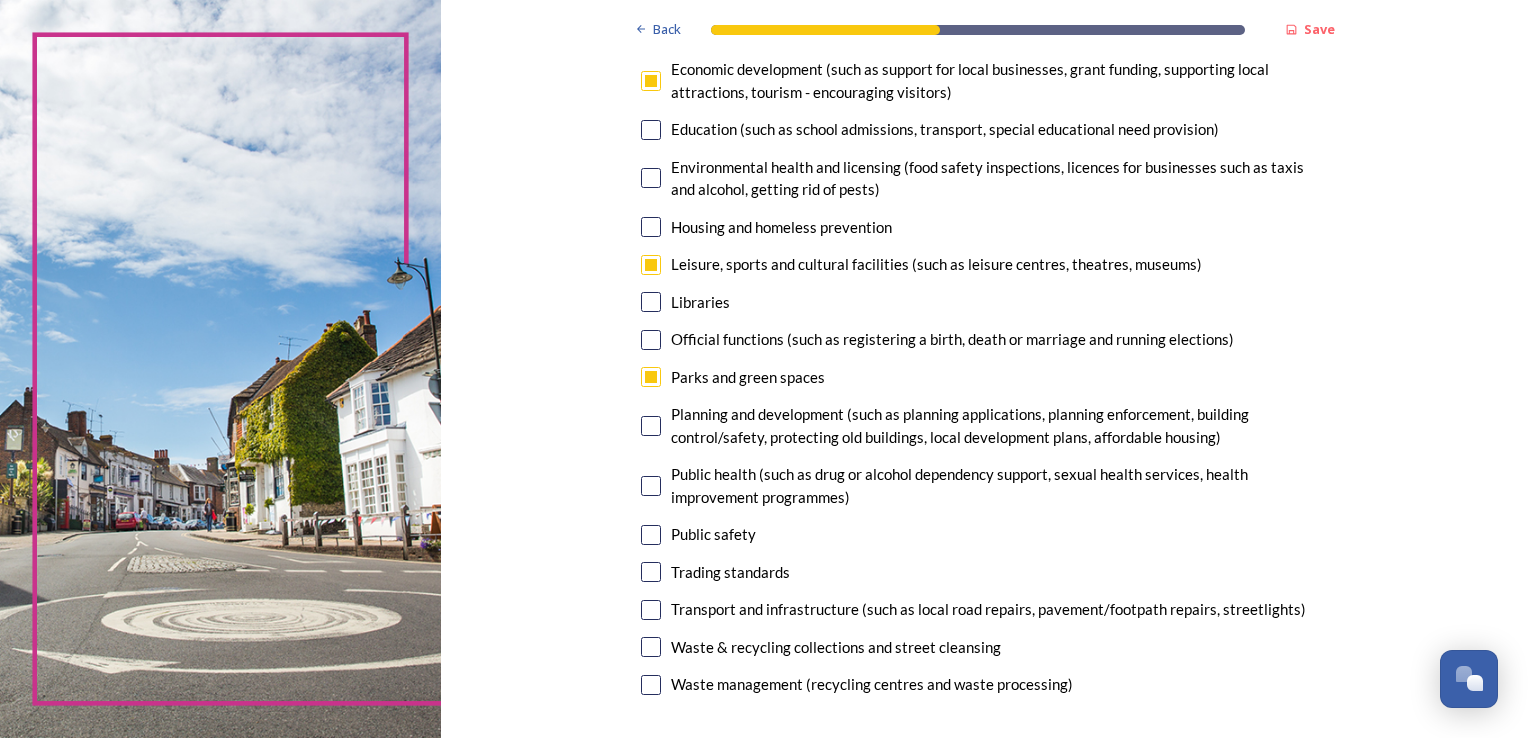 click at bounding box center (651, 535) 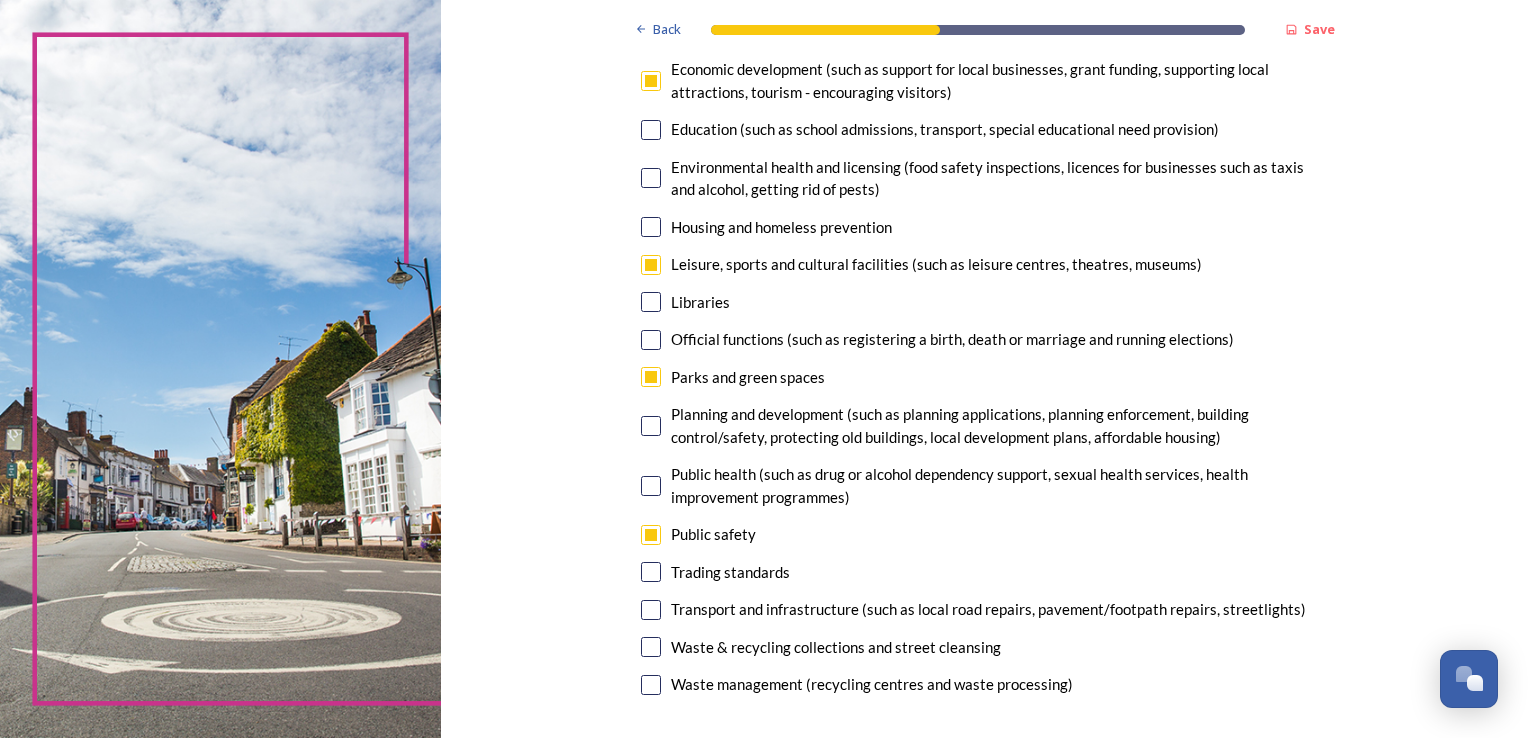 scroll, scrollTop: 500, scrollLeft: 0, axis: vertical 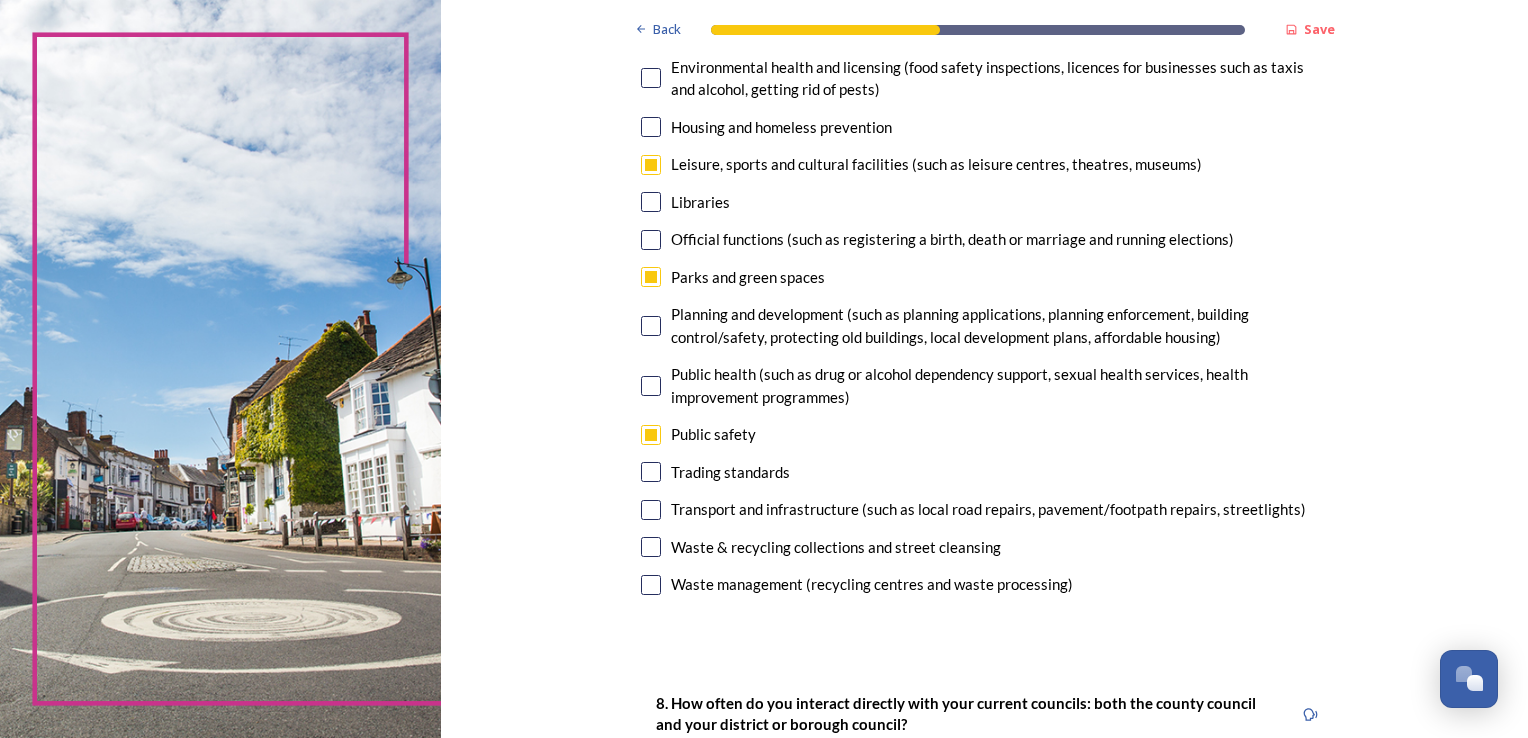 click at bounding box center [651, 547] 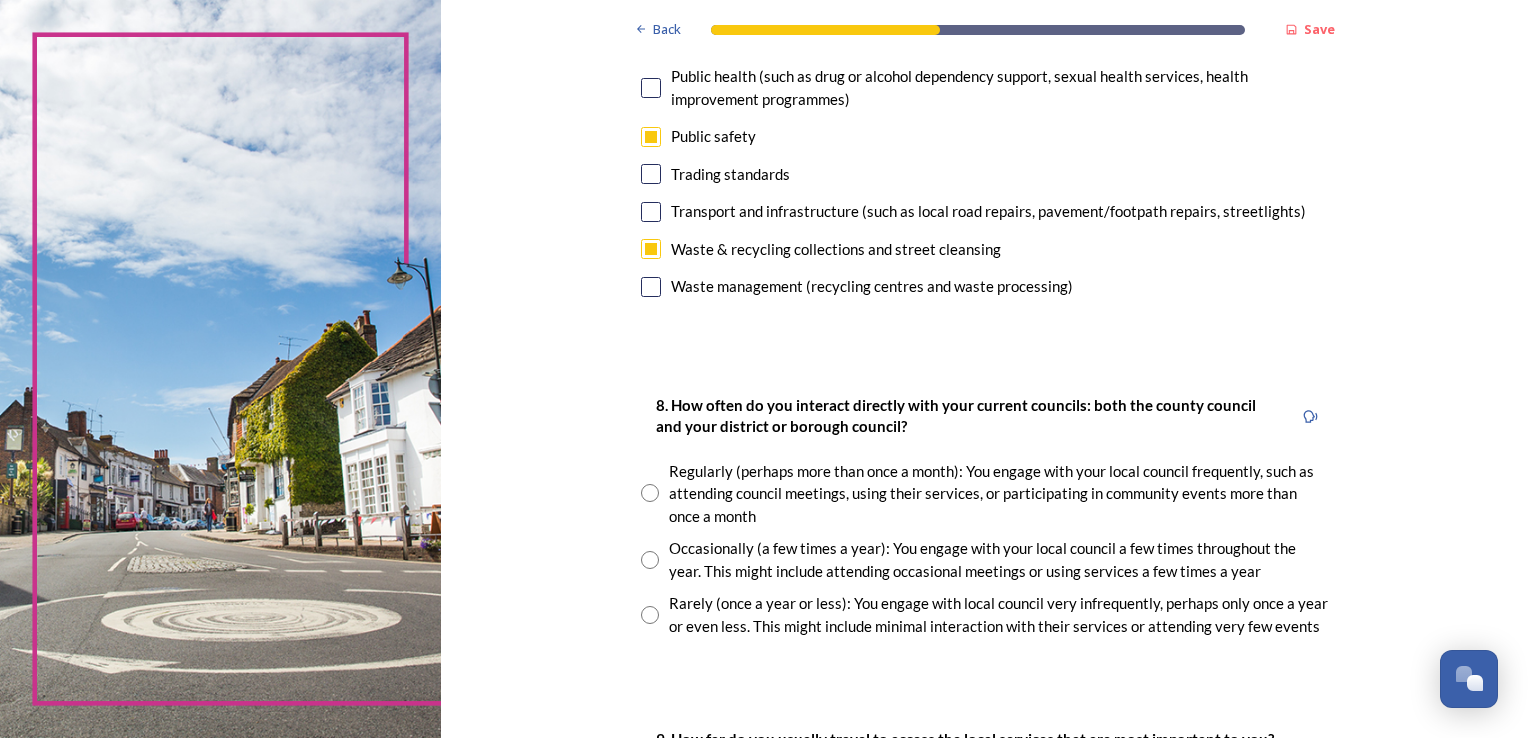 scroll, scrollTop: 800, scrollLeft: 0, axis: vertical 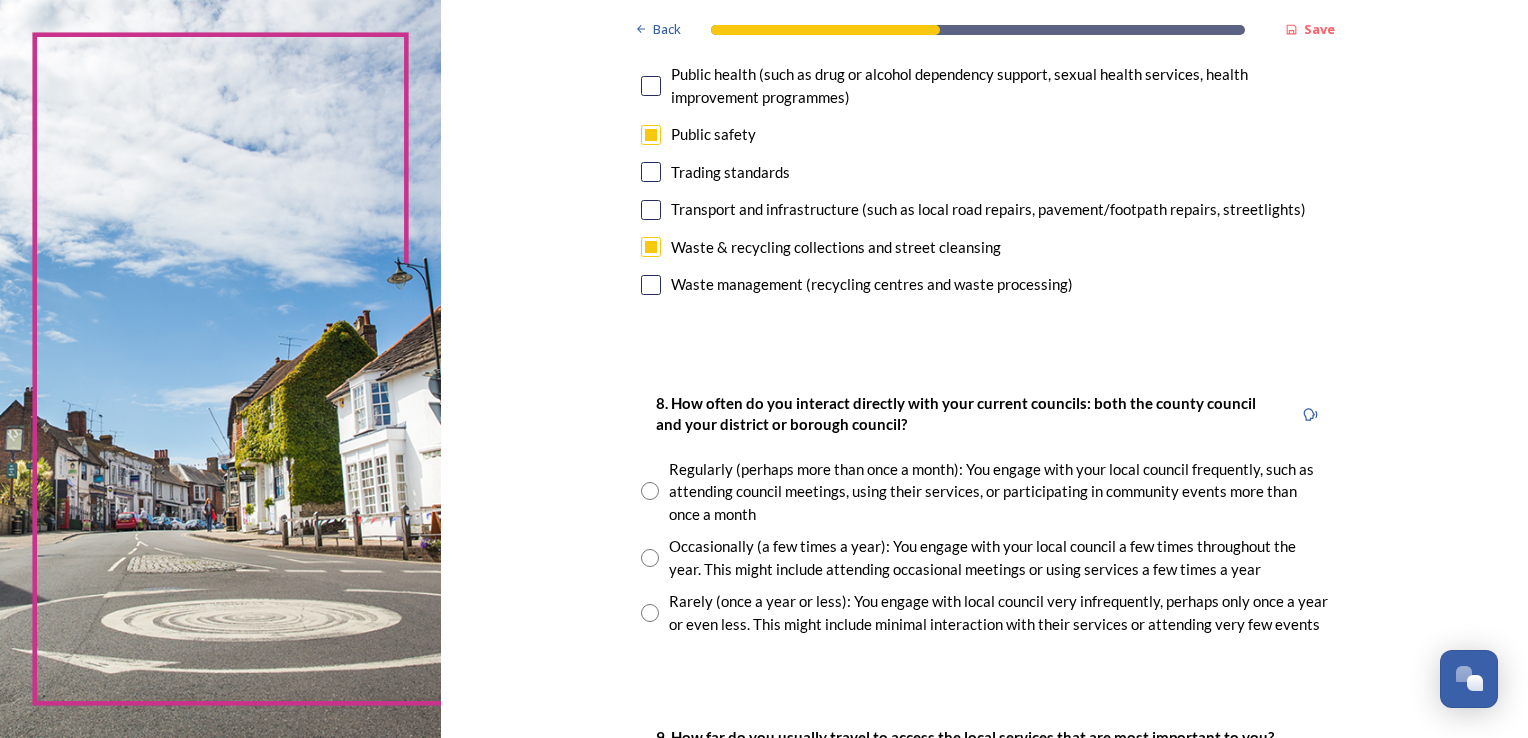 click at bounding box center (650, 613) 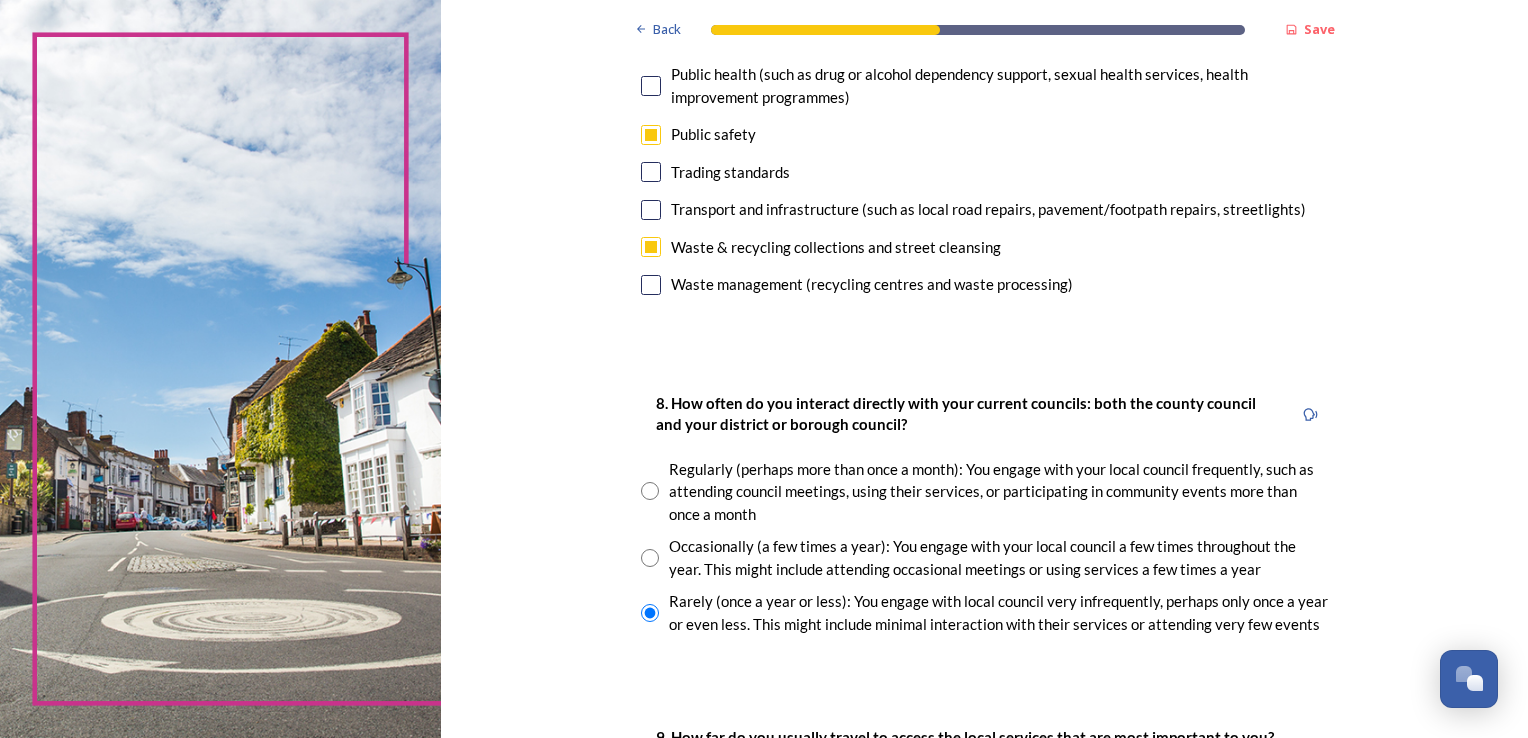 click at bounding box center [650, 558] 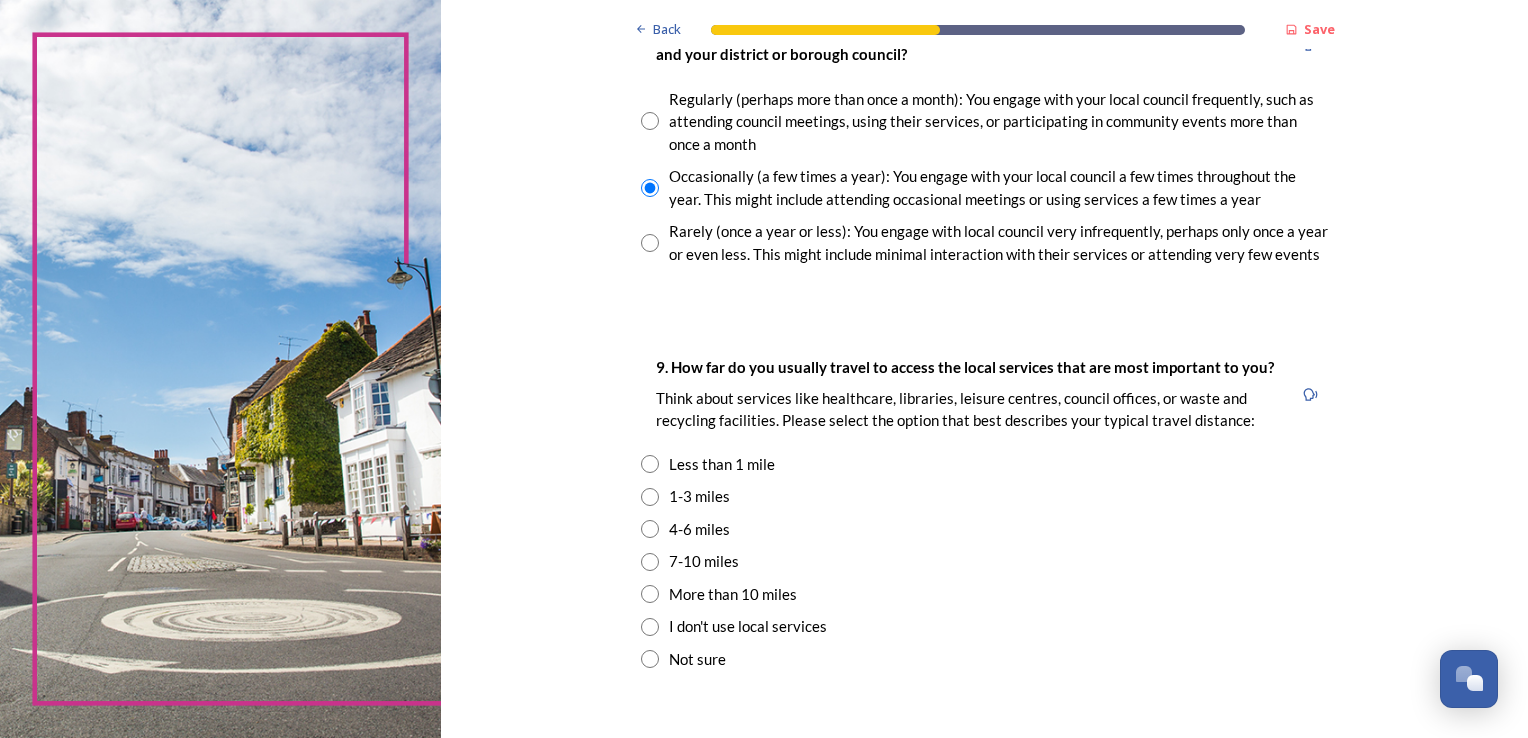 scroll, scrollTop: 1200, scrollLeft: 0, axis: vertical 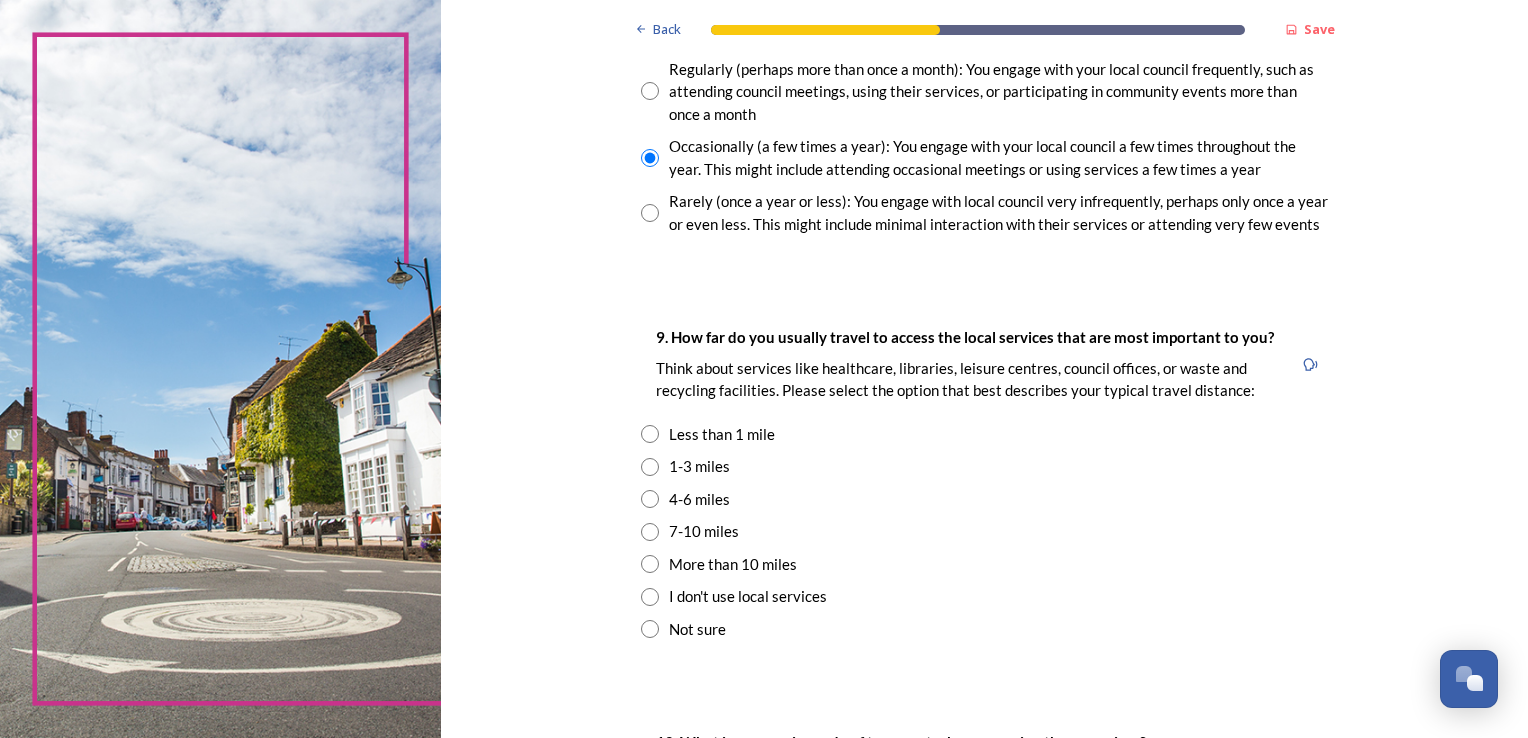 click at bounding box center (650, 467) 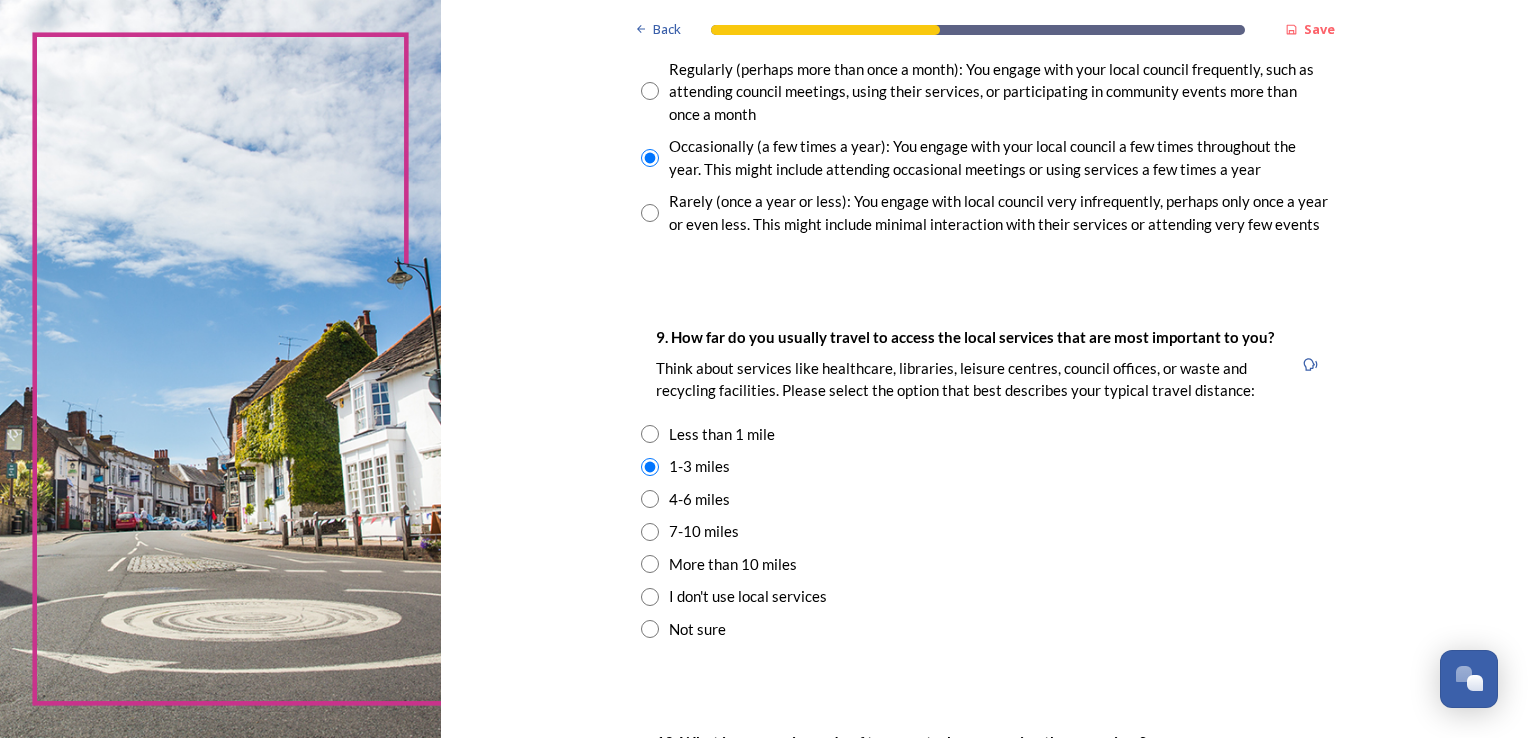 click at bounding box center (650, 499) 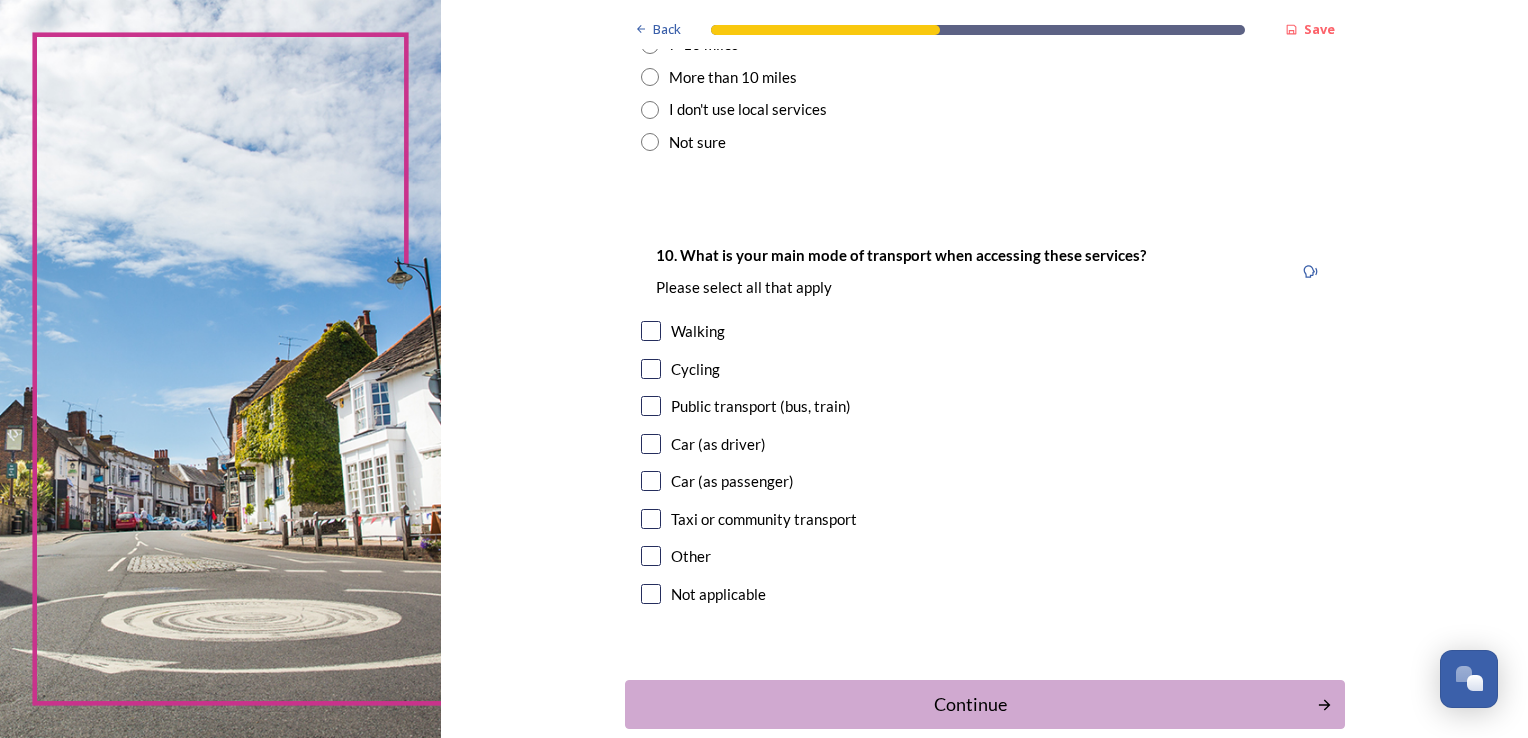 scroll, scrollTop: 1700, scrollLeft: 0, axis: vertical 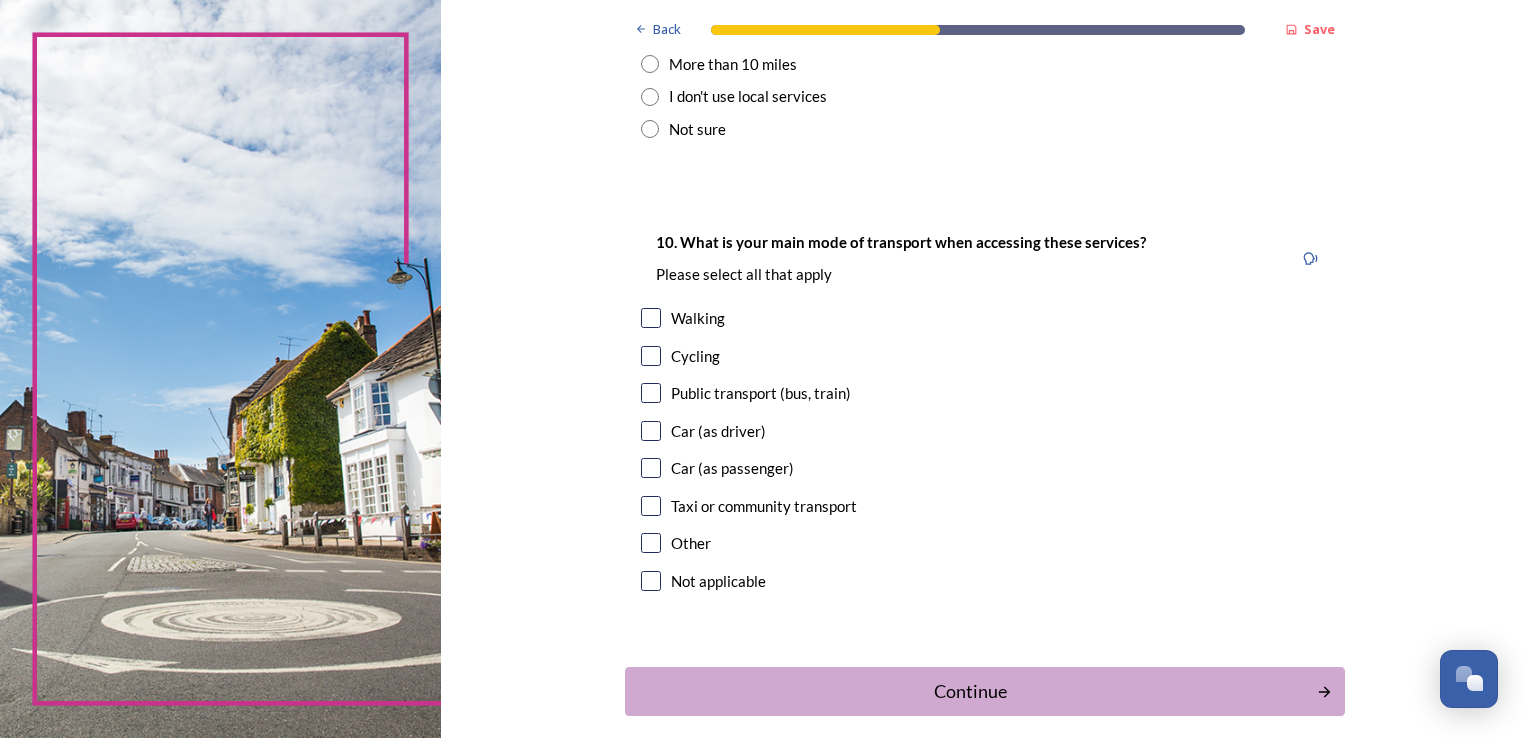 click at bounding box center (651, 431) 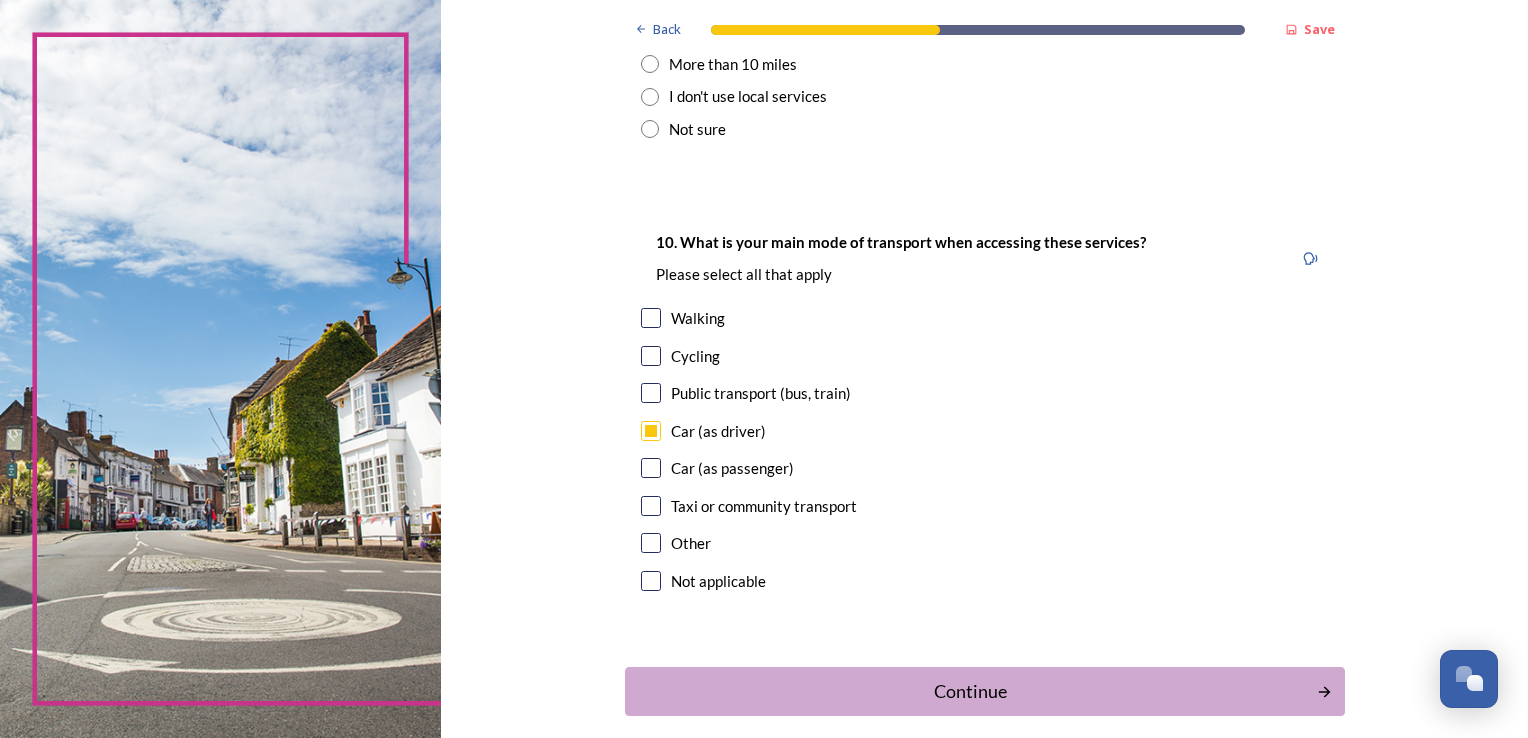 click at bounding box center [651, 318] 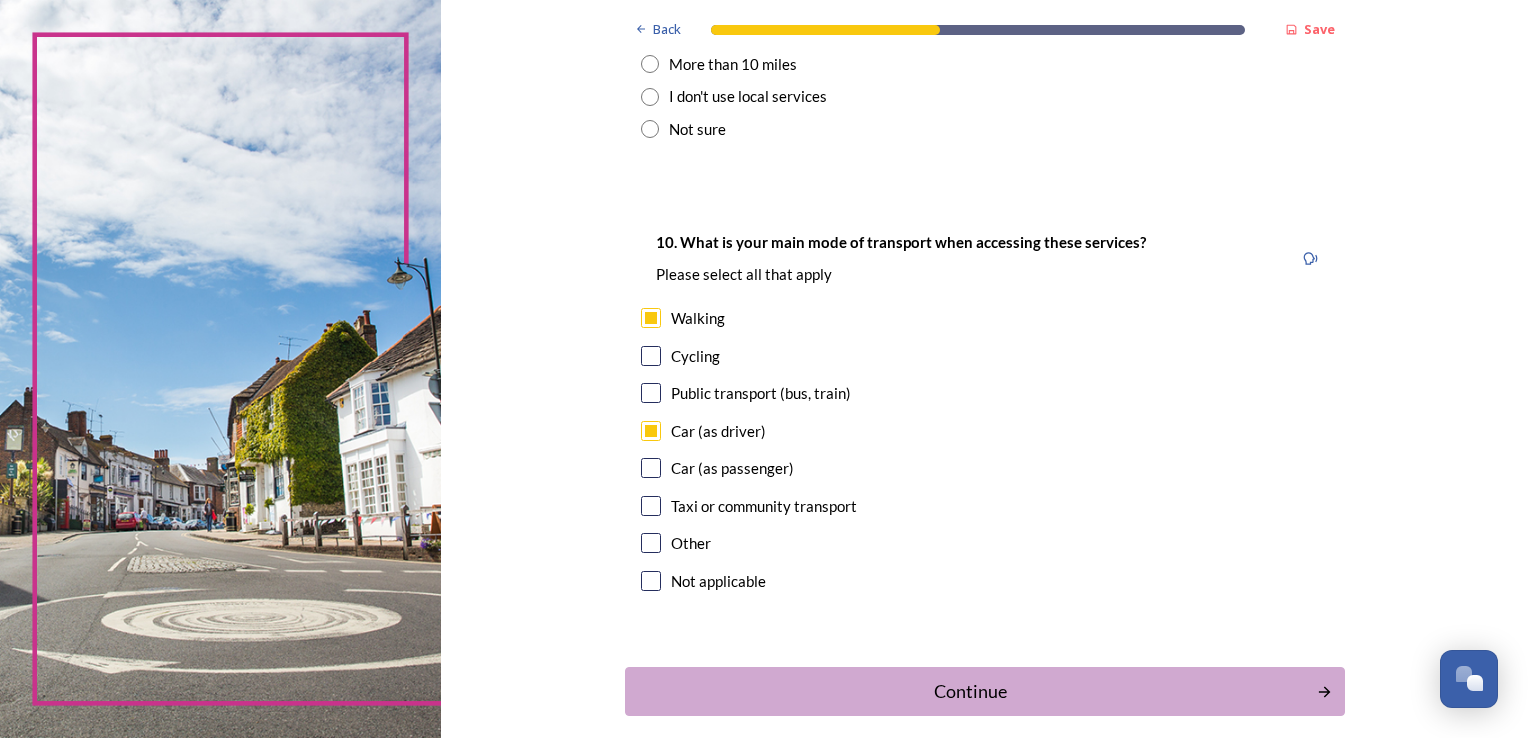 scroll, scrollTop: 1793, scrollLeft: 0, axis: vertical 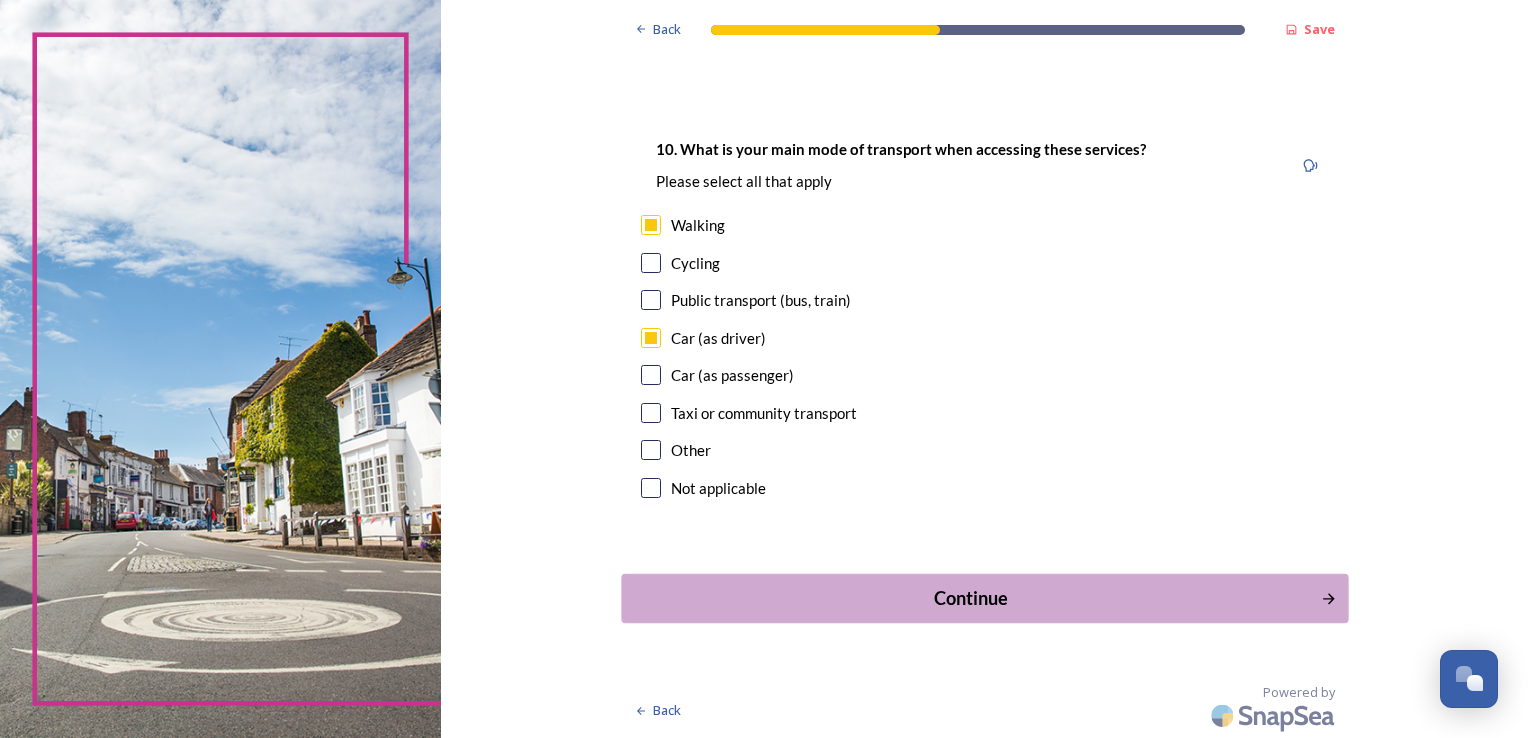click on "Continue" at bounding box center (970, 598) 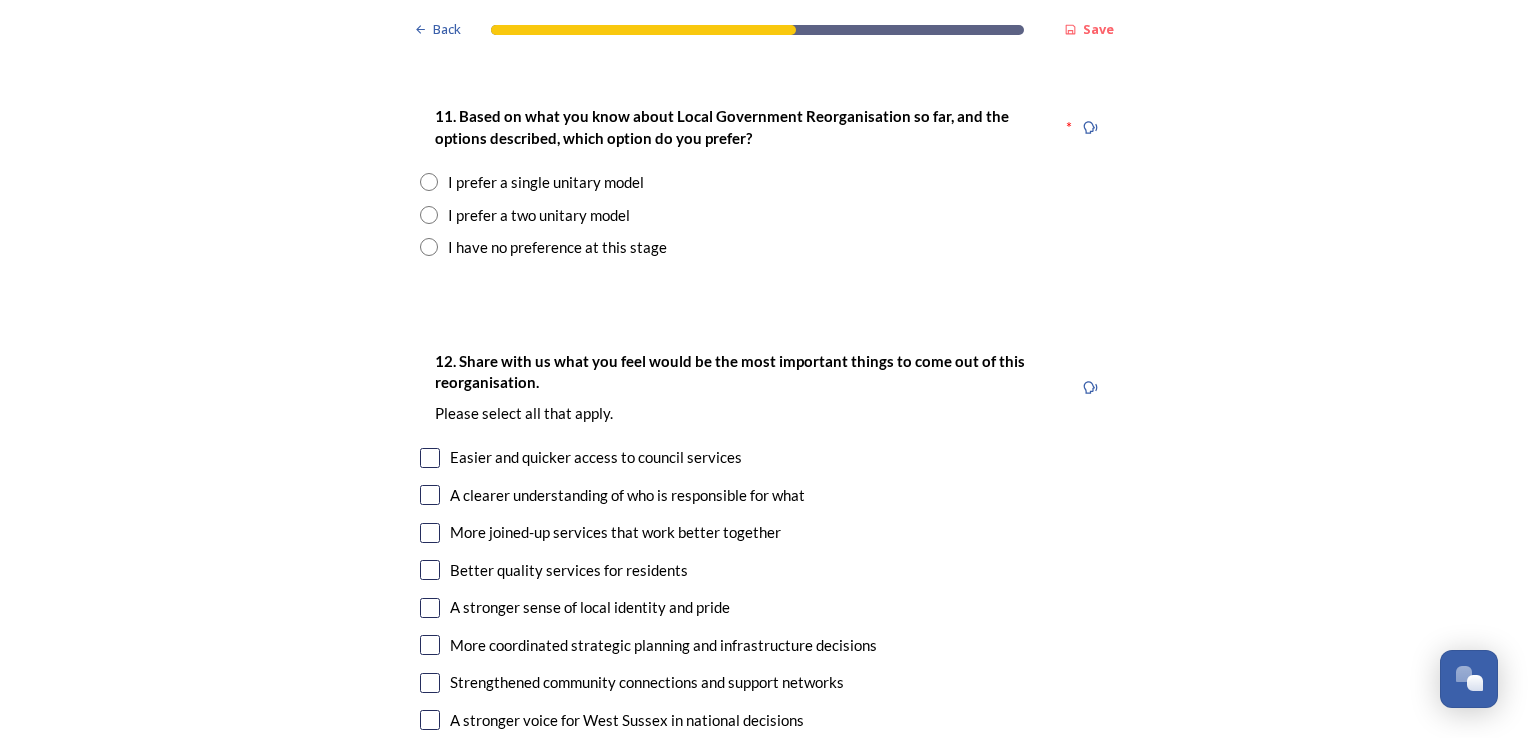 scroll, scrollTop: 2600, scrollLeft: 0, axis: vertical 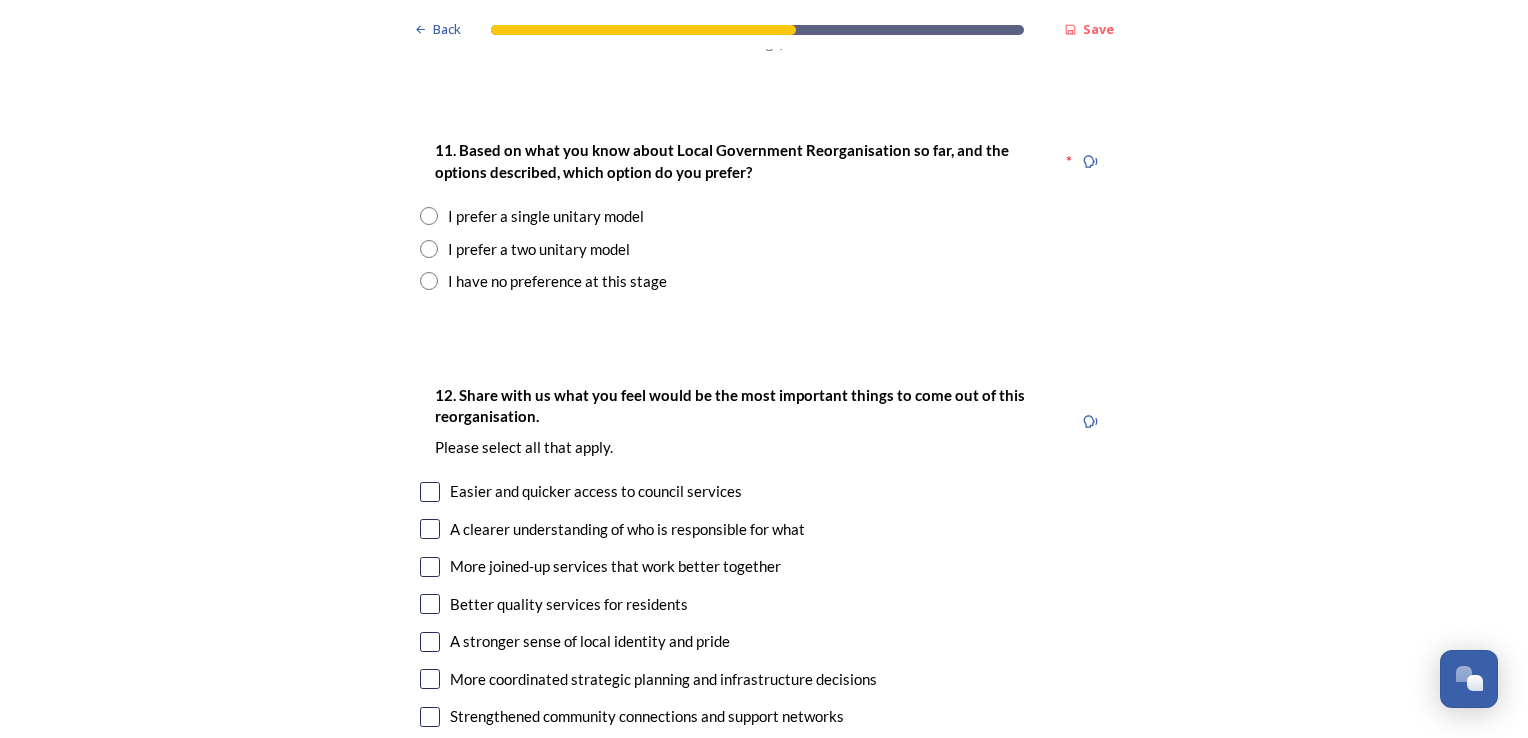 click at bounding box center (429, 249) 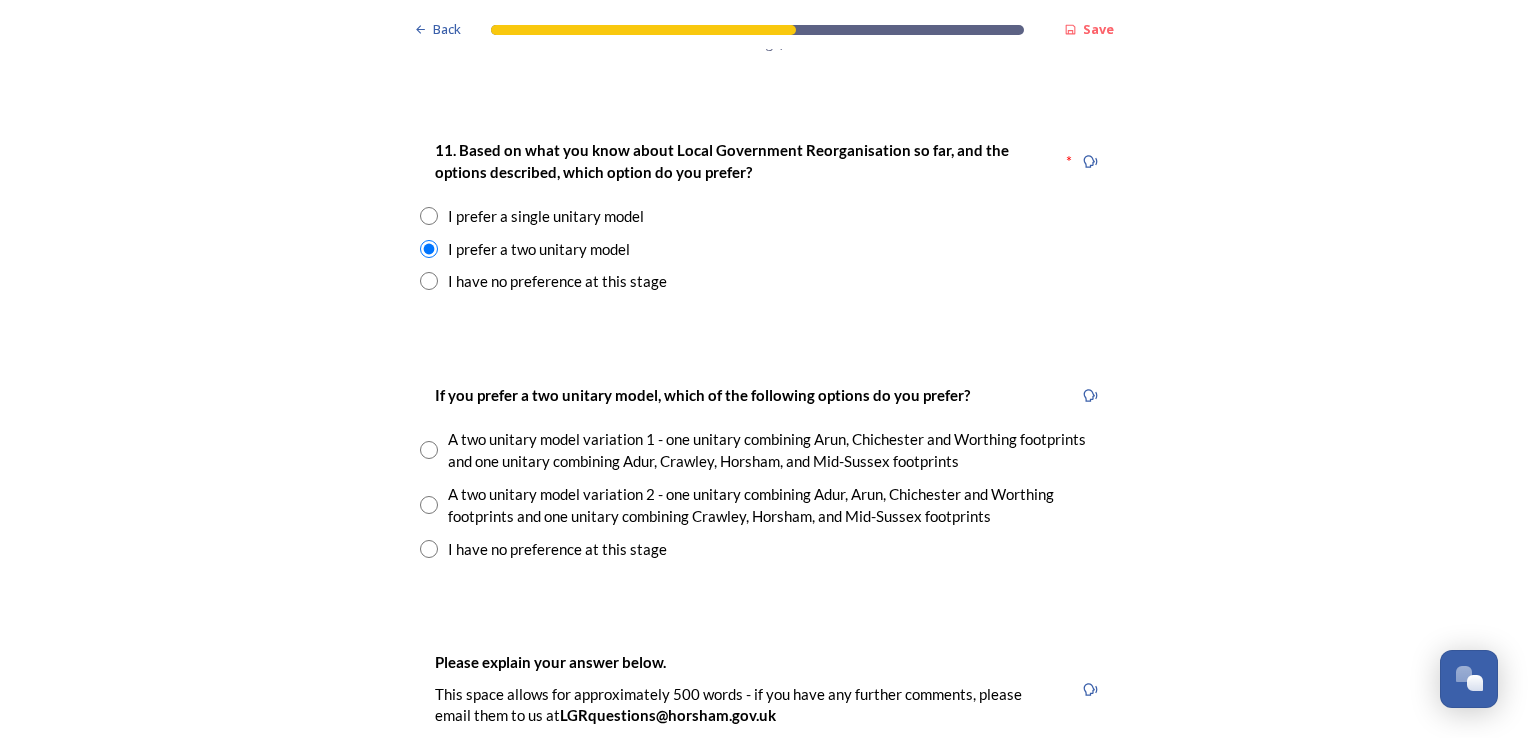 click at bounding box center [429, 281] 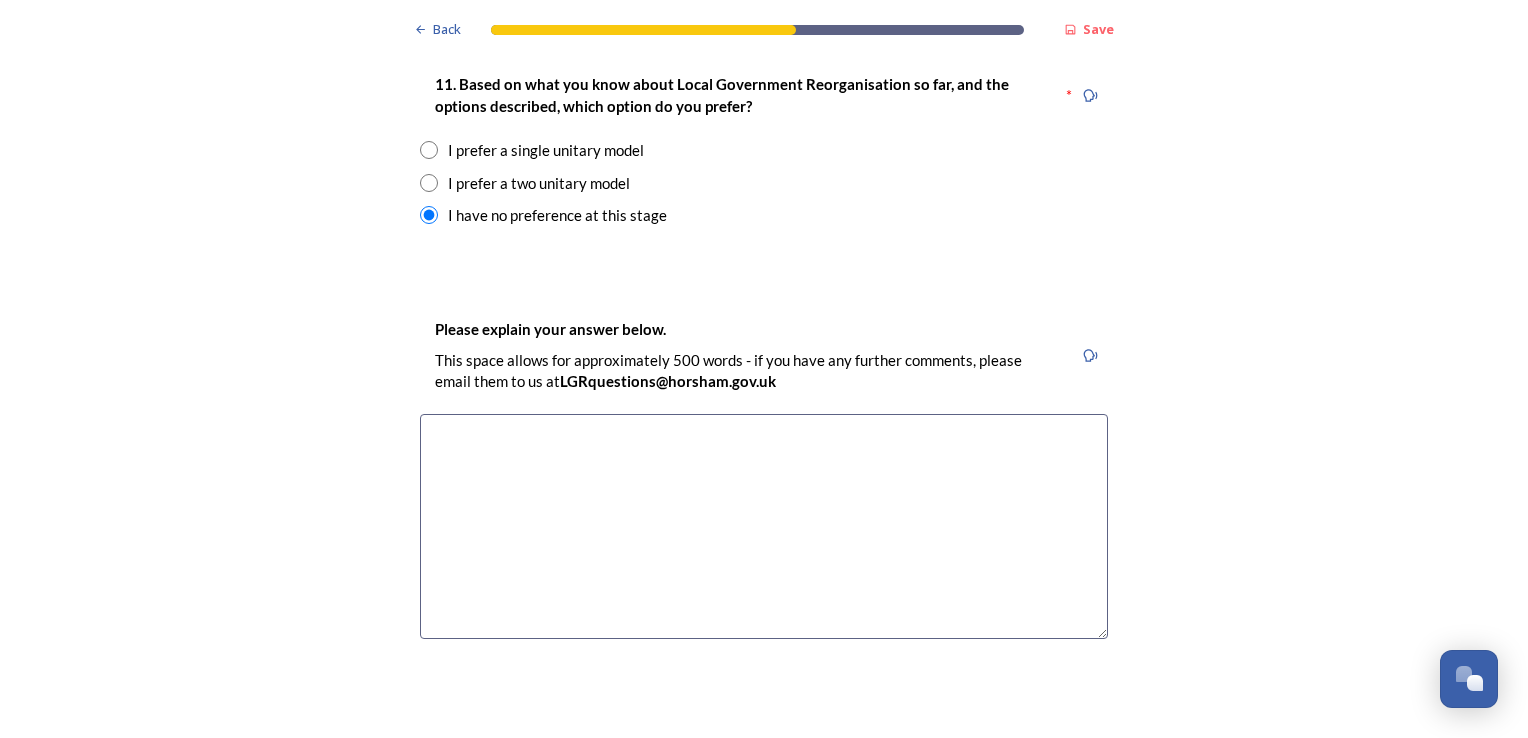 scroll, scrollTop: 2700, scrollLeft: 0, axis: vertical 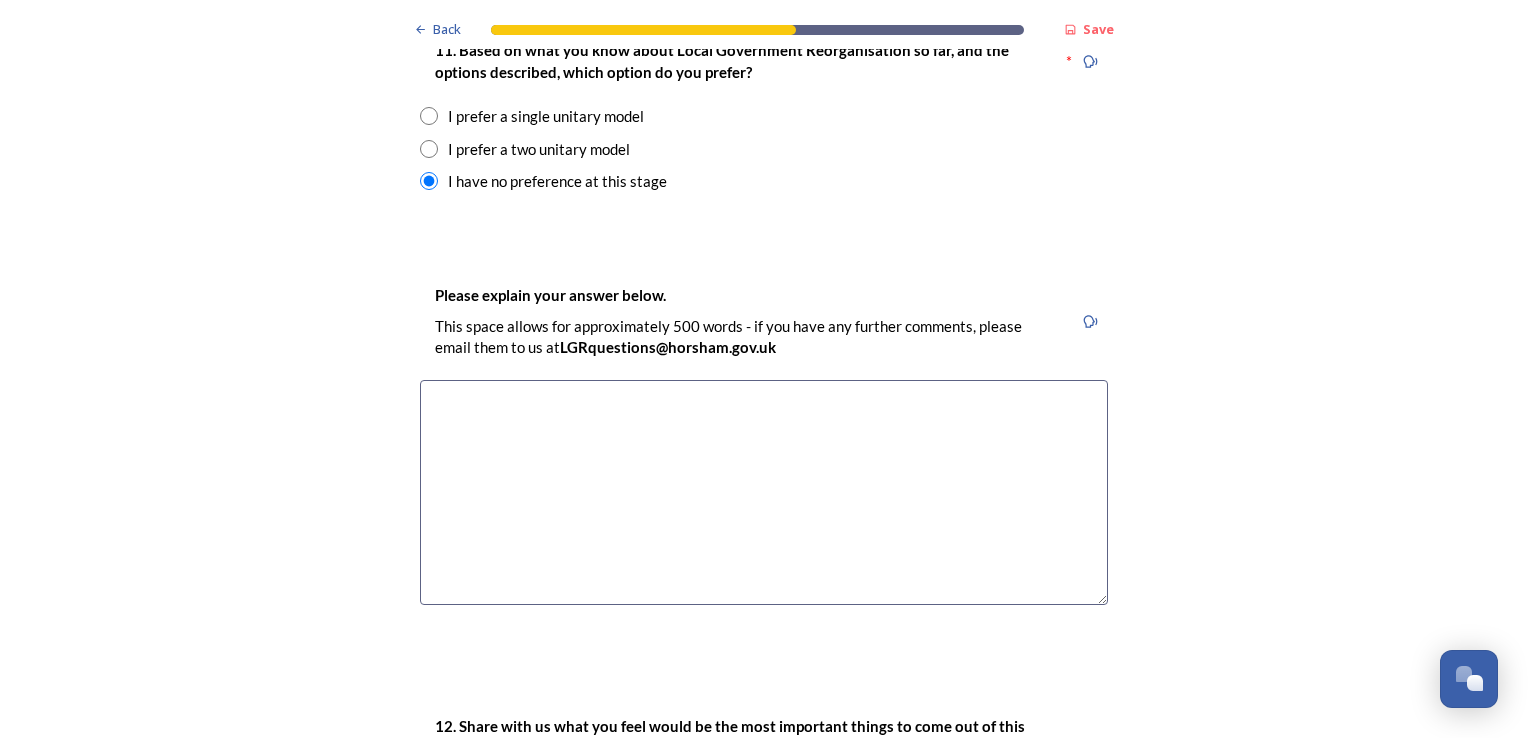click at bounding box center [429, 149] 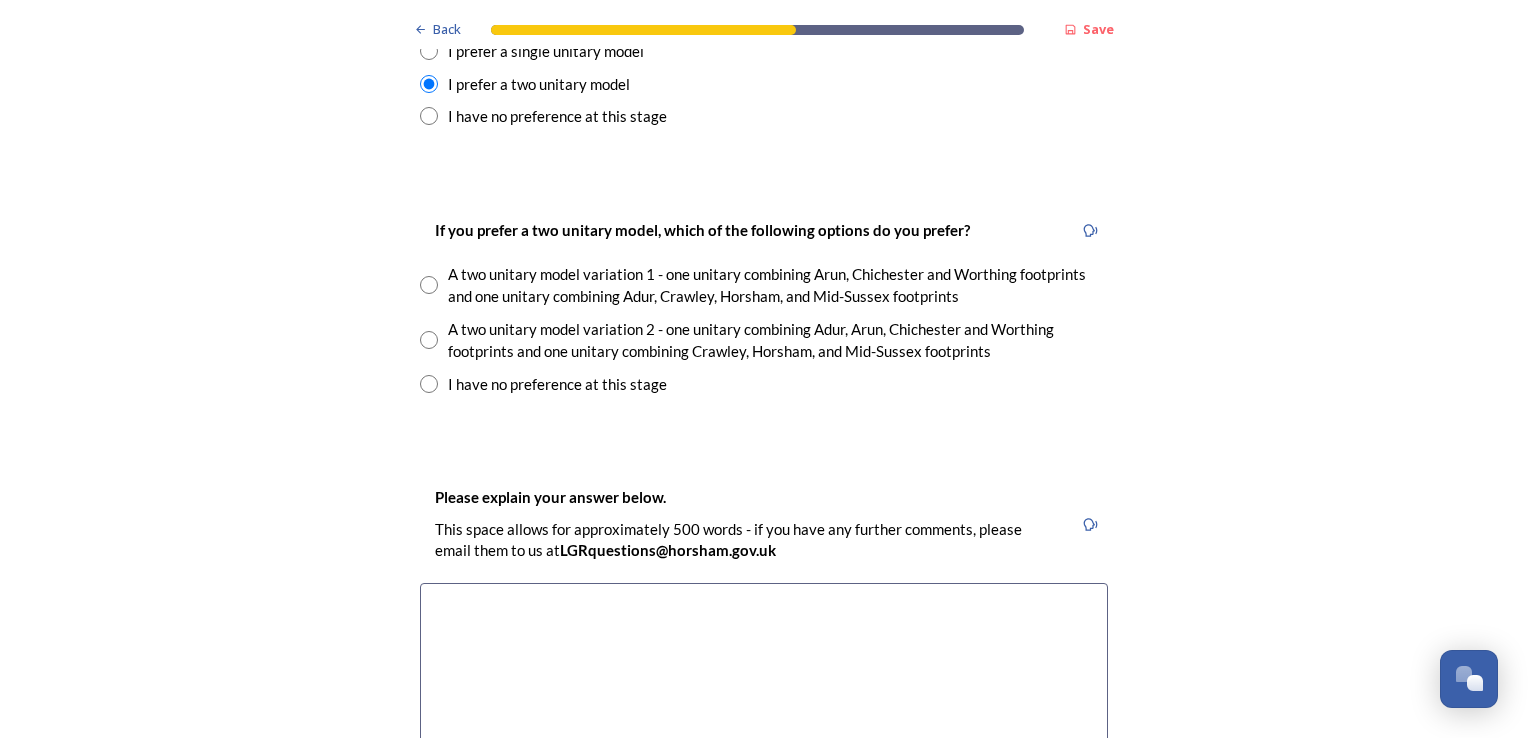scroll, scrollTop: 2800, scrollLeft: 0, axis: vertical 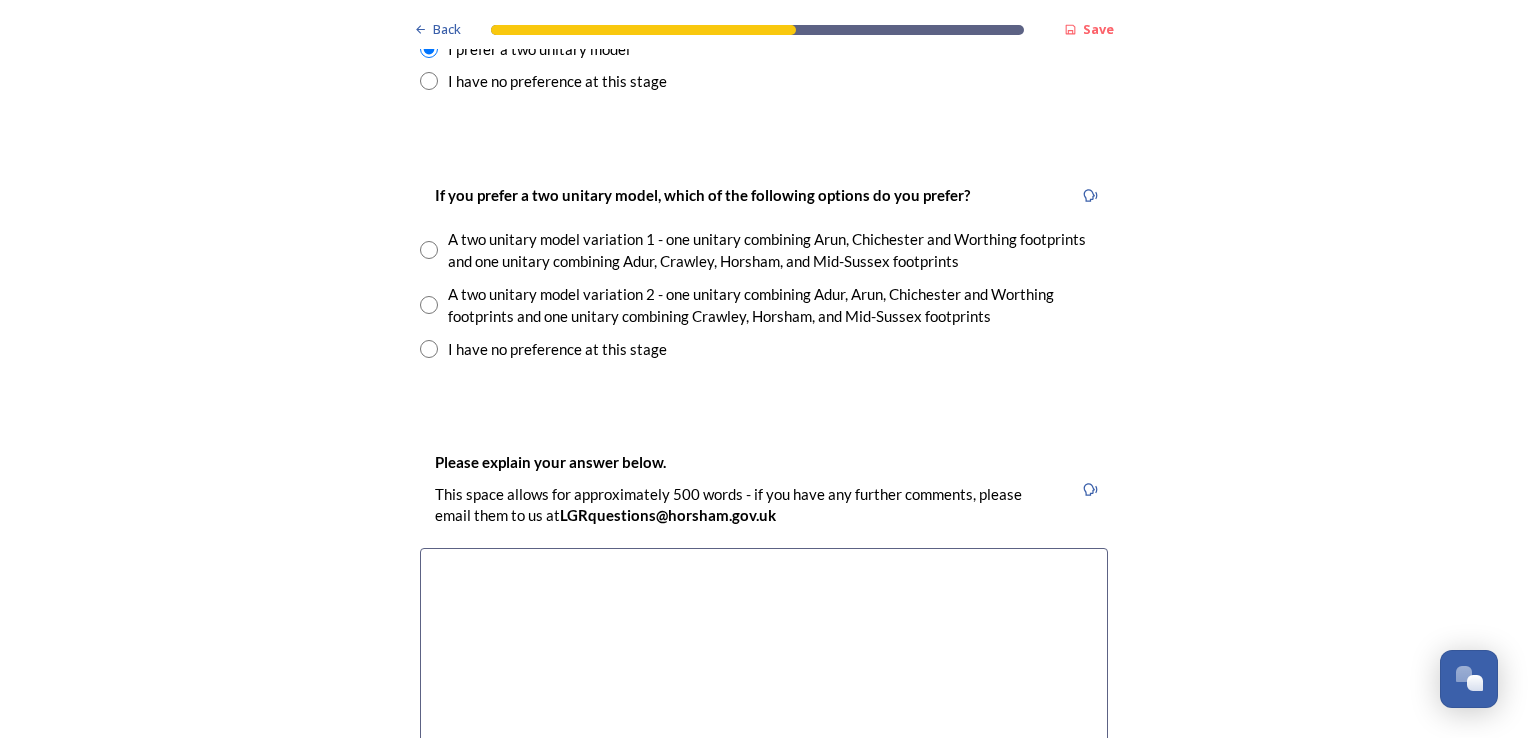 click at bounding box center (429, 349) 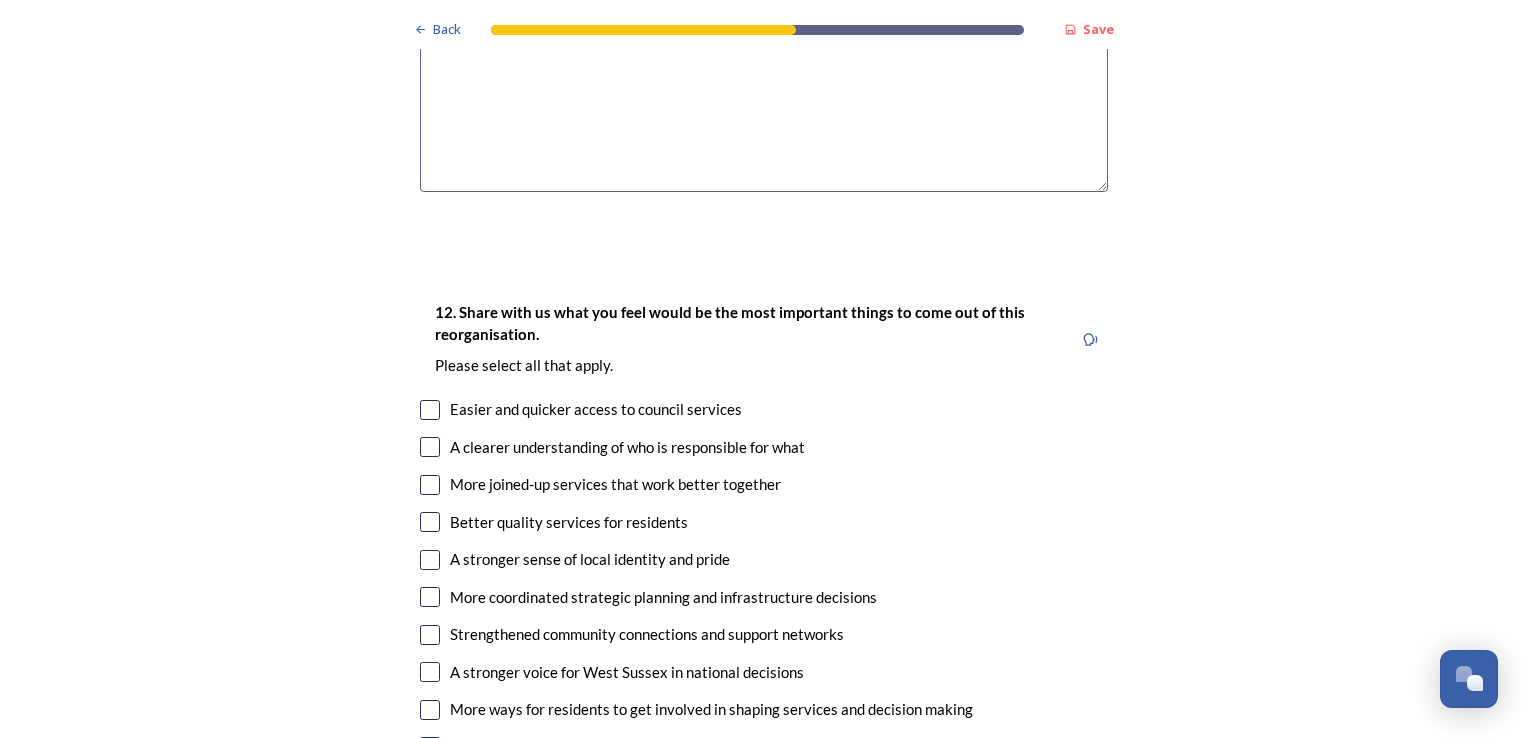 scroll, scrollTop: 3500, scrollLeft: 0, axis: vertical 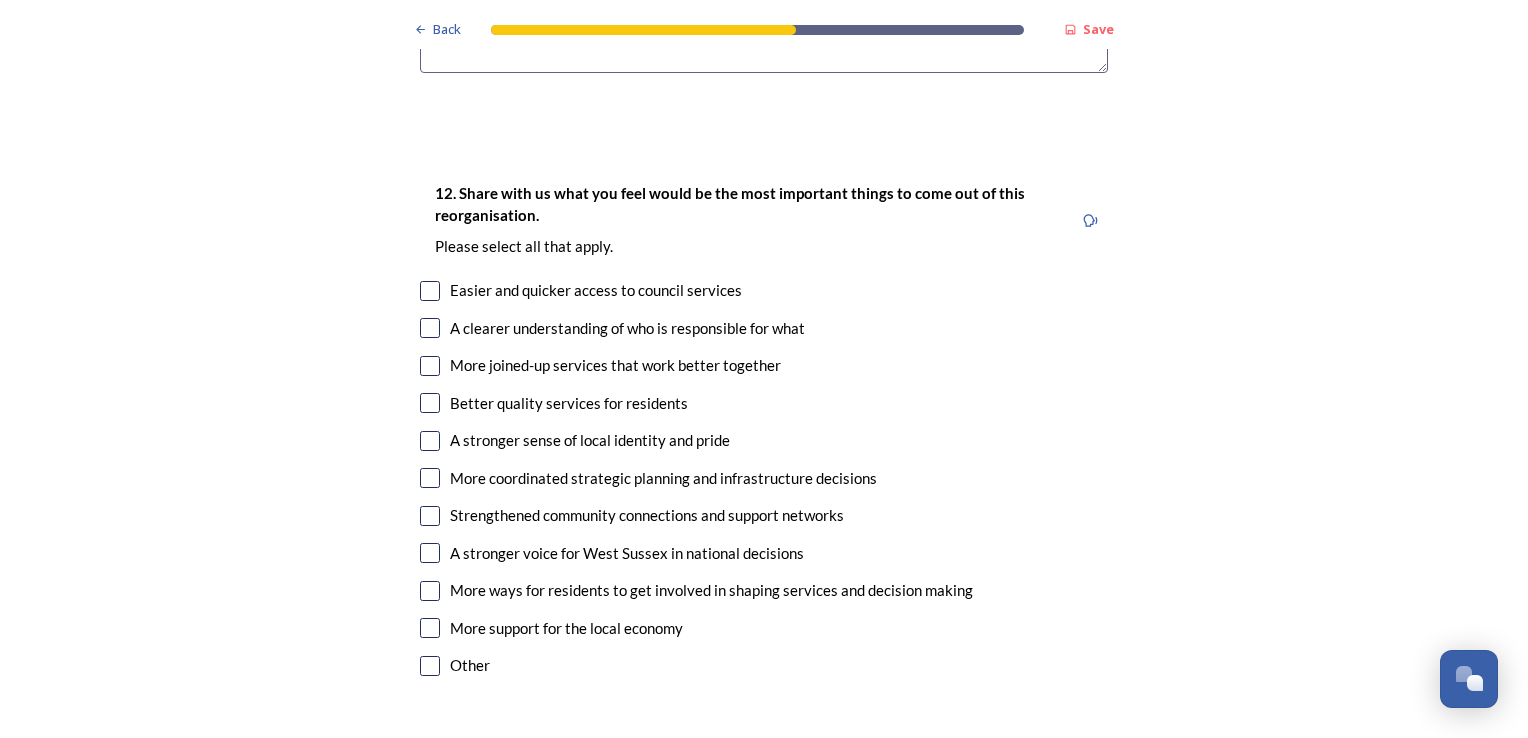 click at bounding box center (430, 628) 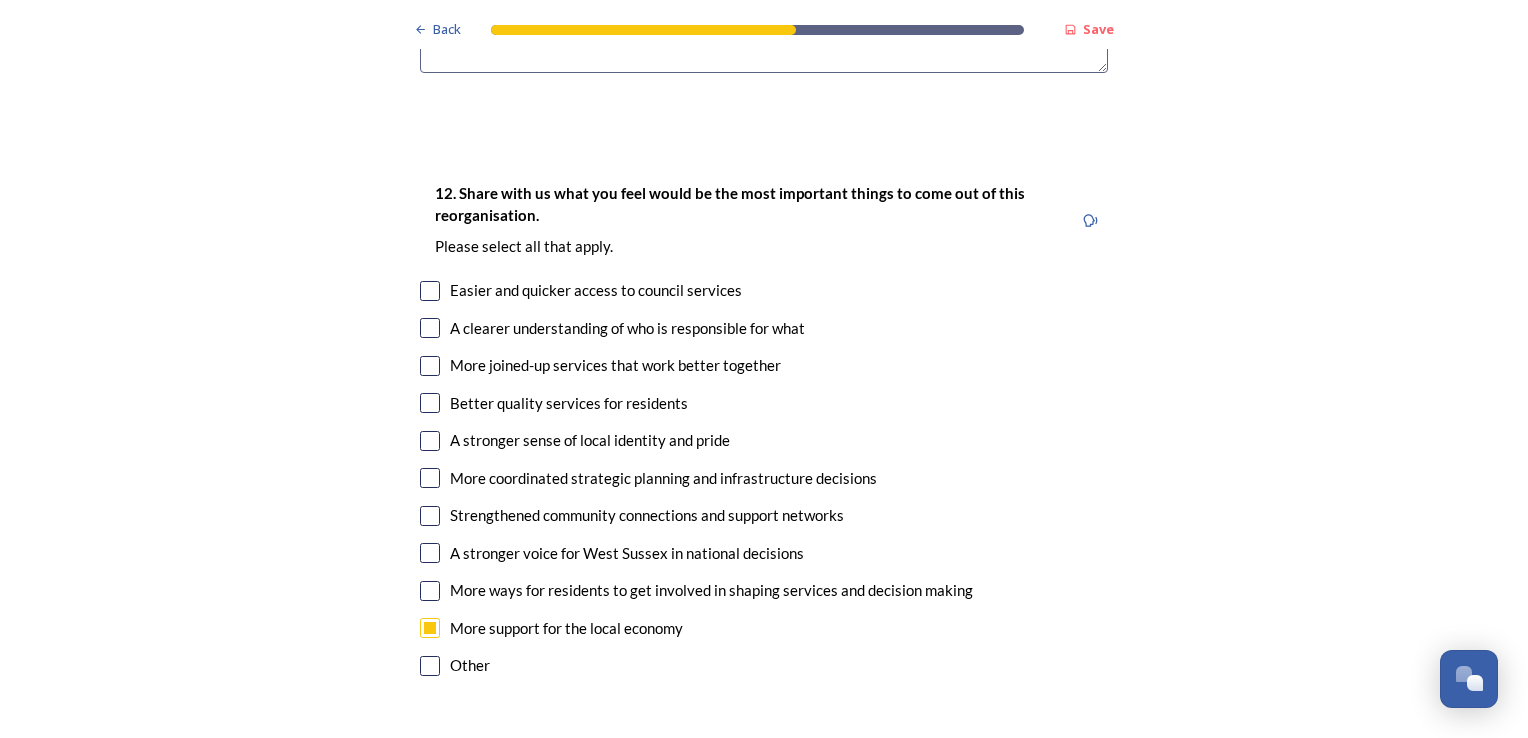 click at bounding box center (430, 403) 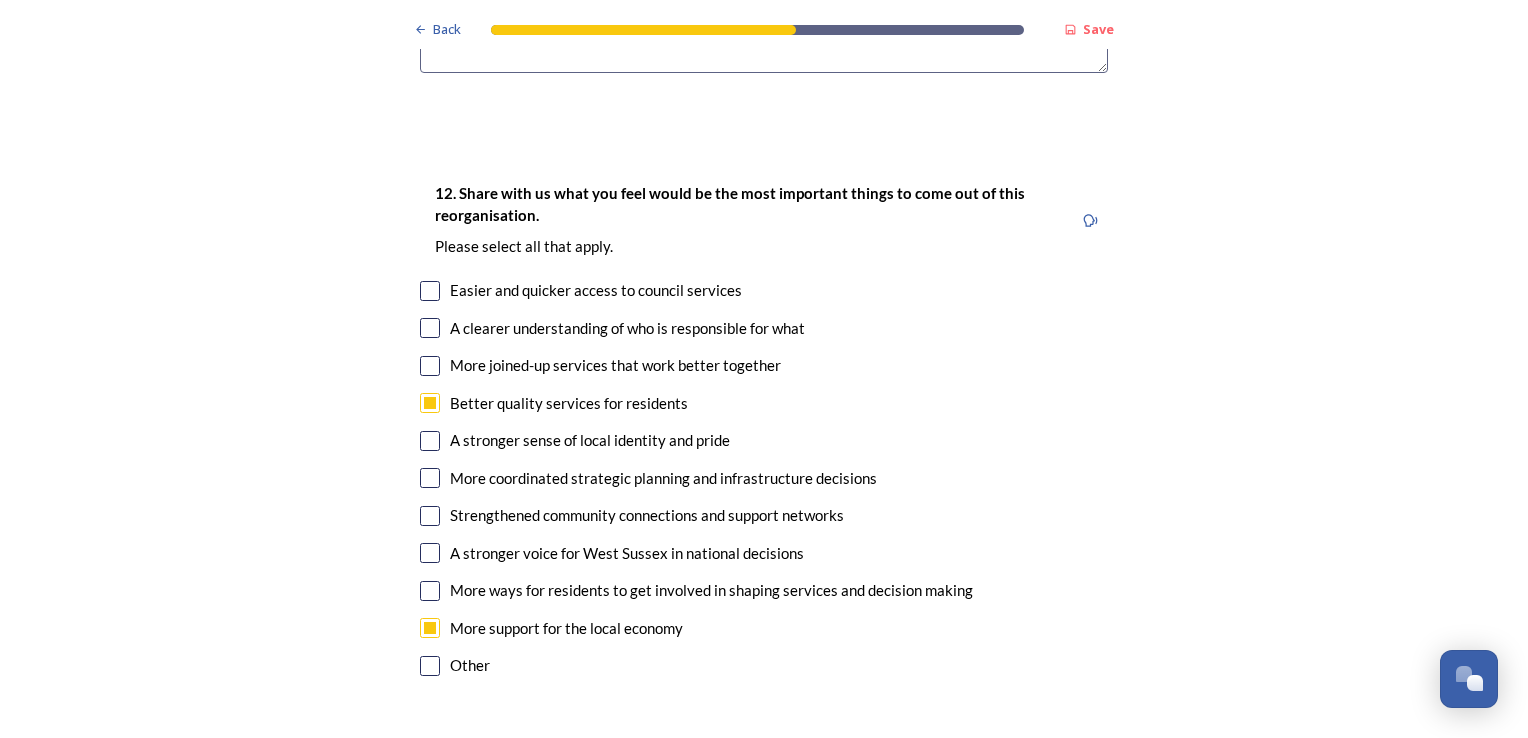 click at bounding box center [430, 291] 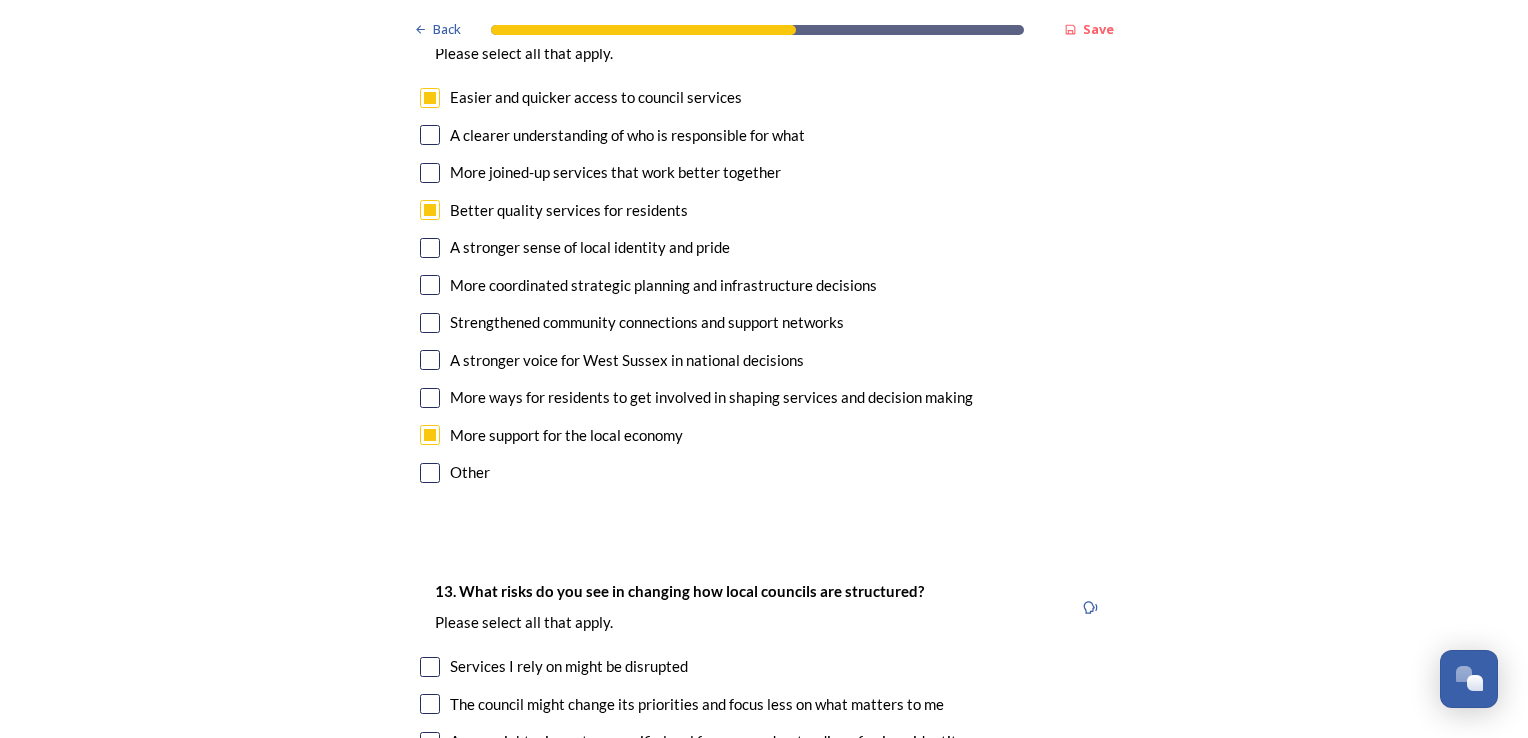 scroll, scrollTop: 3700, scrollLeft: 0, axis: vertical 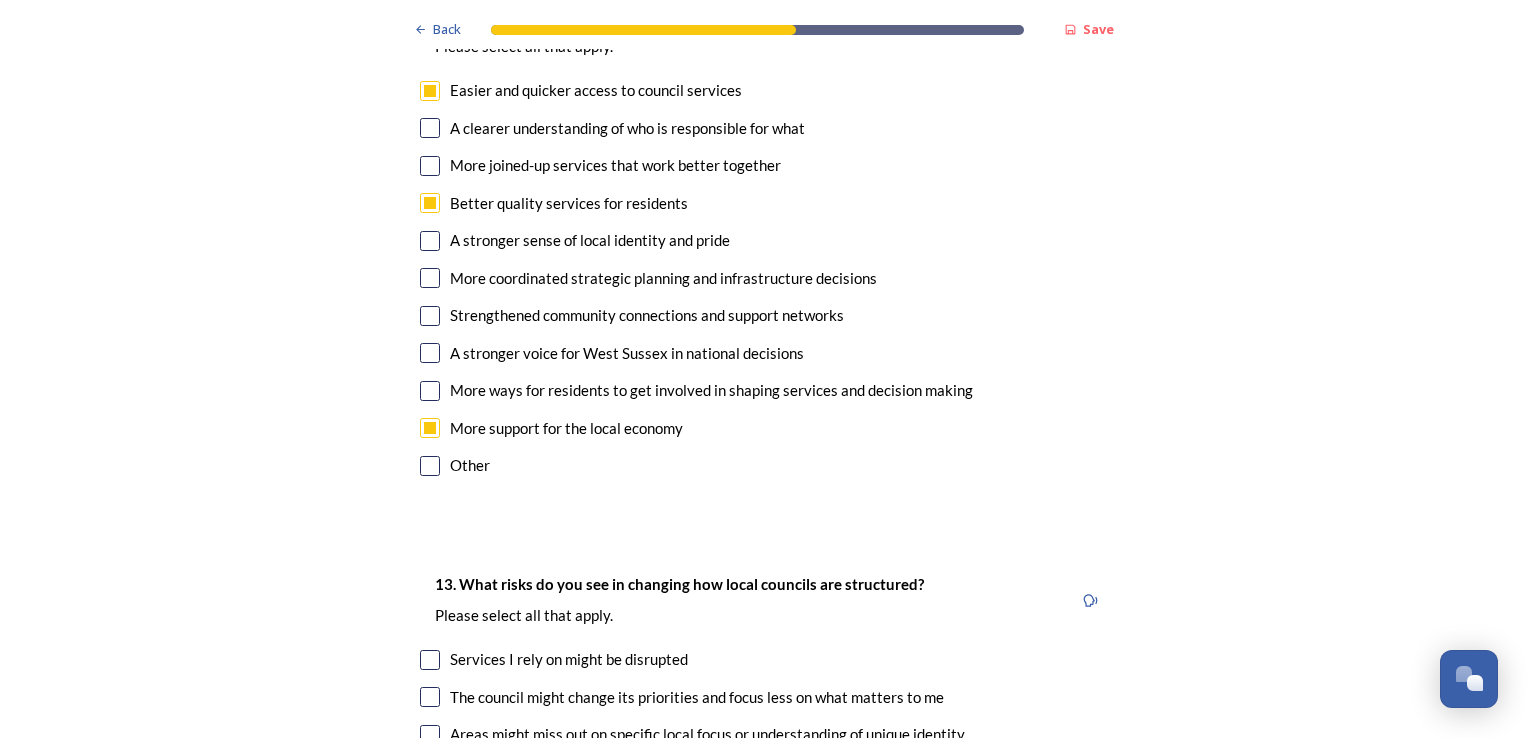 click at bounding box center [430, 278] 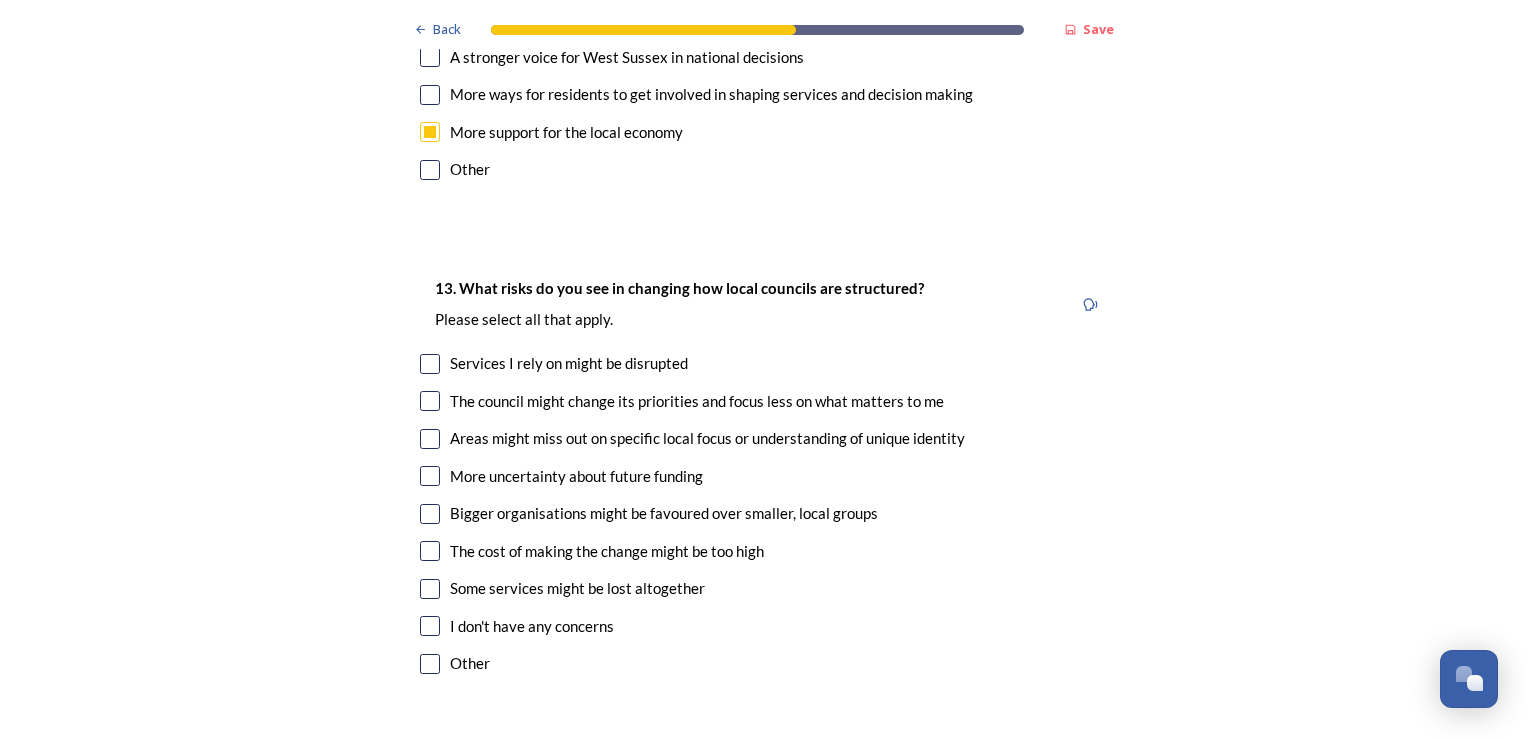 scroll, scrollTop: 4000, scrollLeft: 0, axis: vertical 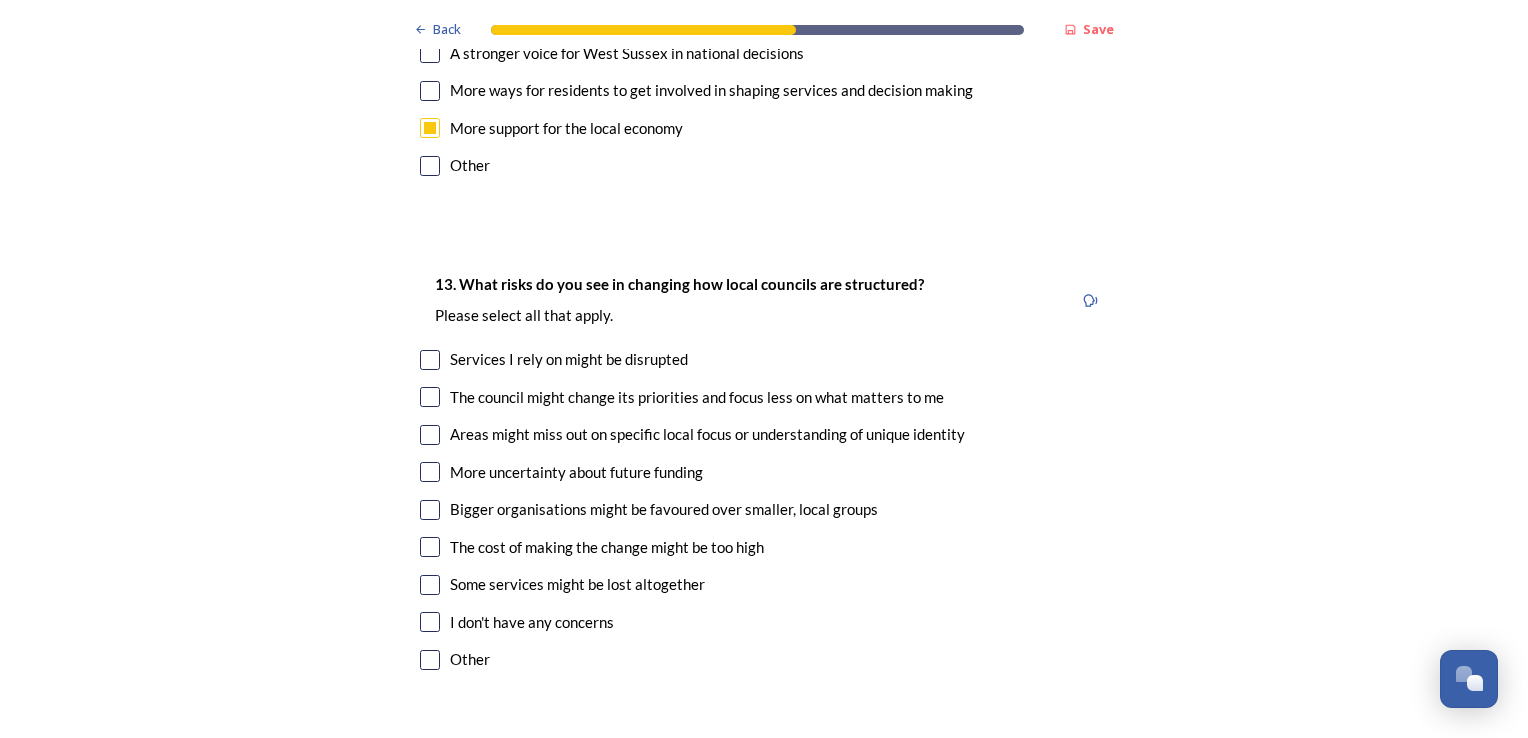 click at bounding box center [430, 585] 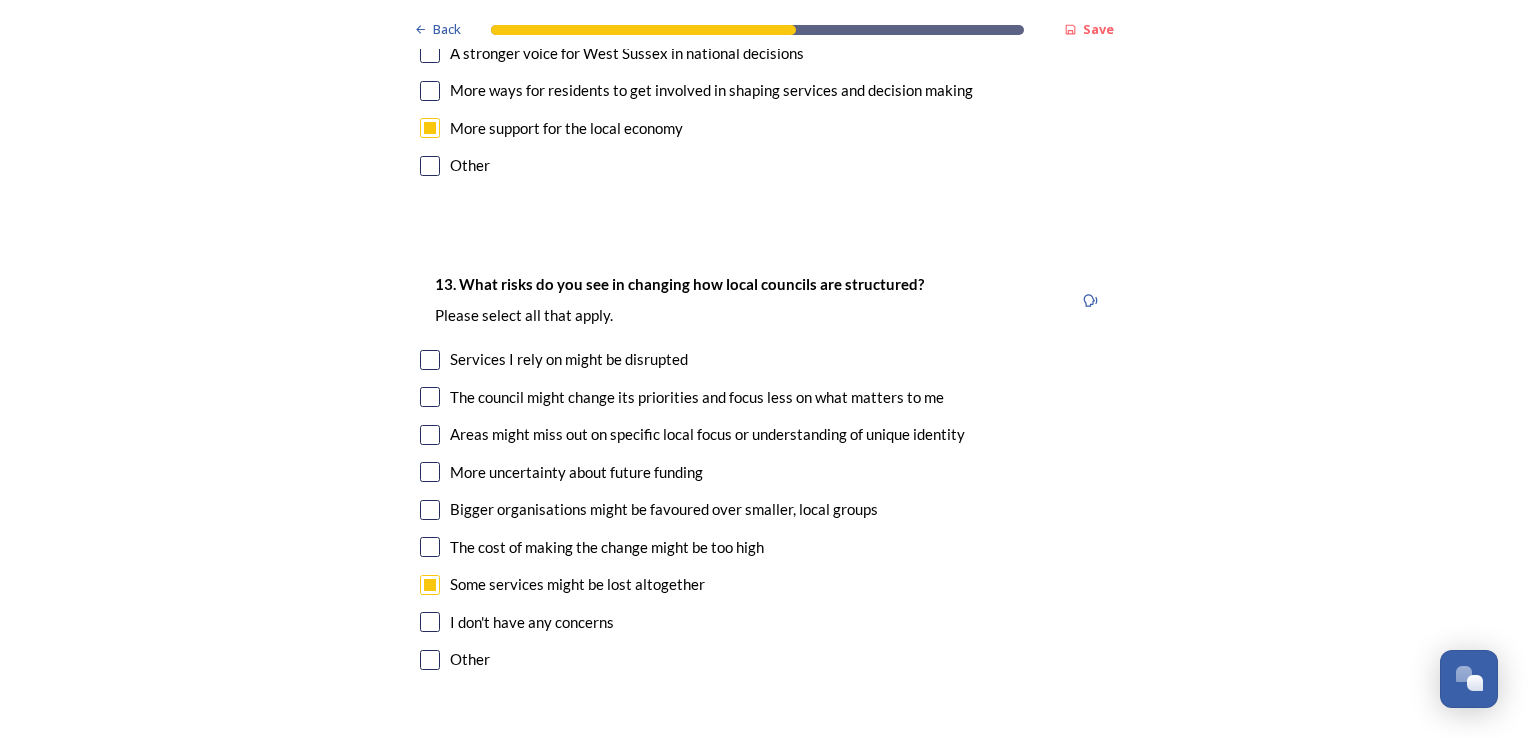click at bounding box center [430, 360] 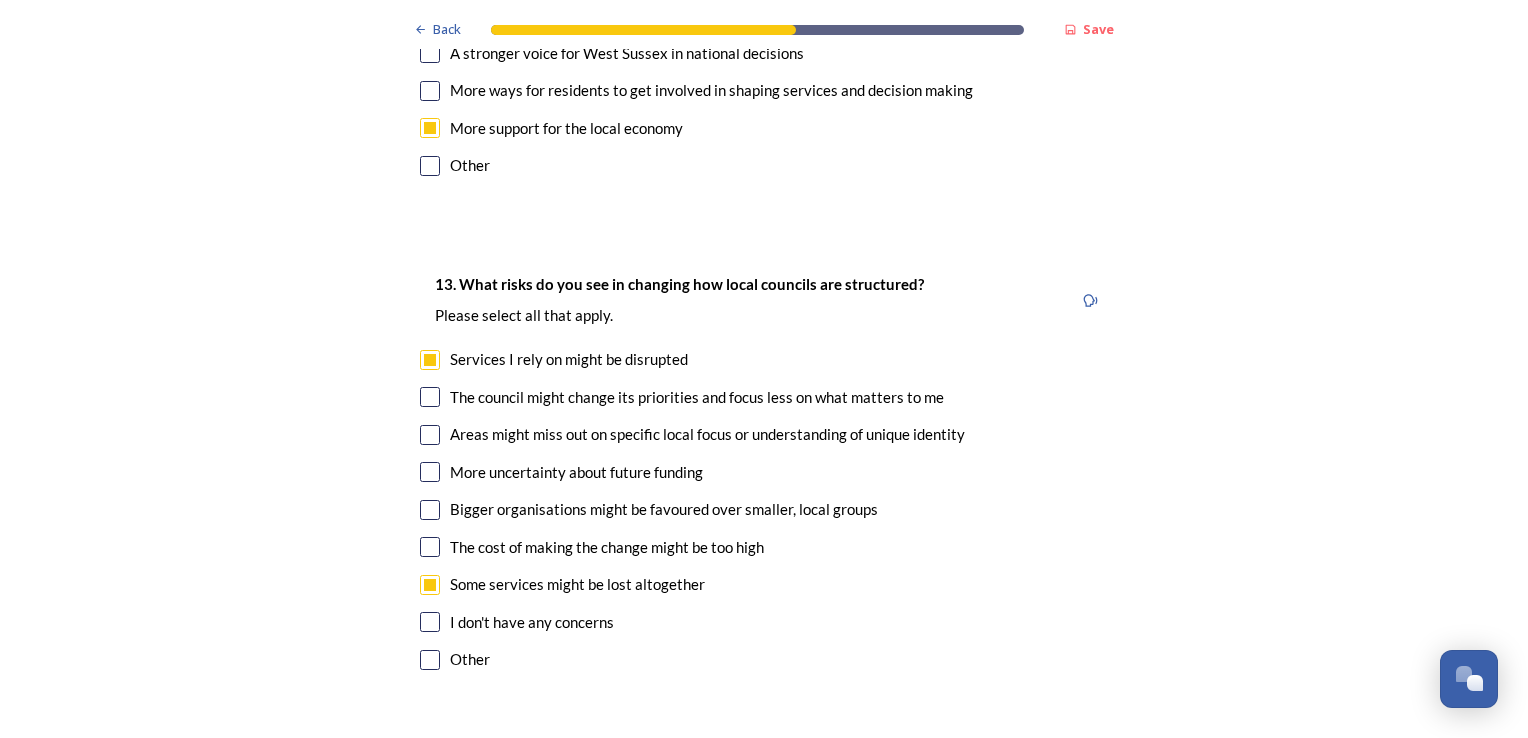 click at bounding box center [430, 435] 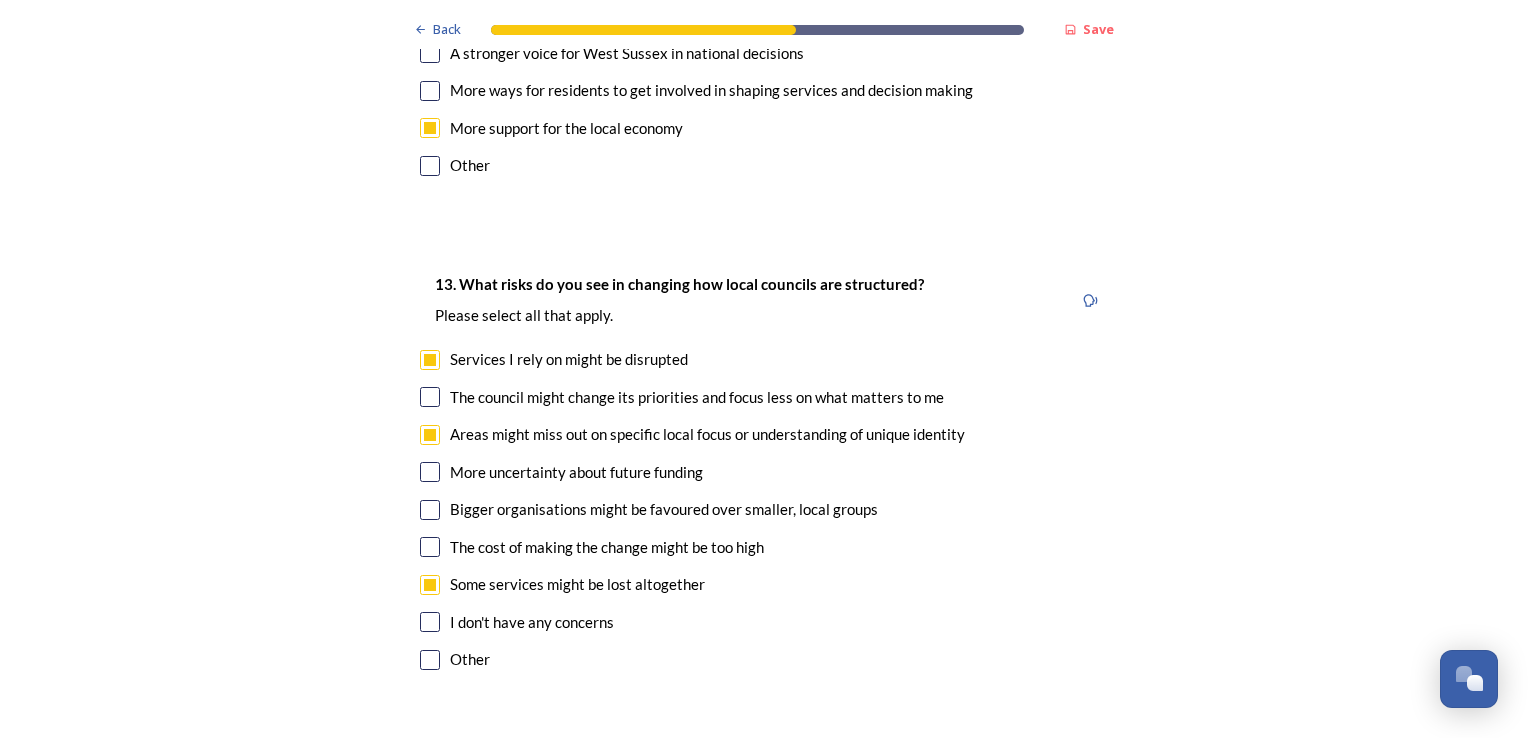 click at bounding box center [430, 397] 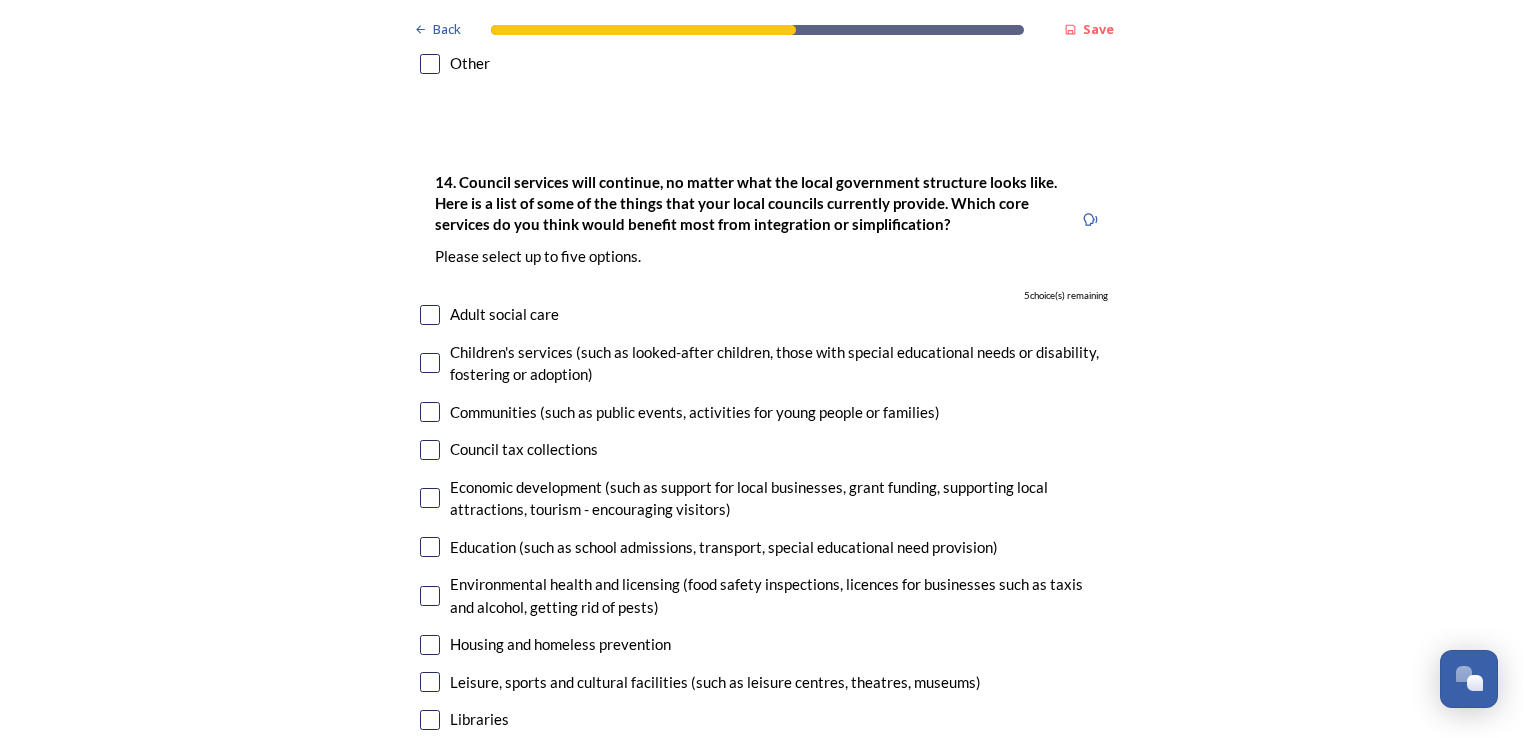 scroll, scrollTop: 4600, scrollLeft: 0, axis: vertical 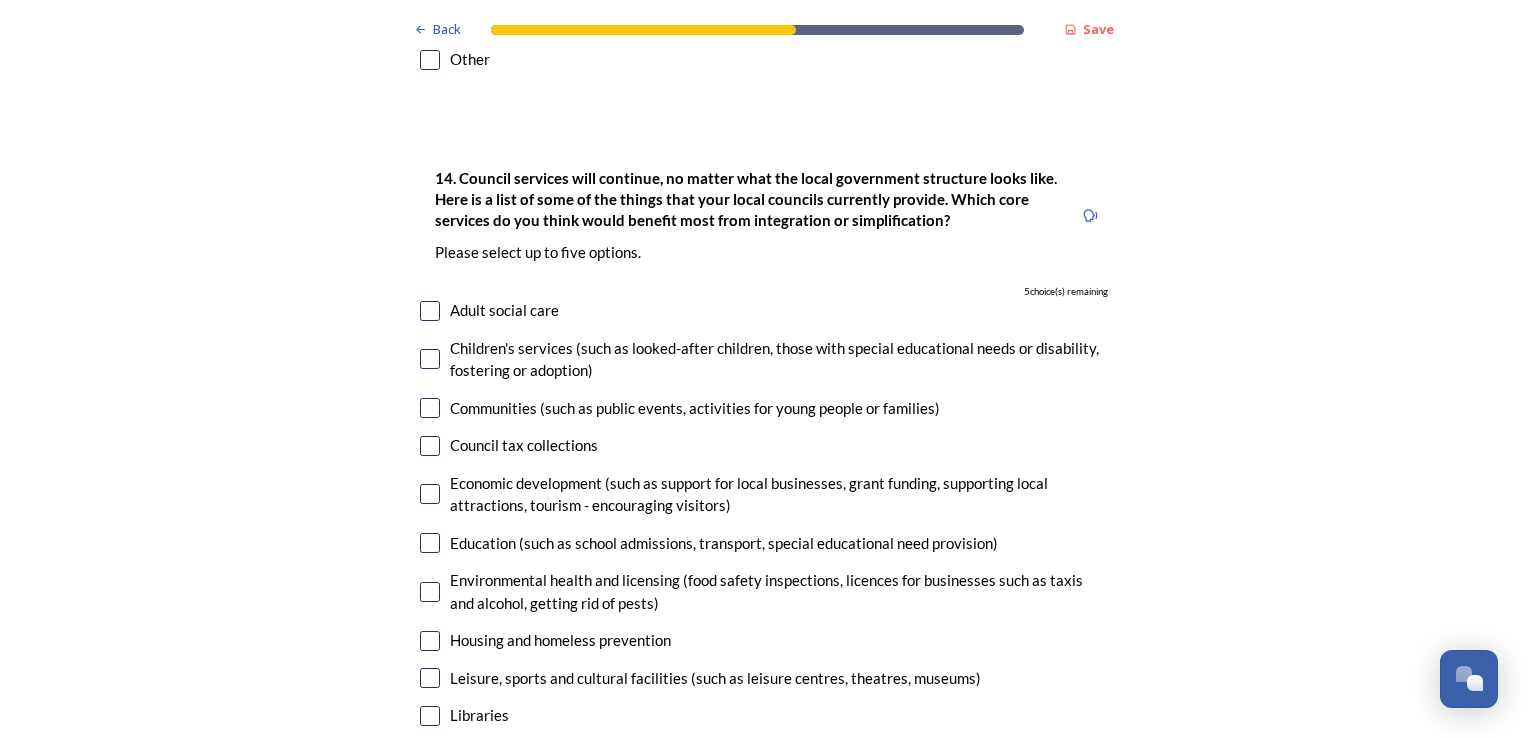 click at bounding box center (430, 494) 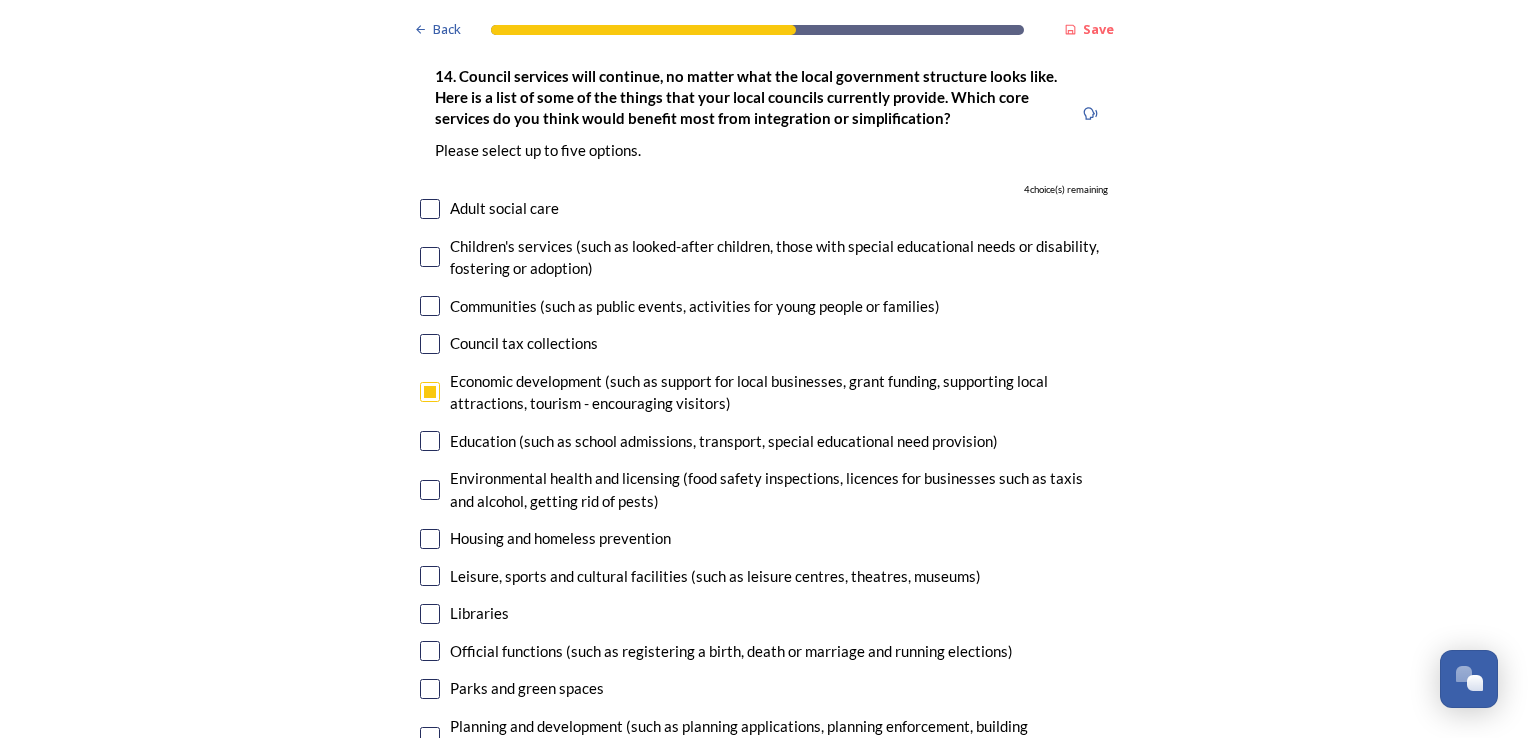 scroll, scrollTop: 4800, scrollLeft: 0, axis: vertical 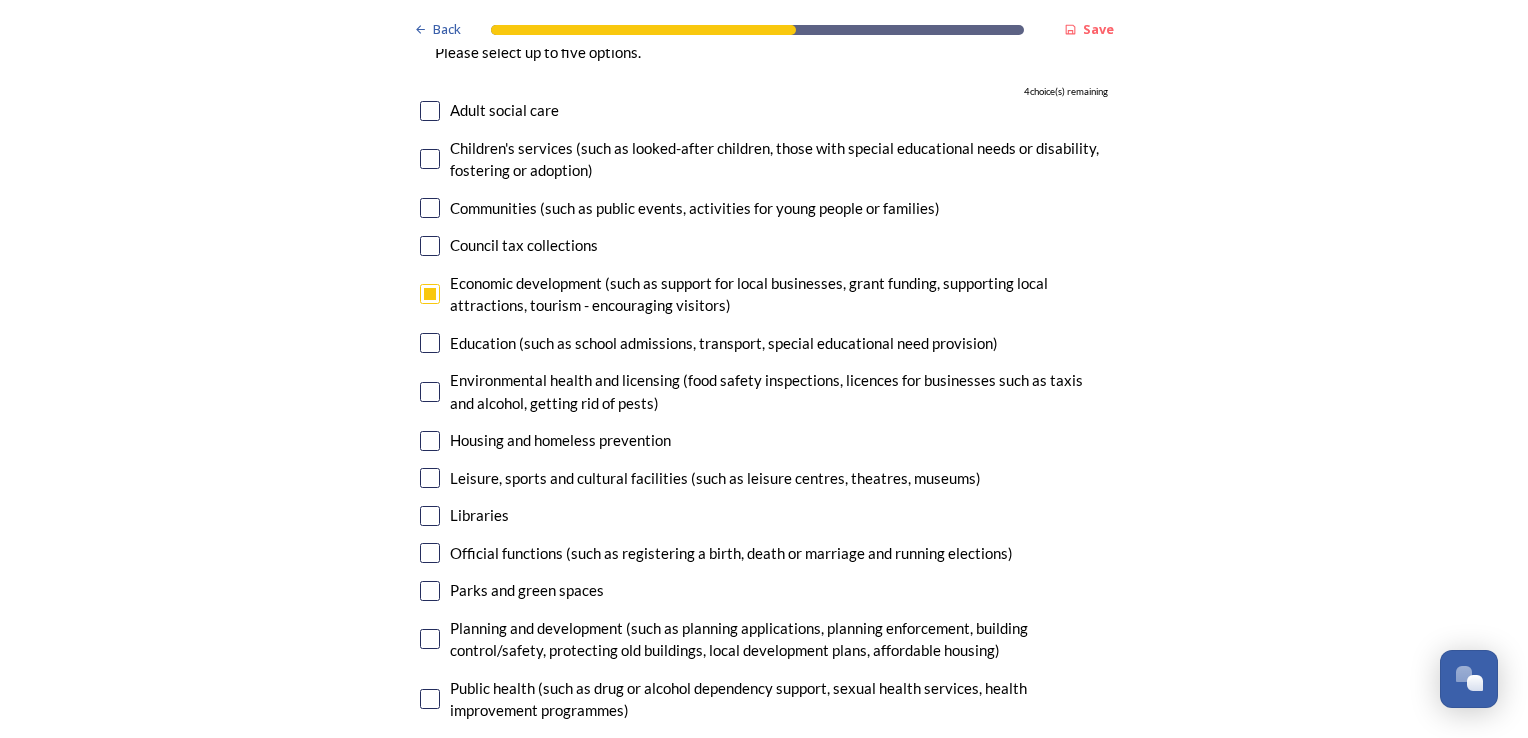 click at bounding box center [430, 478] 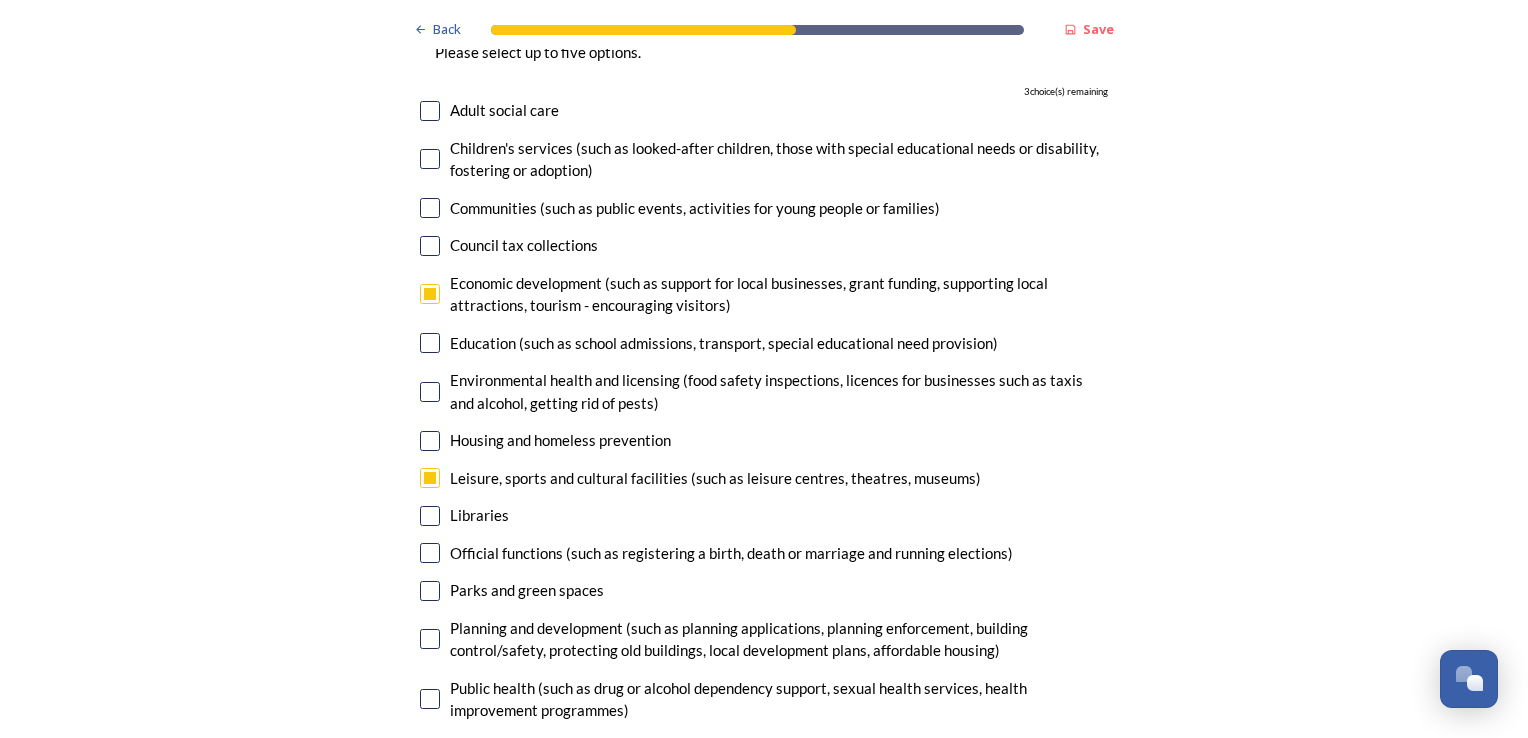 click at bounding box center [430, 591] 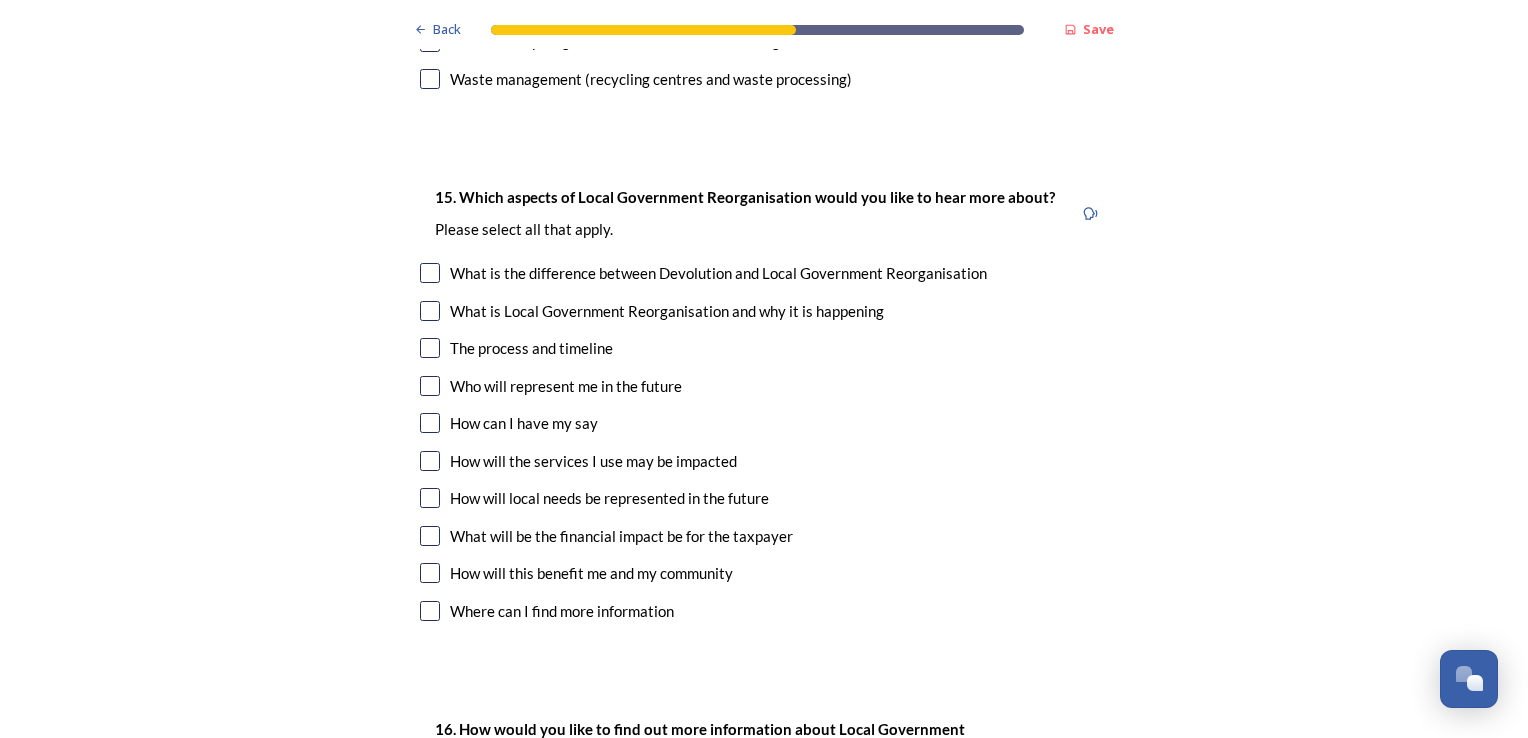 scroll, scrollTop: 5744, scrollLeft: 0, axis: vertical 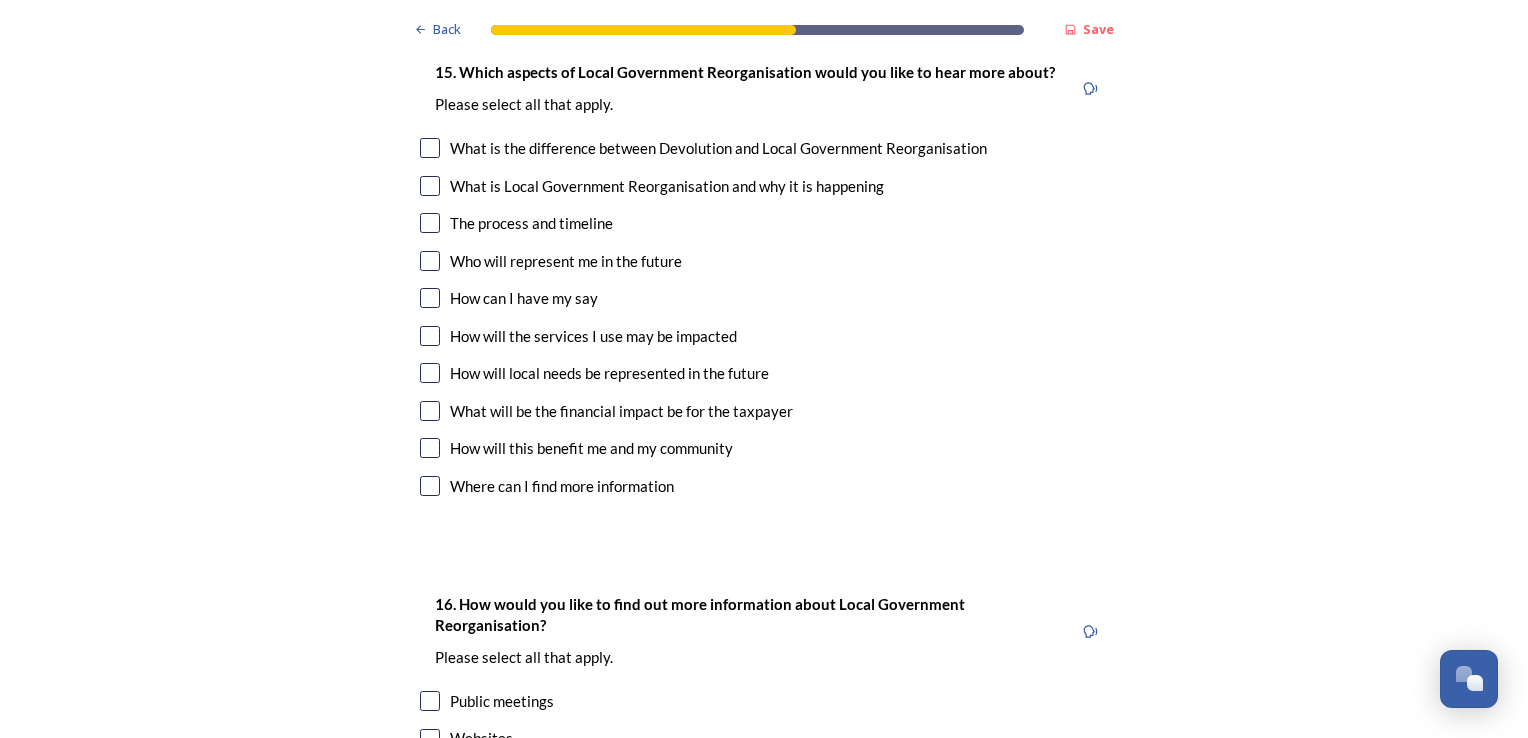 click at bounding box center (430, 223) 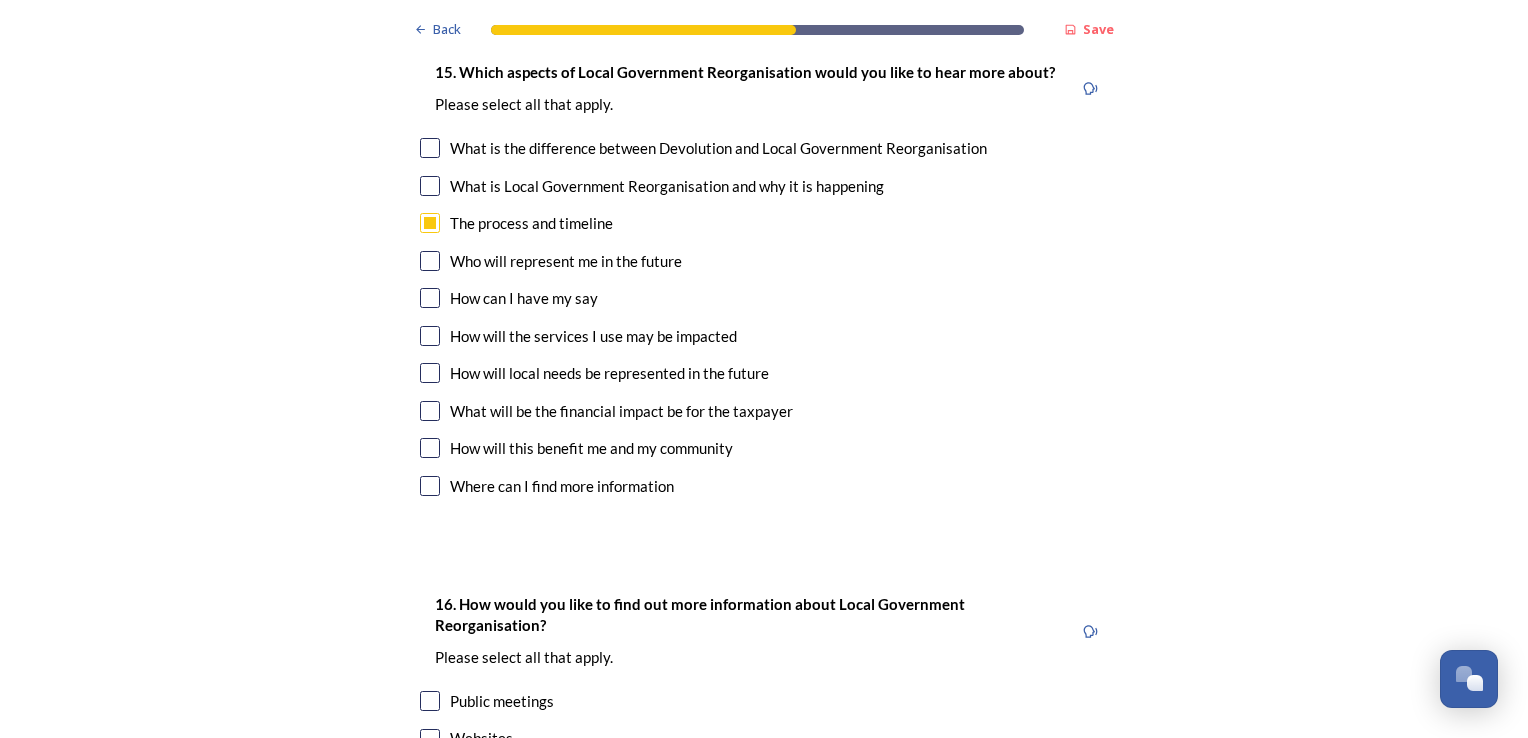 click at bounding box center [430, 373] 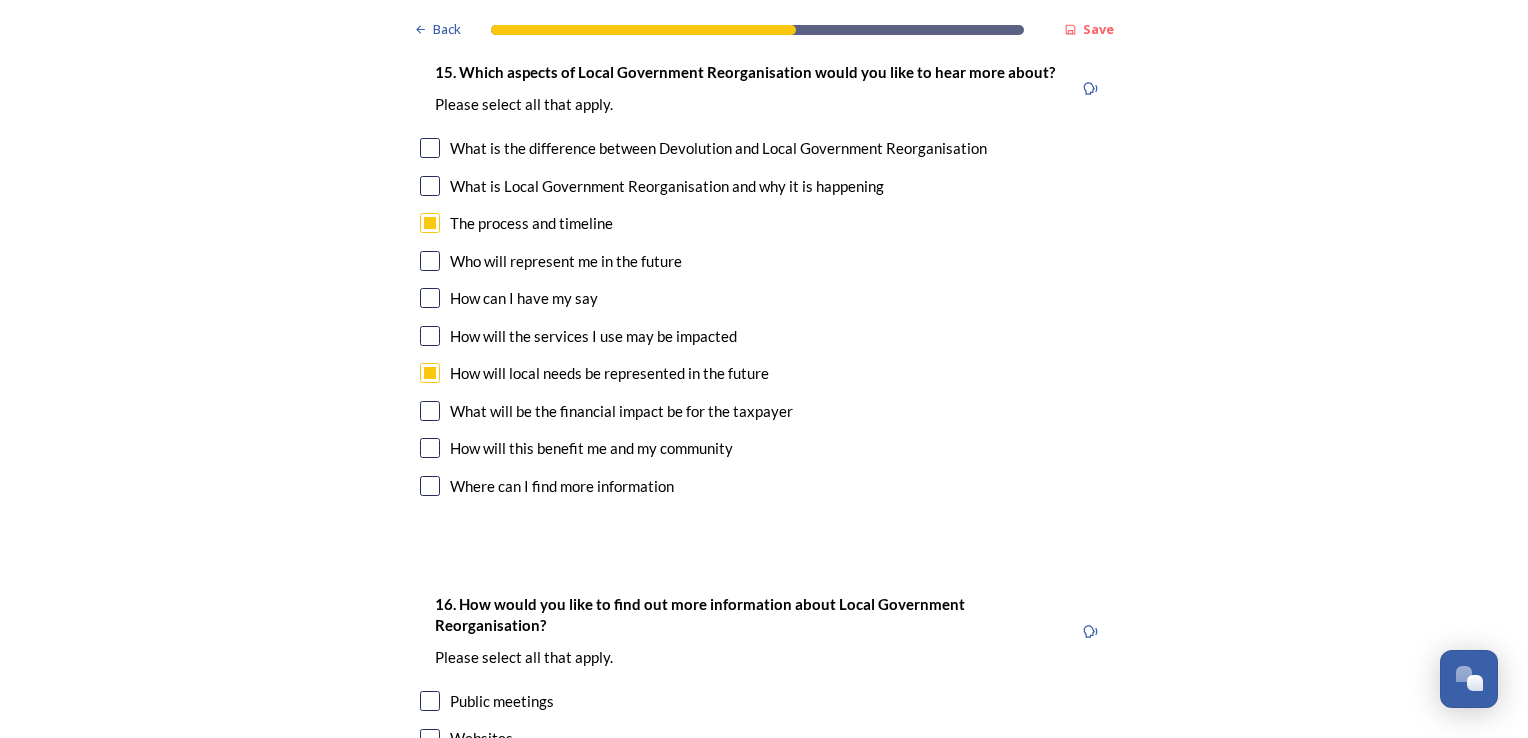 click at bounding box center (430, 336) 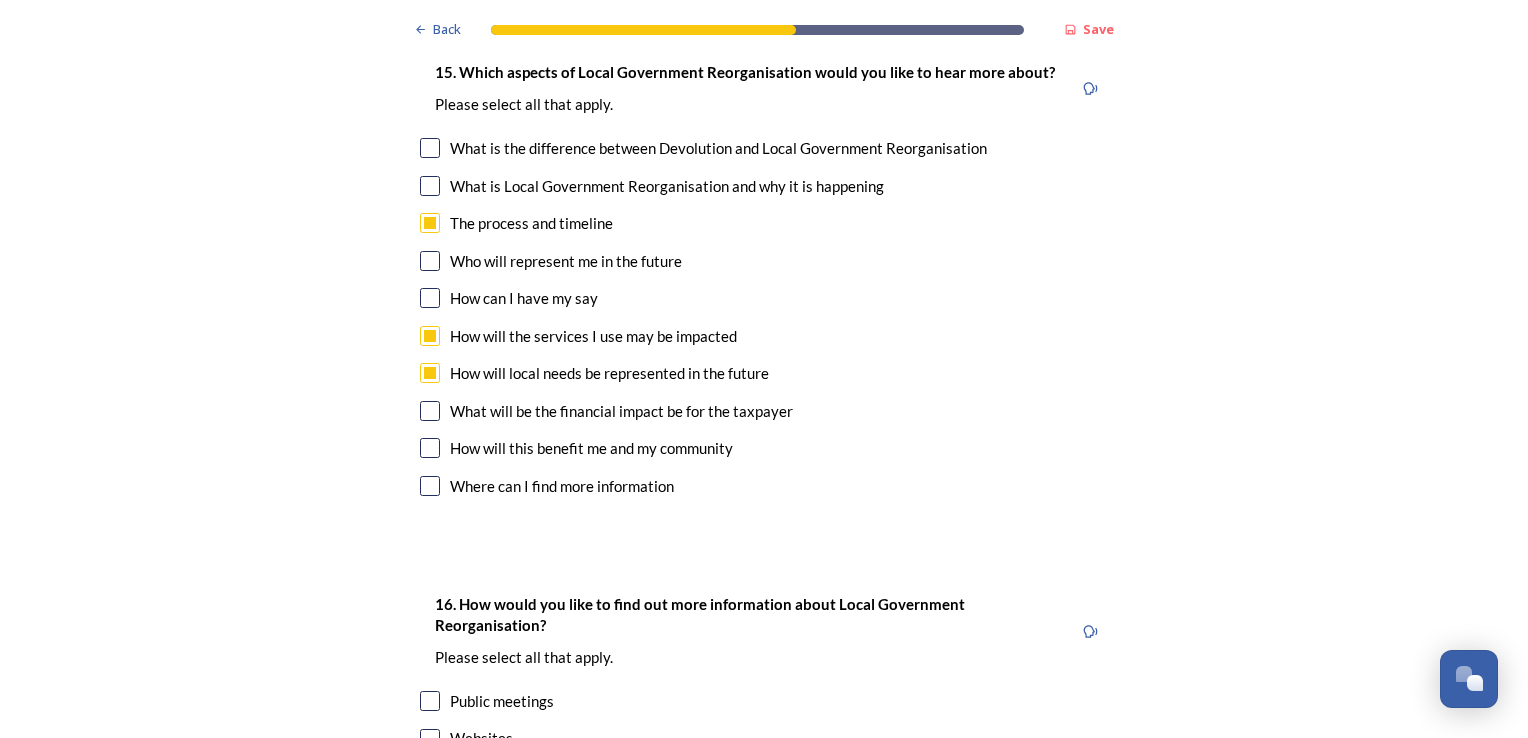 click at bounding box center [430, 411] 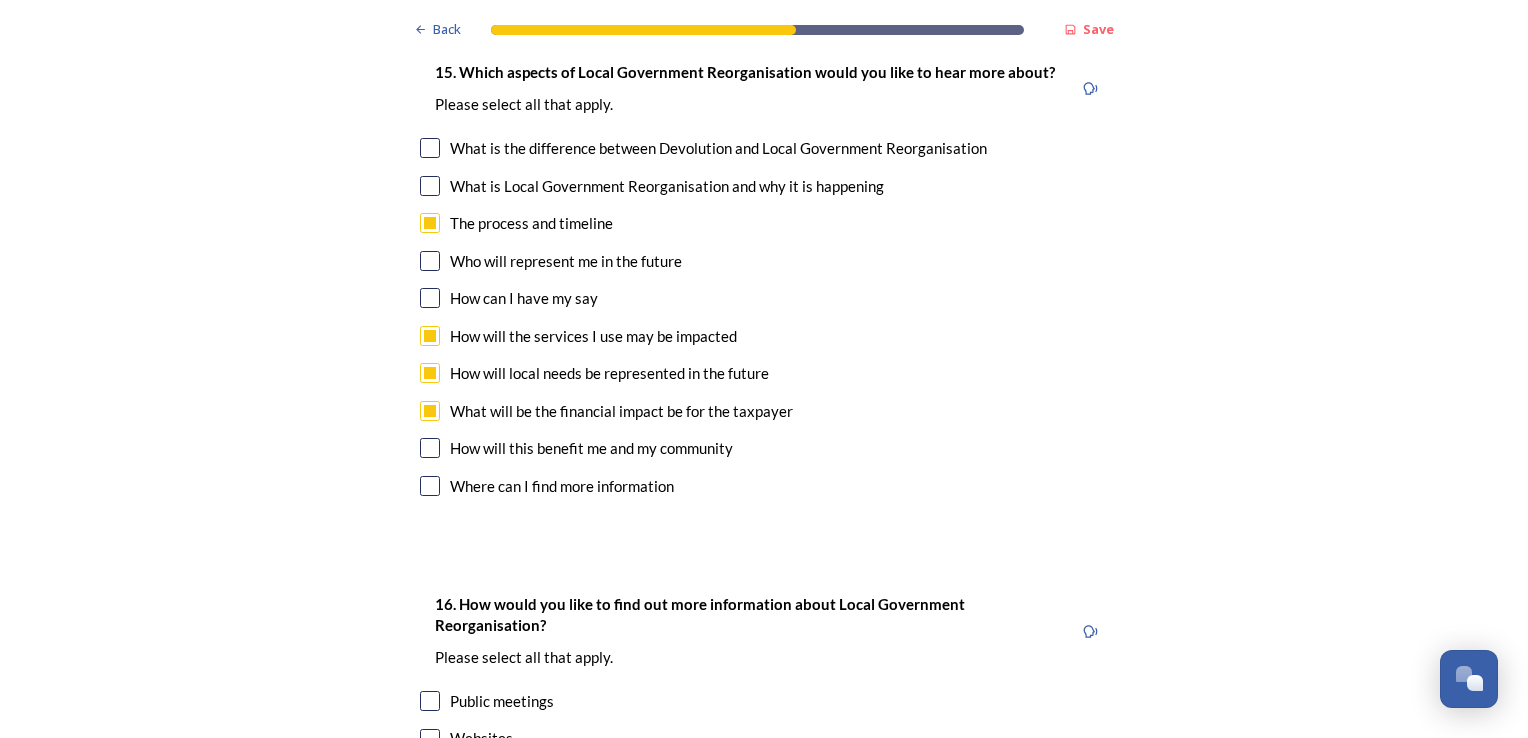 click at bounding box center (430, 448) 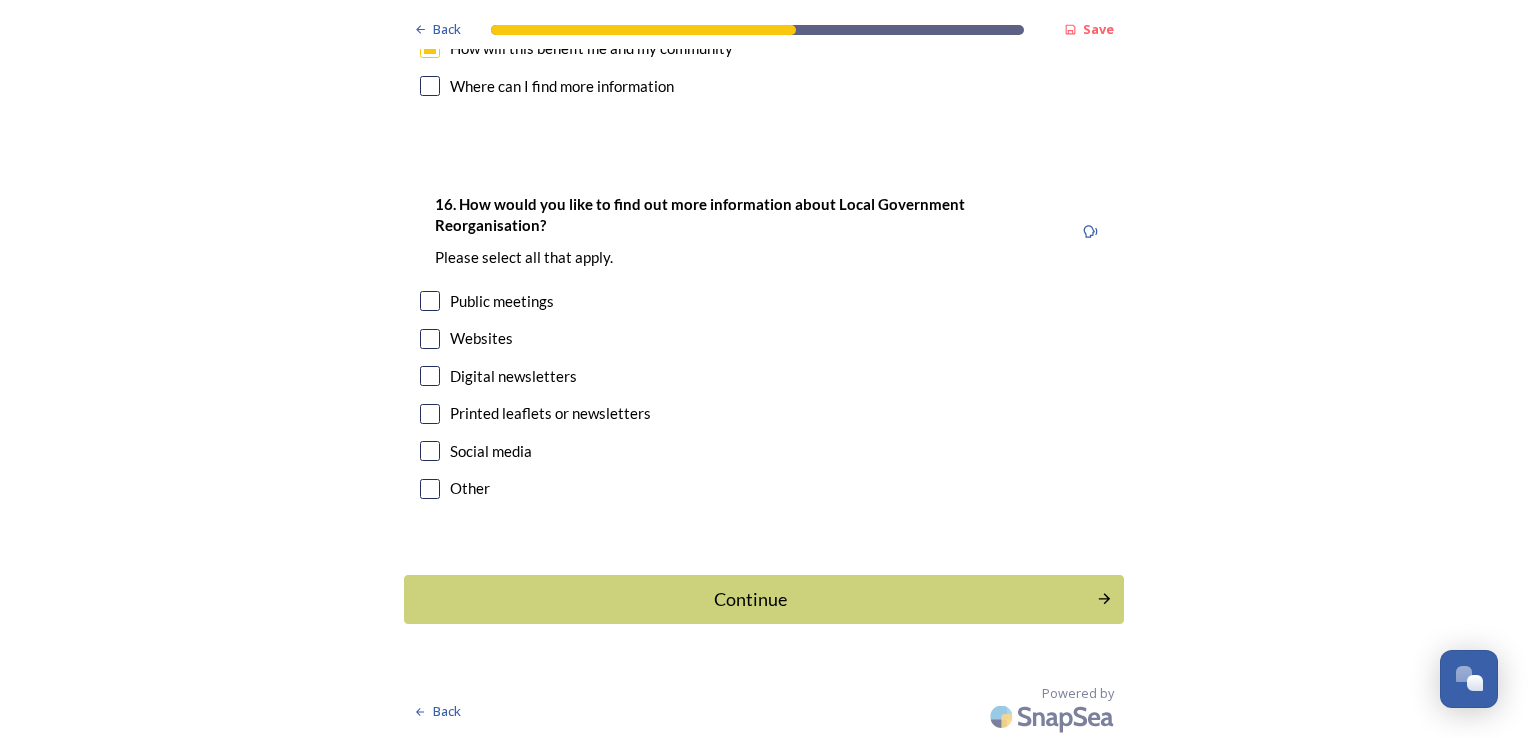 scroll, scrollTop: 6144, scrollLeft: 0, axis: vertical 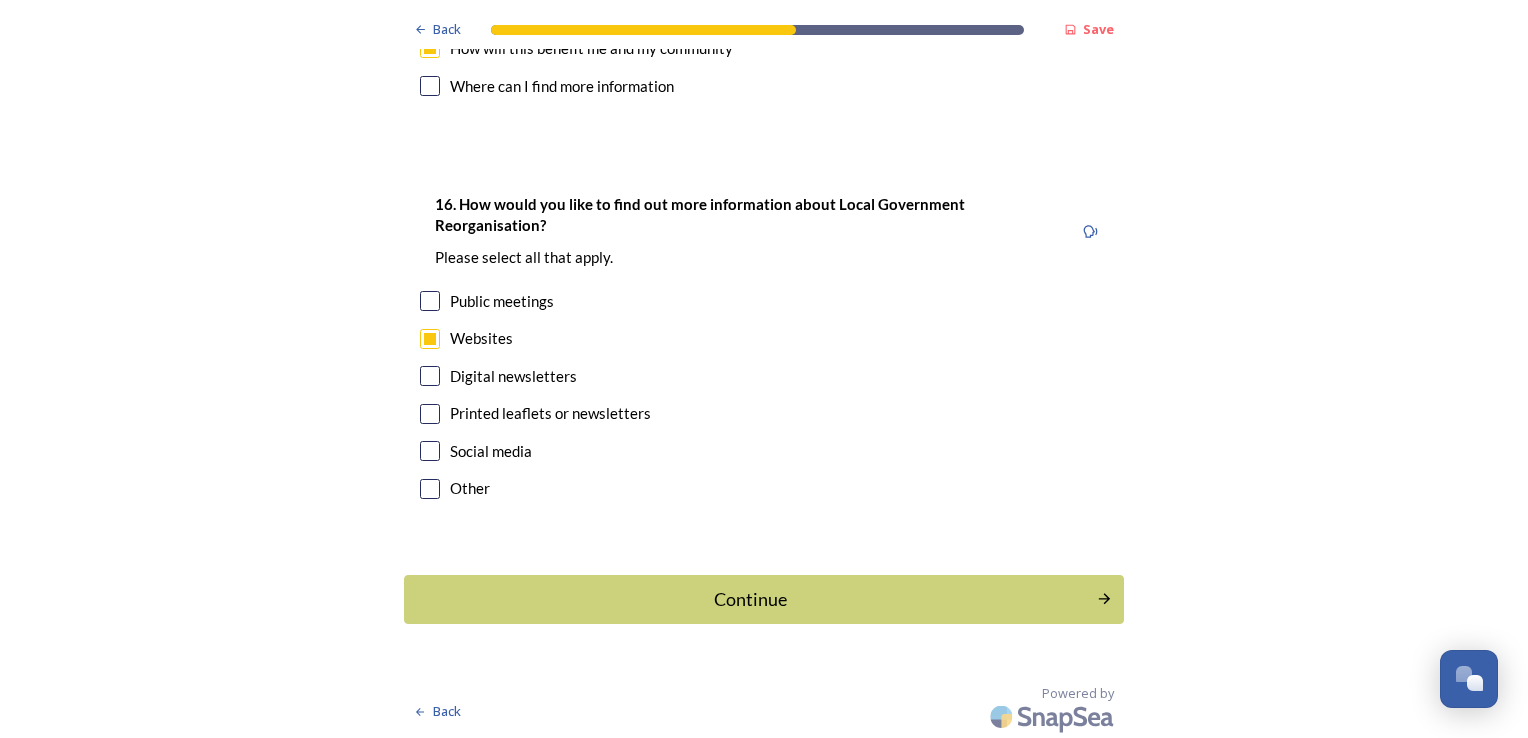 click at bounding box center [430, 451] 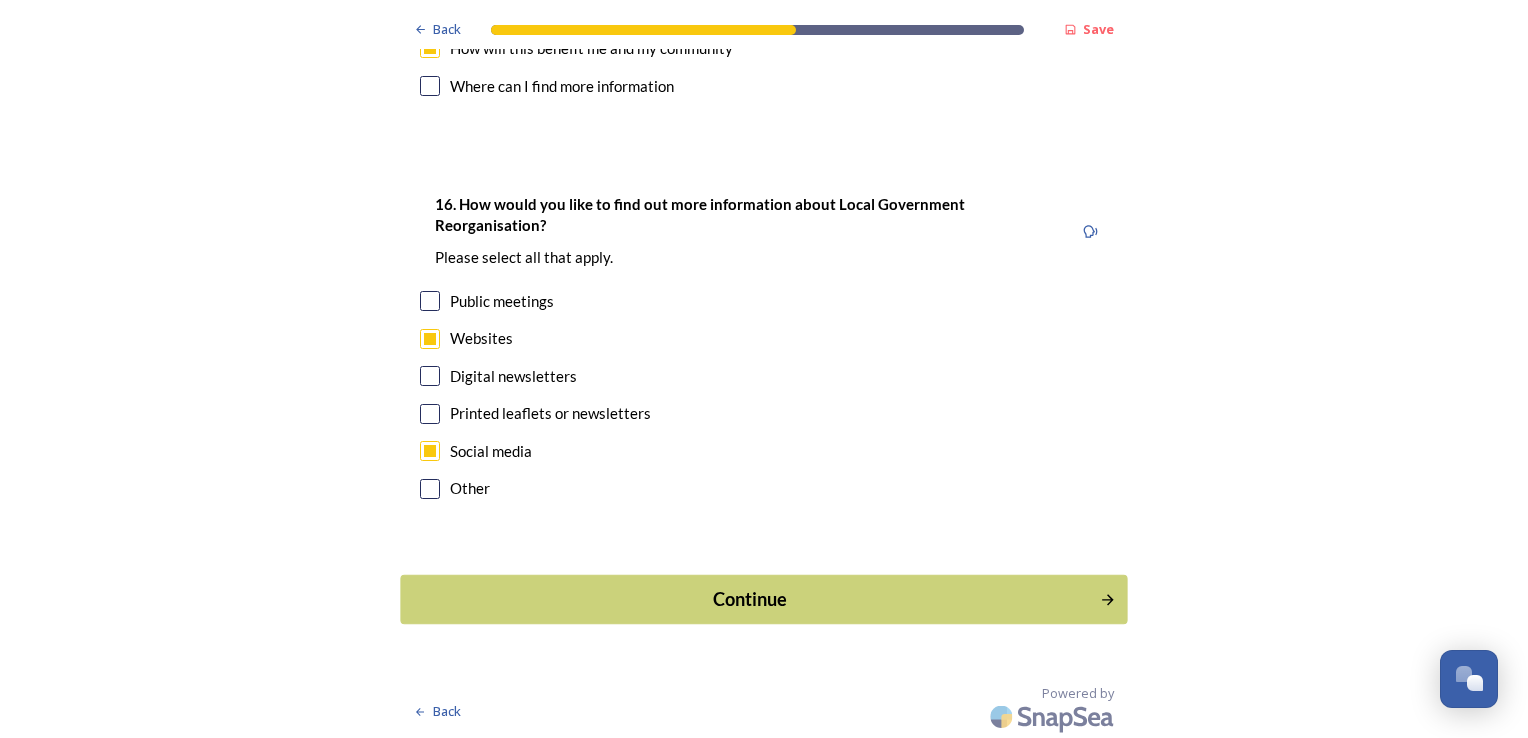click on "Continue" at bounding box center [750, 599] 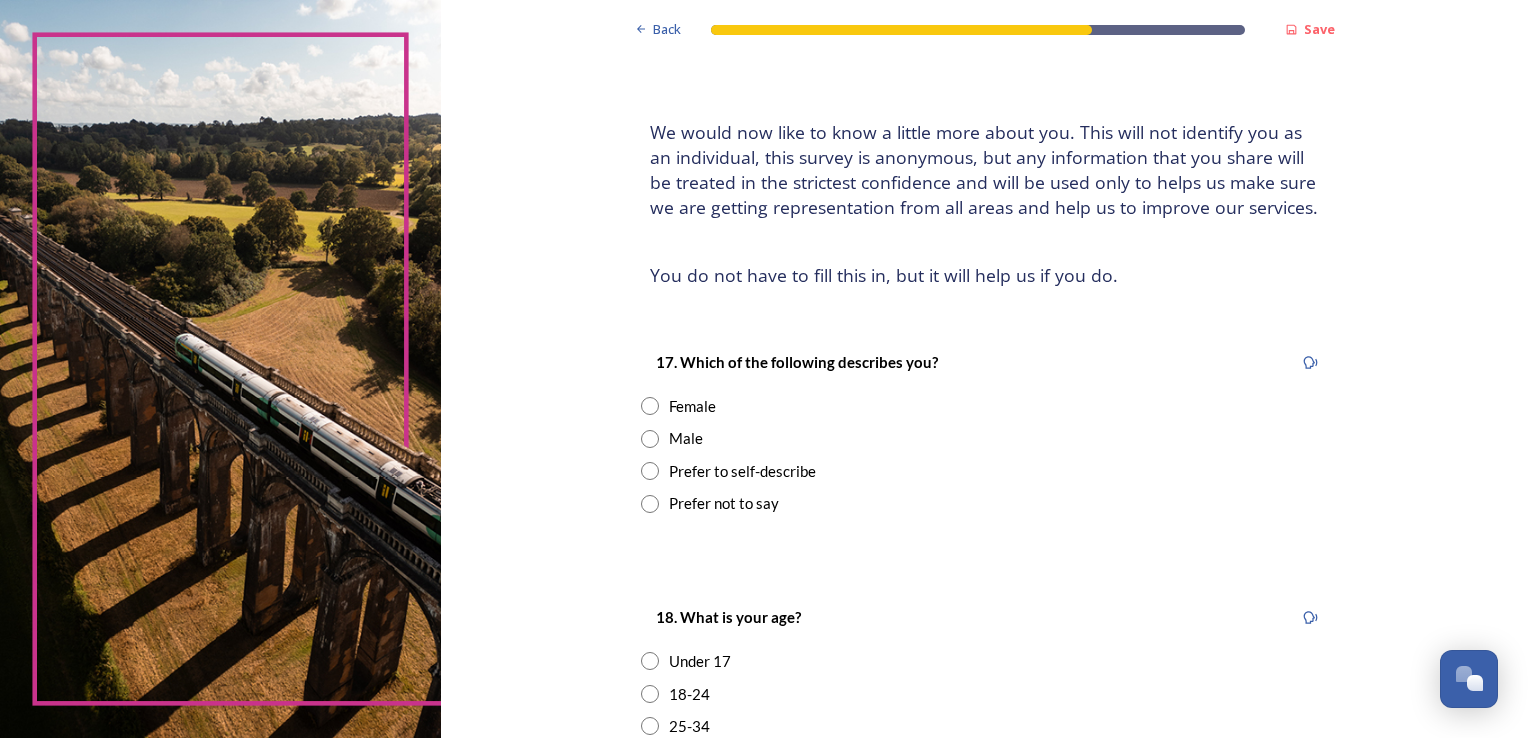 scroll, scrollTop: 200, scrollLeft: 0, axis: vertical 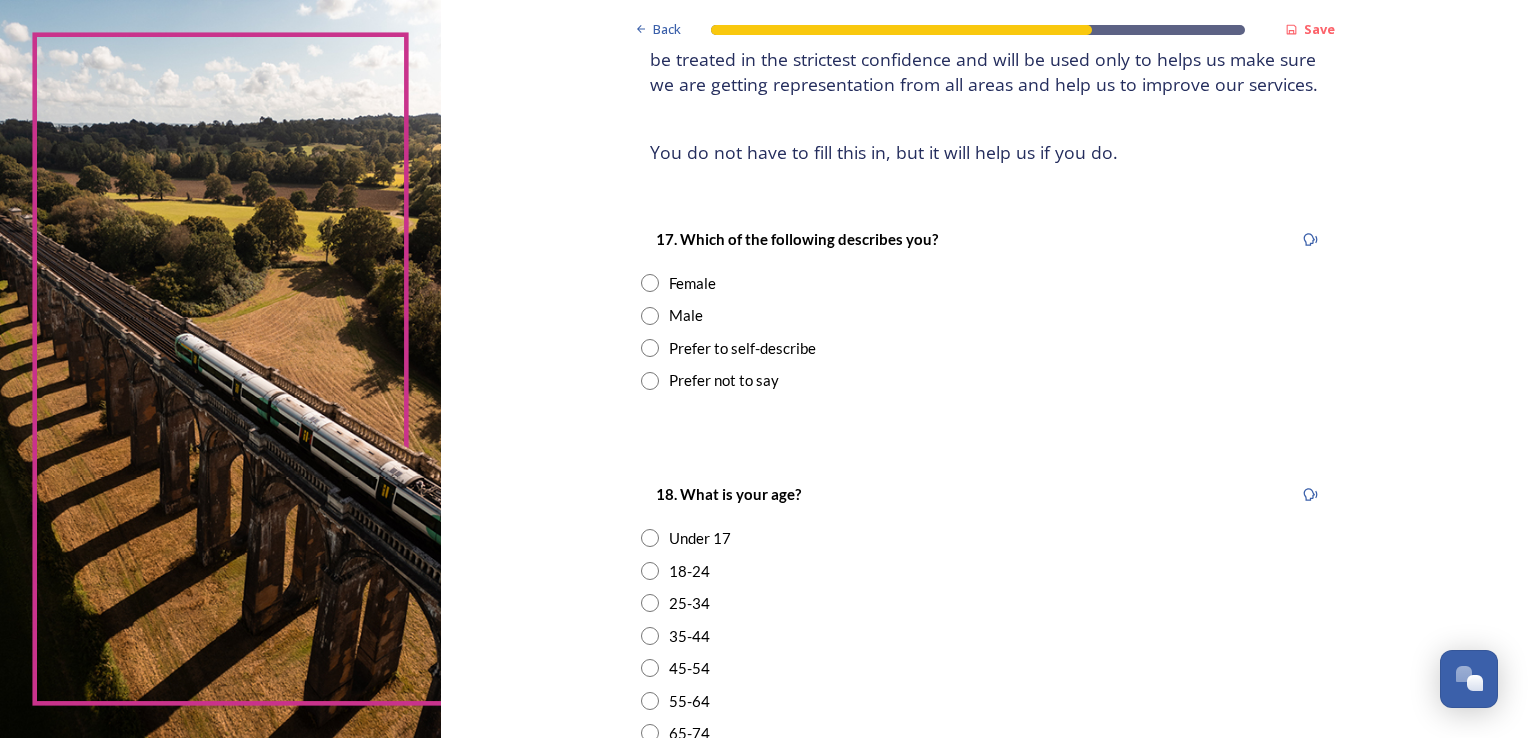 click at bounding box center [650, 283] 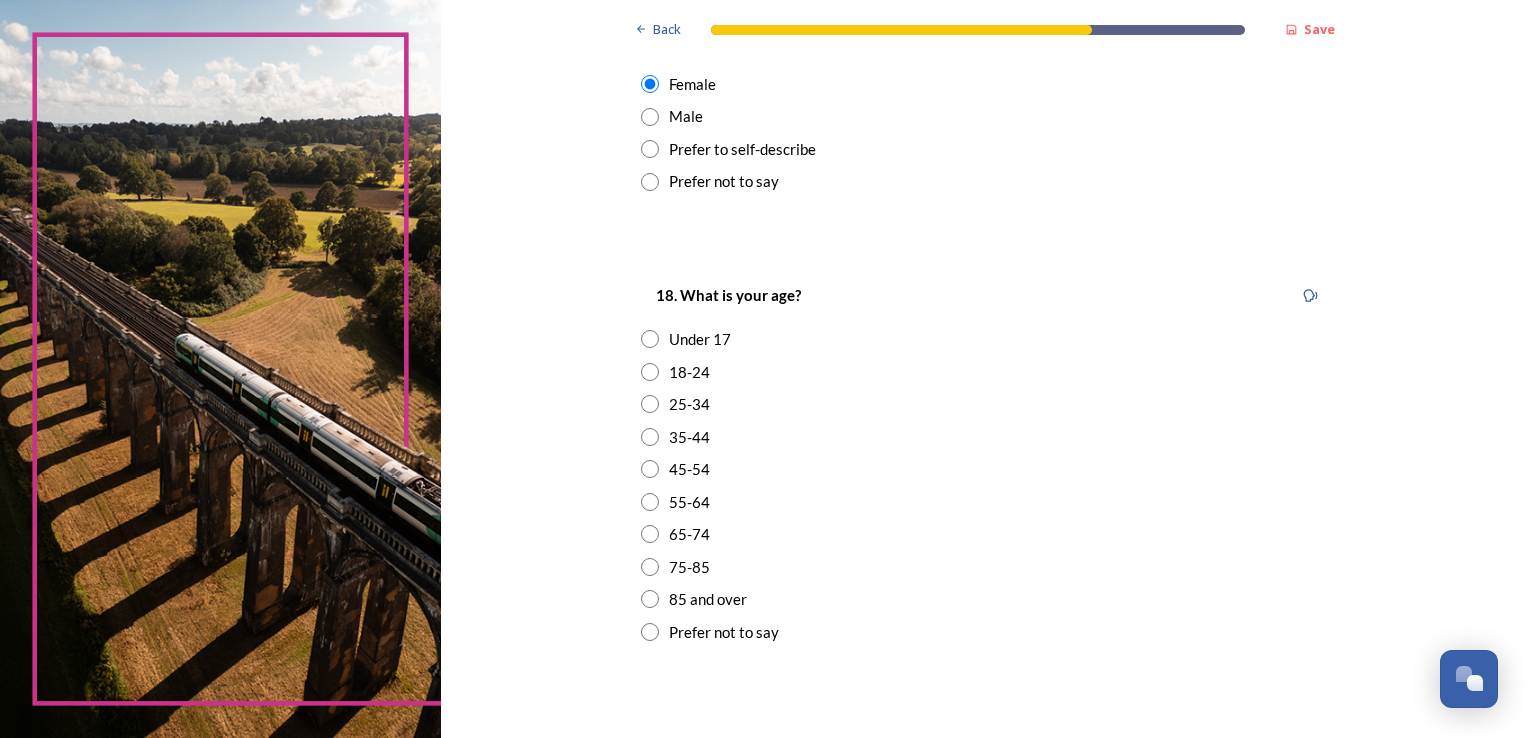 scroll, scrollTop: 400, scrollLeft: 0, axis: vertical 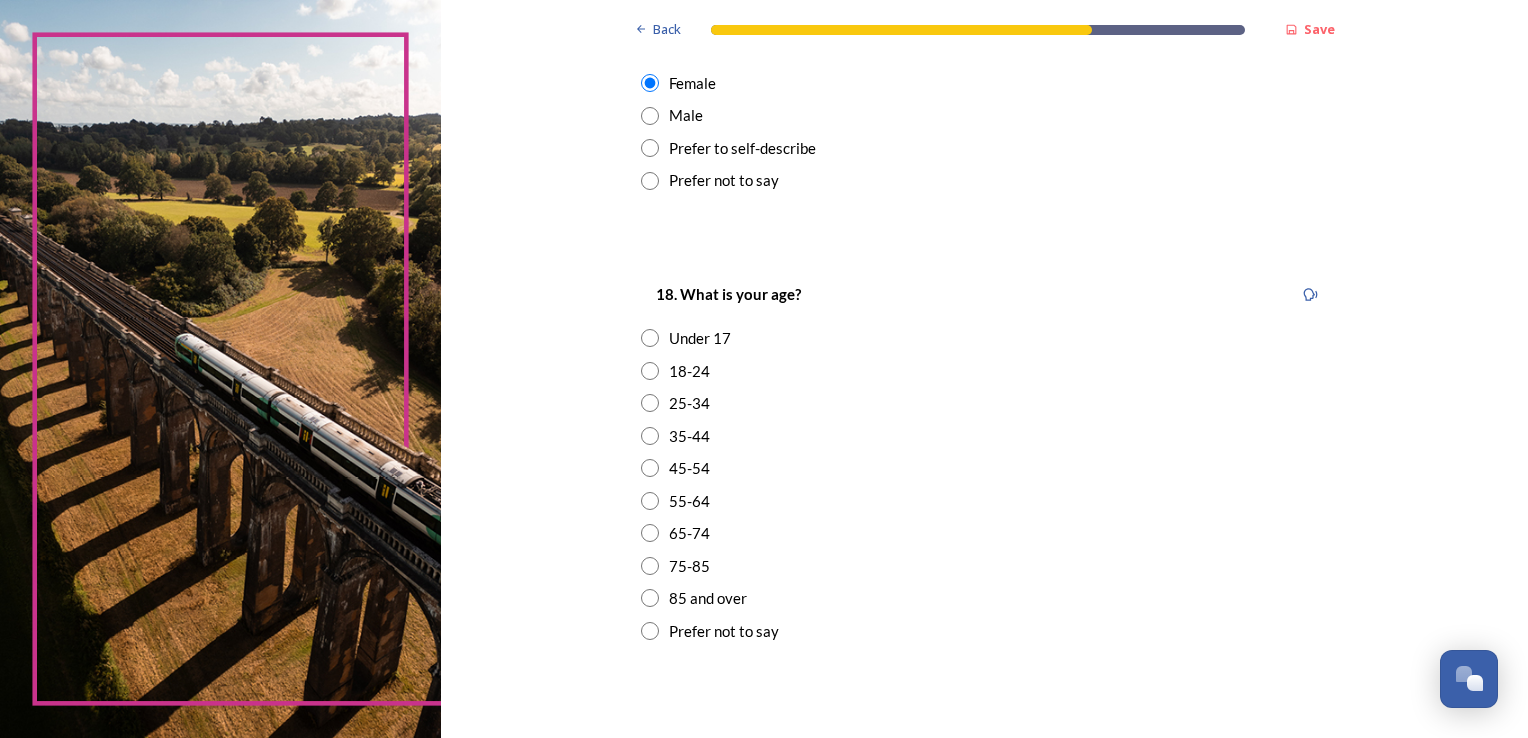 click at bounding box center (650, 468) 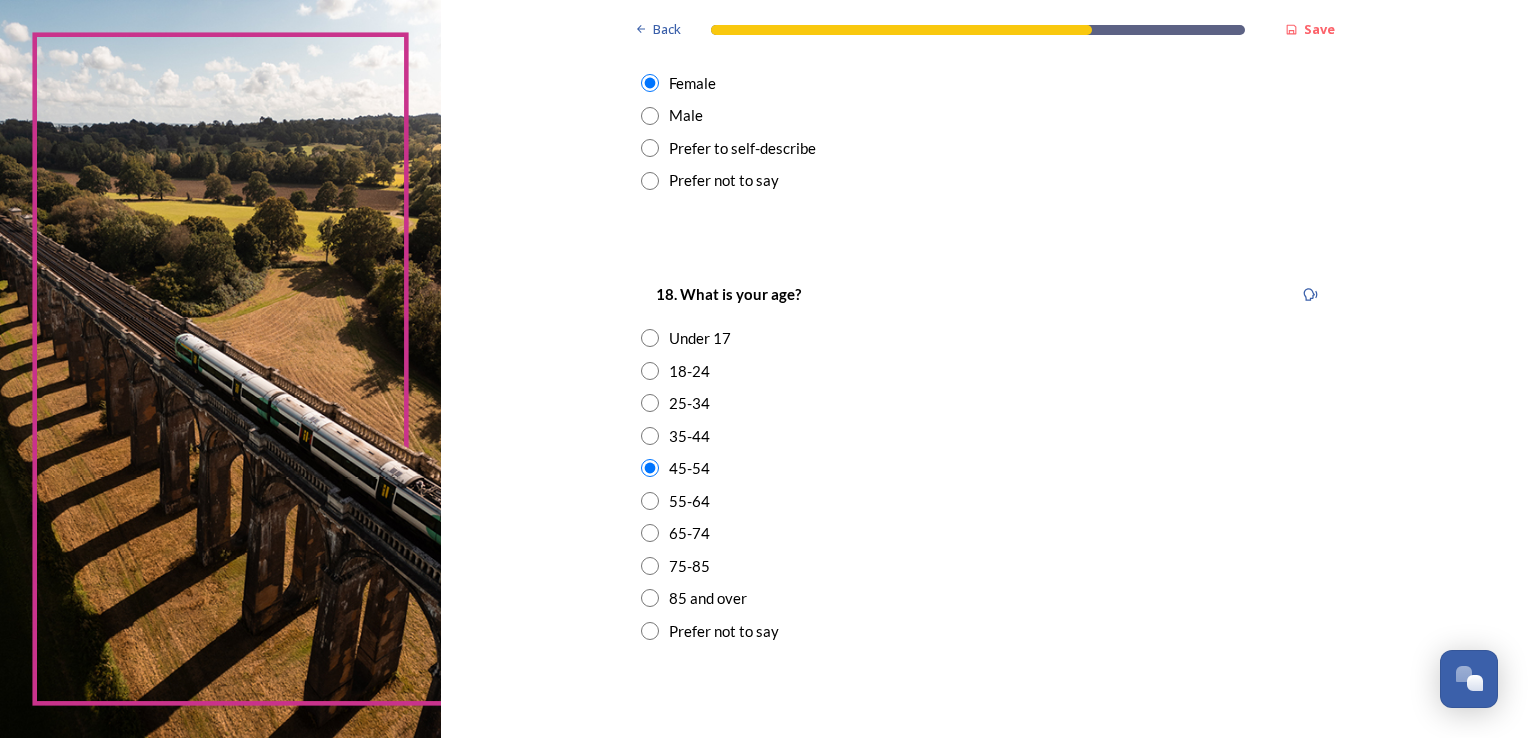 scroll, scrollTop: 700, scrollLeft: 0, axis: vertical 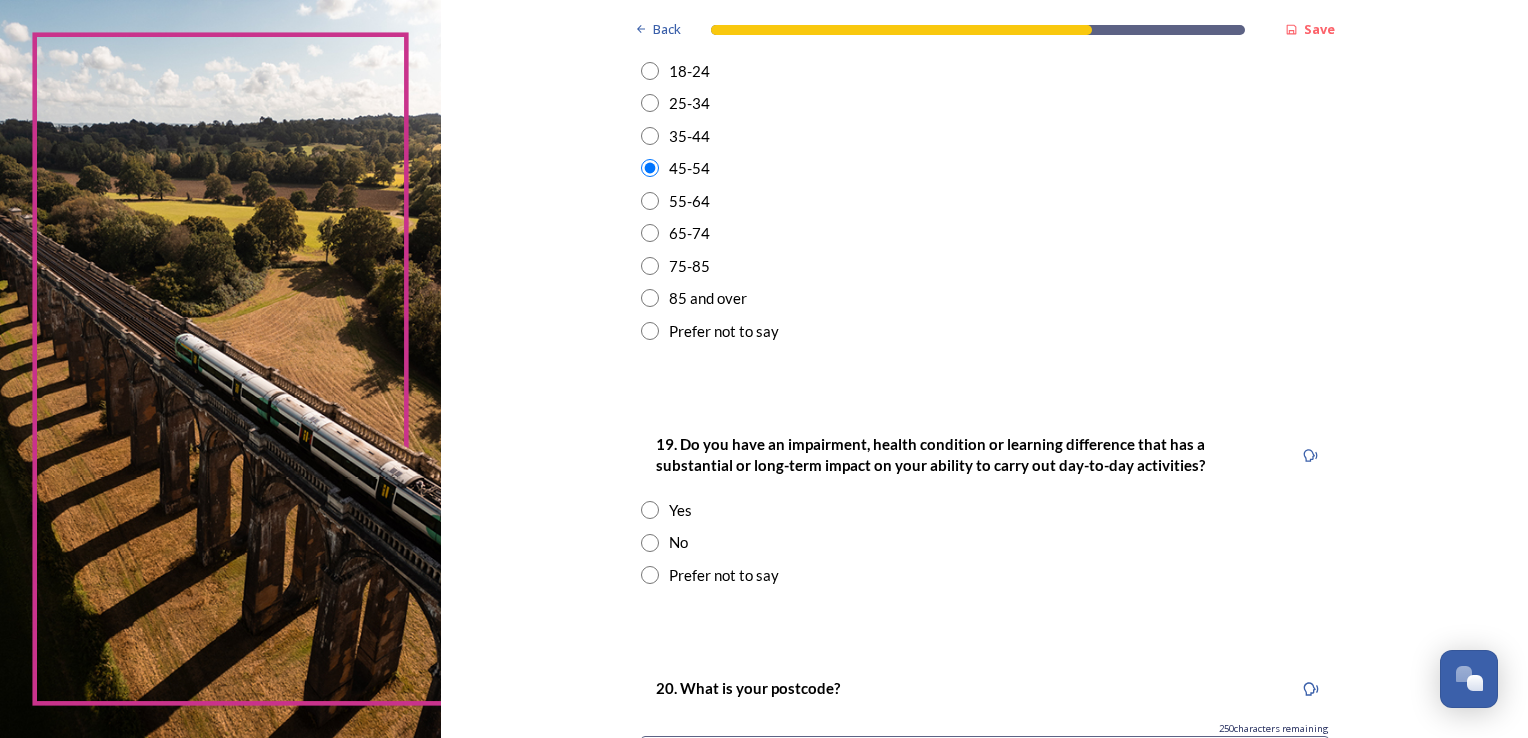 click at bounding box center (650, 543) 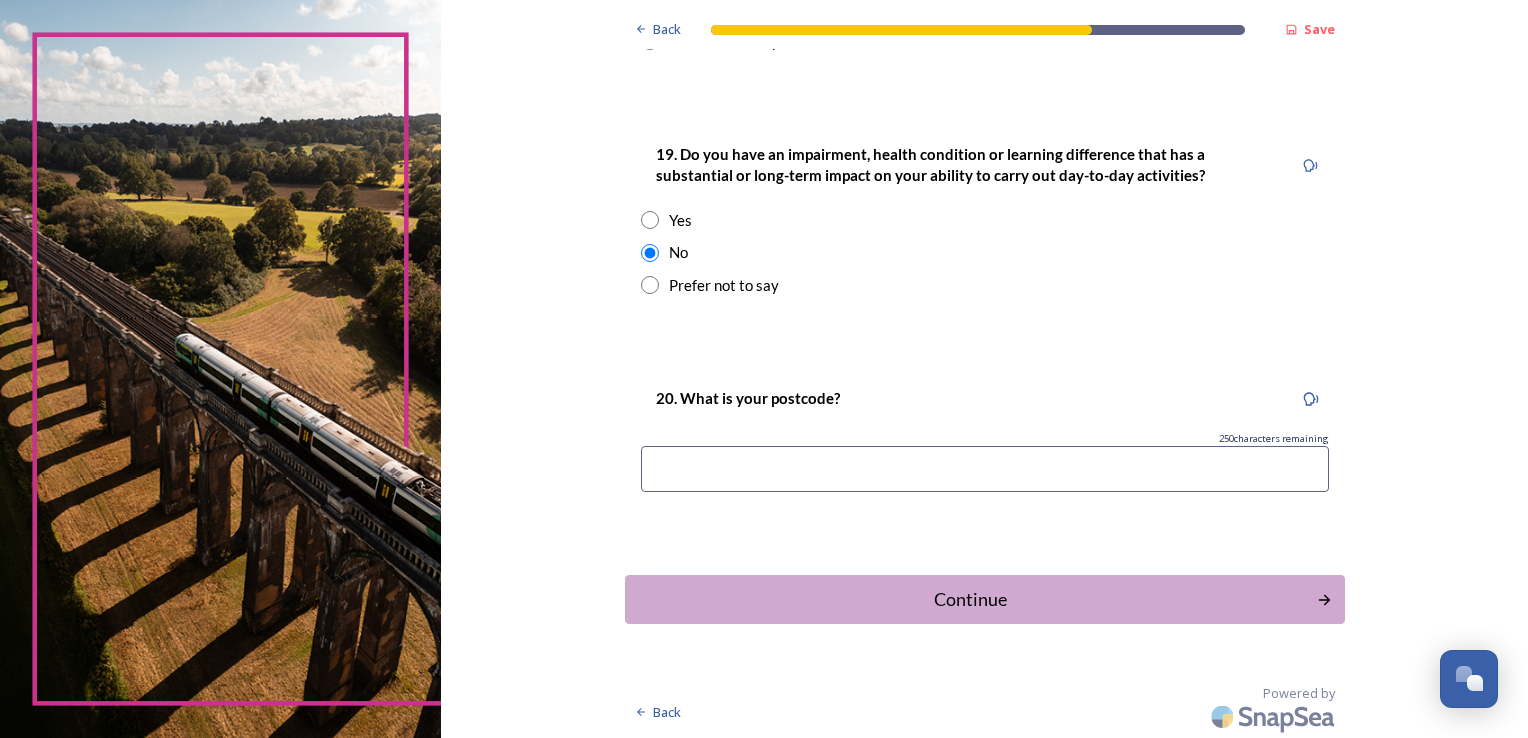scroll, scrollTop: 991, scrollLeft: 0, axis: vertical 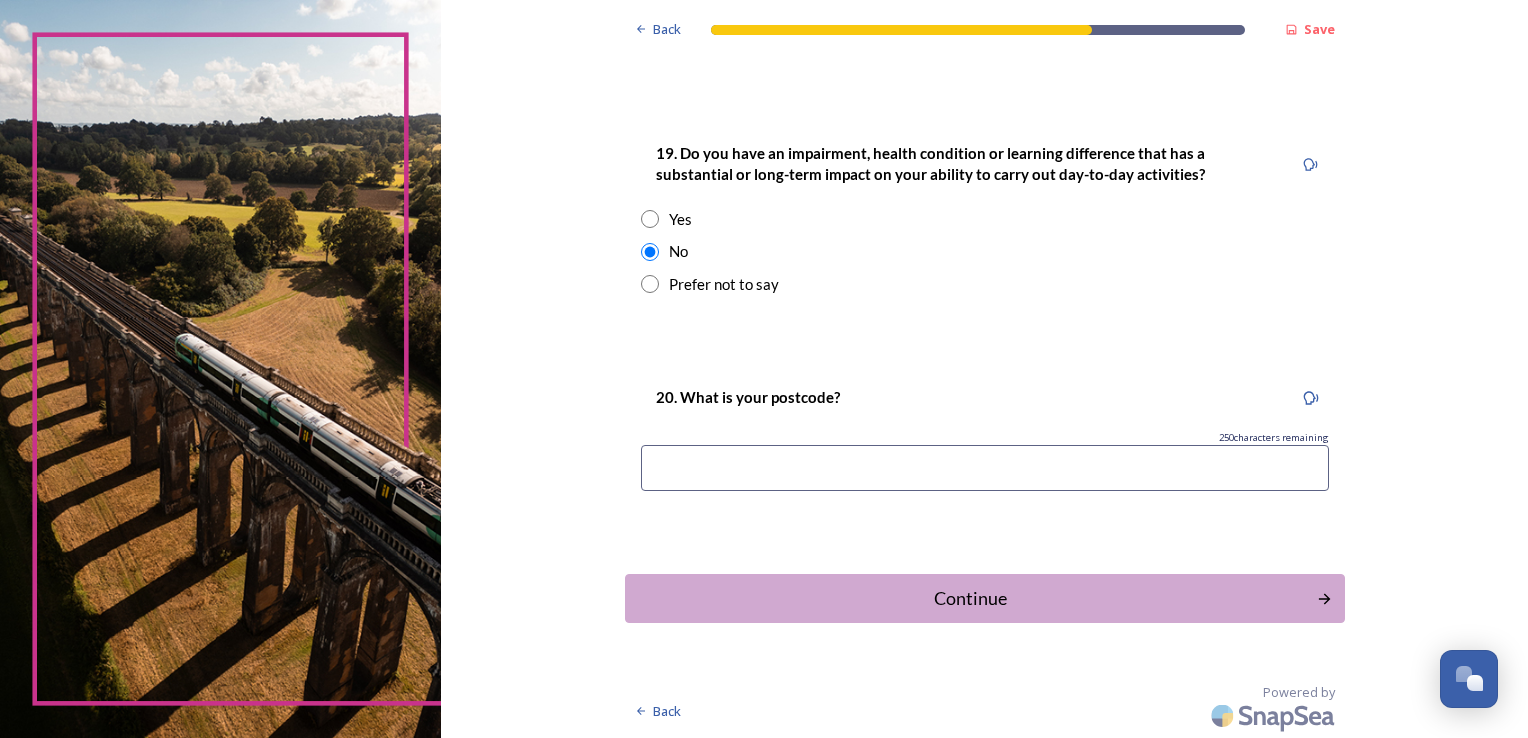 click at bounding box center [985, 468] 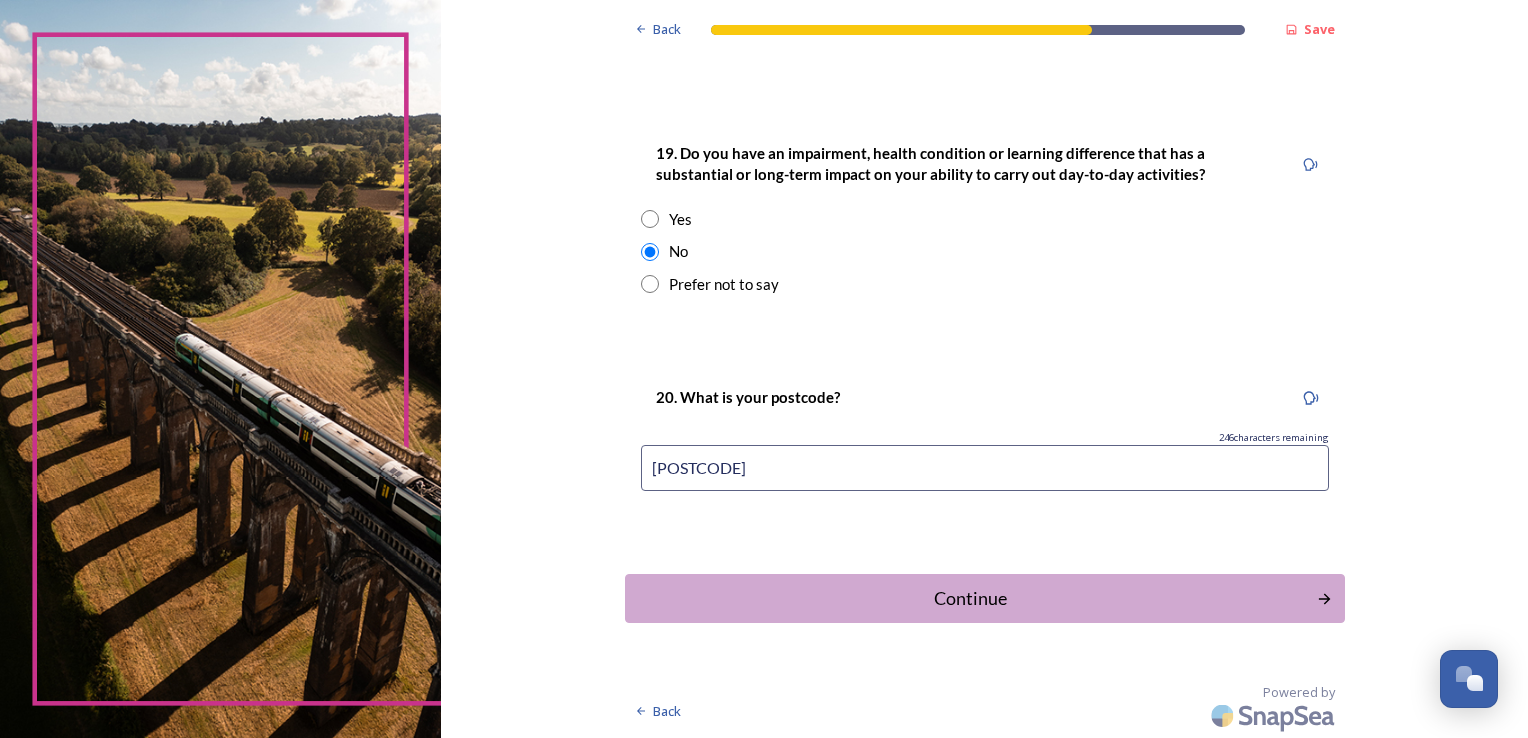 type on "[POSTCODE]" 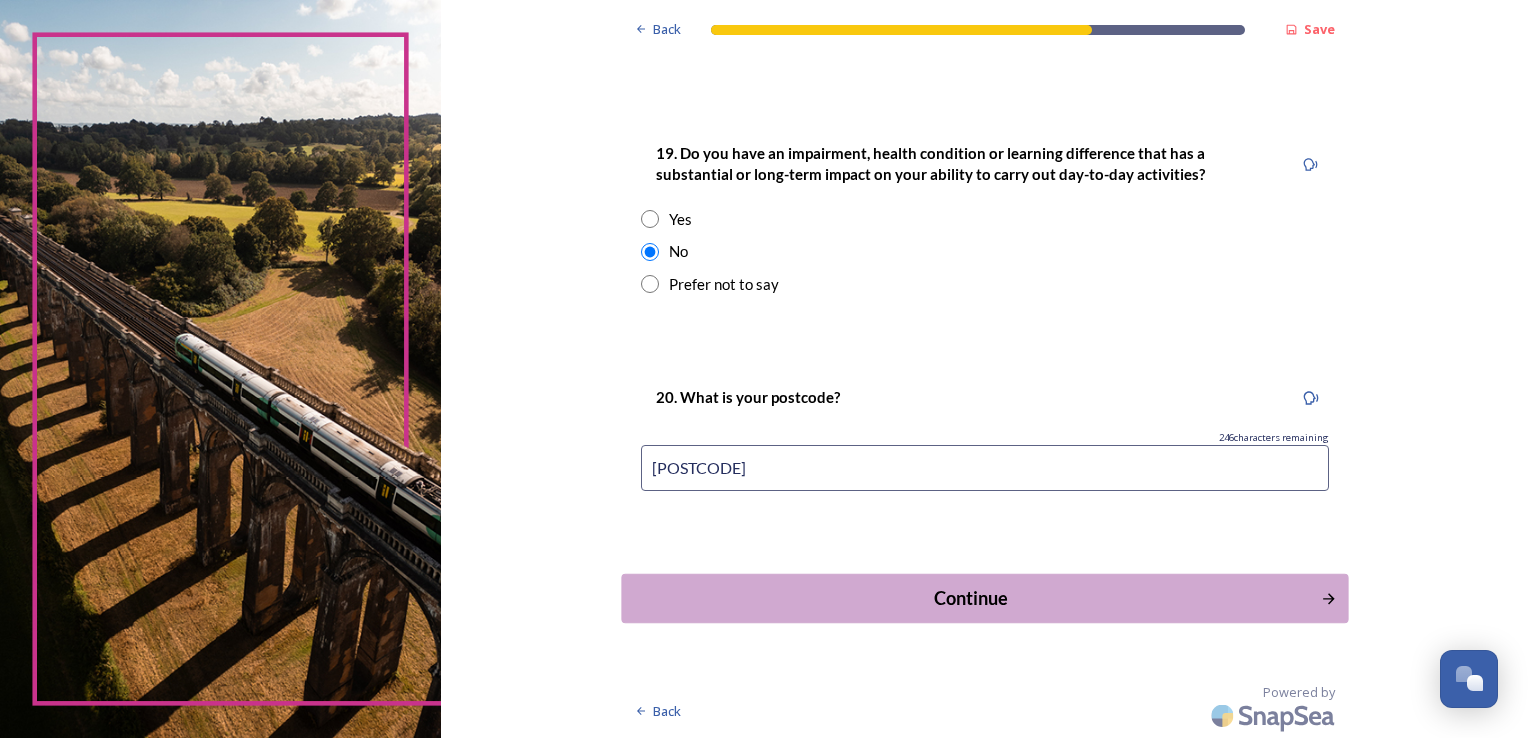 click on "Continue" at bounding box center [970, 598] 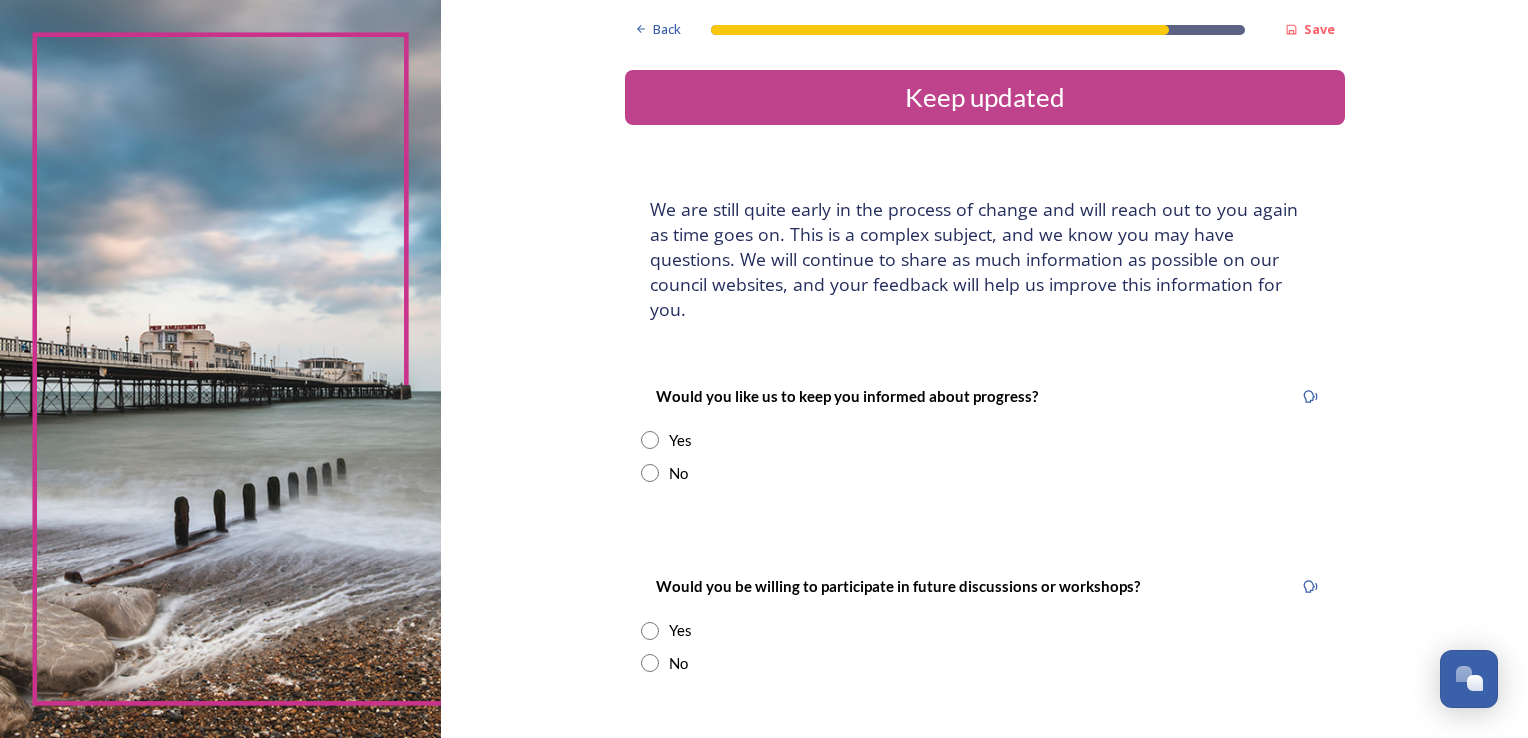 click on "No" at bounding box center [985, 473] 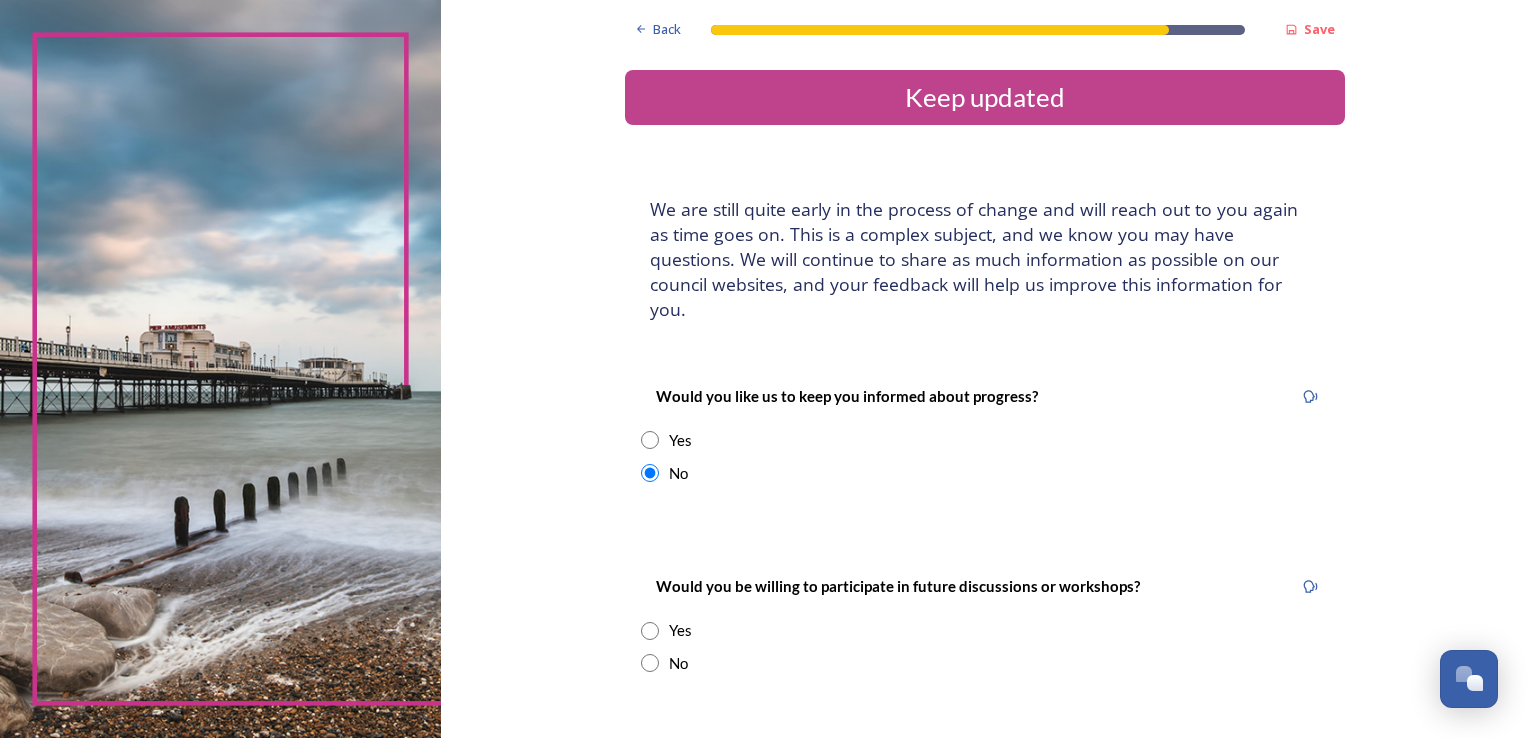 click at bounding box center [650, 663] 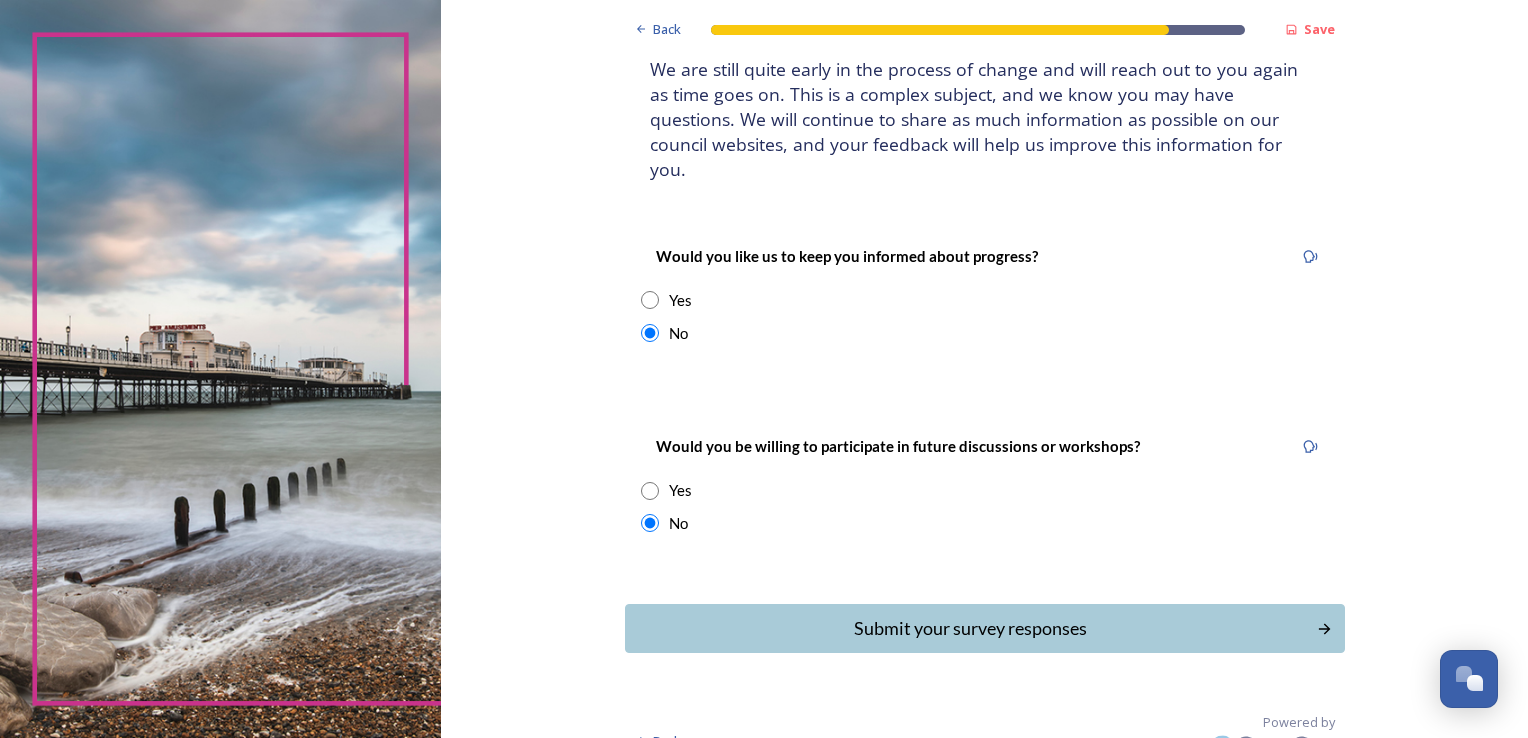 scroll, scrollTop: 145, scrollLeft: 0, axis: vertical 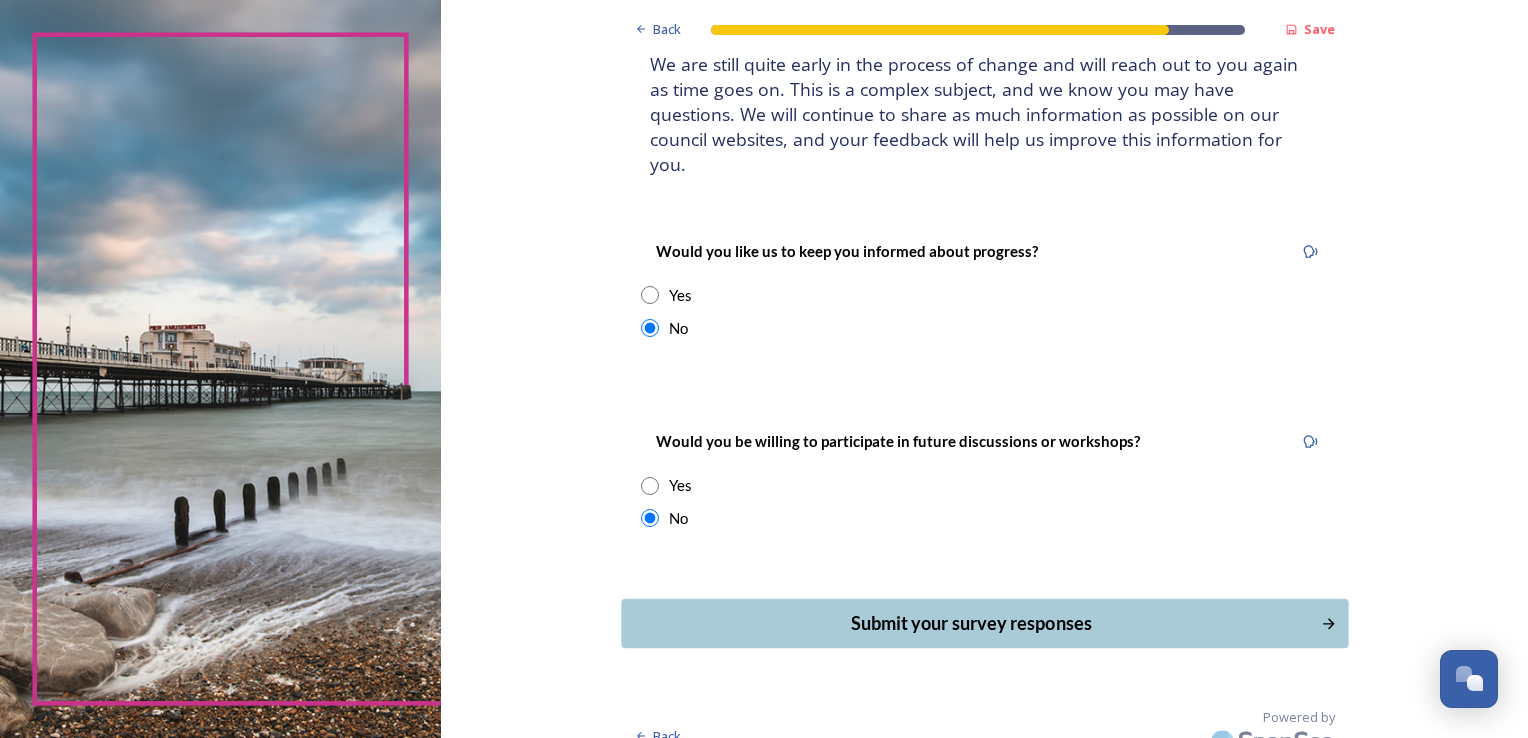 click on "Submit your survey responses" at bounding box center (970, 623) 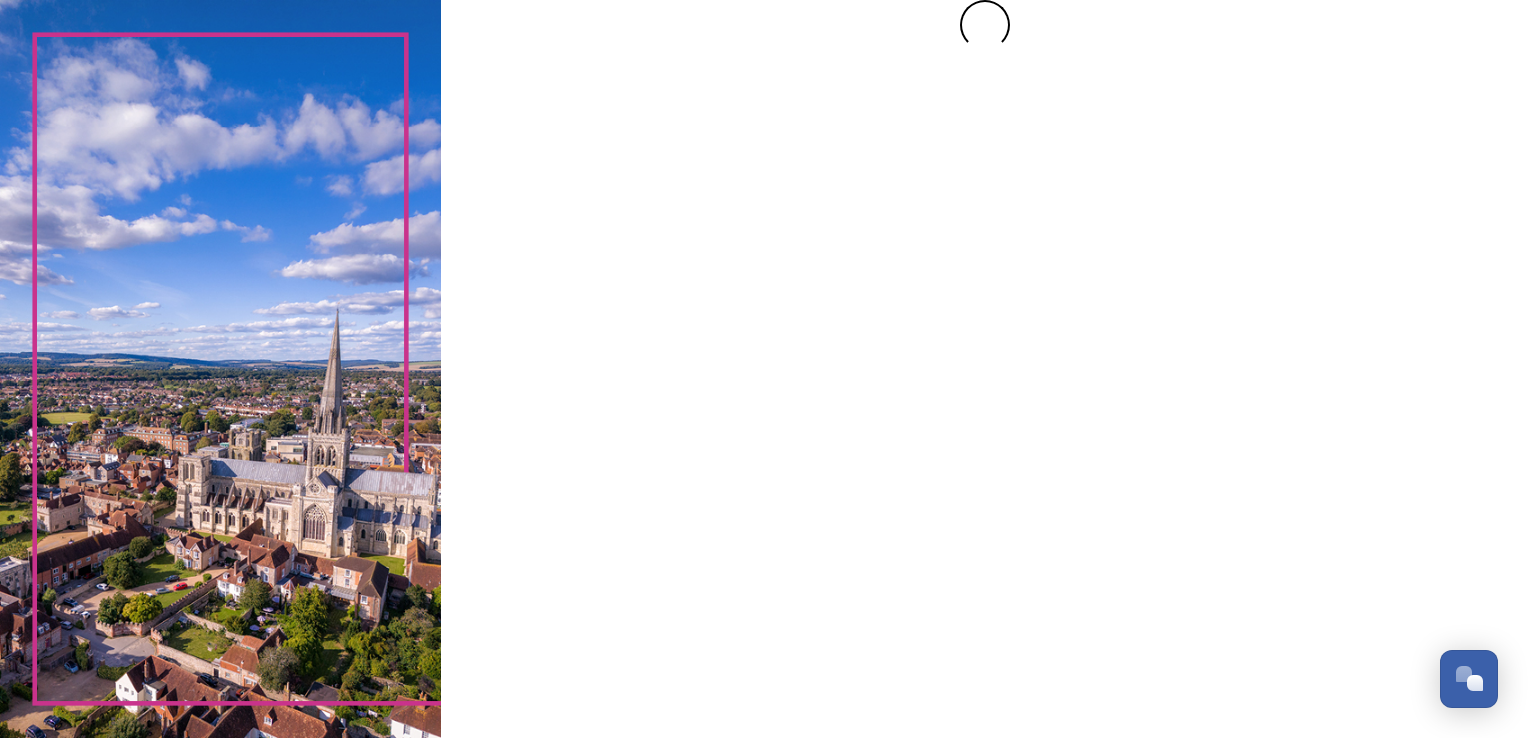 scroll, scrollTop: 0, scrollLeft: 0, axis: both 